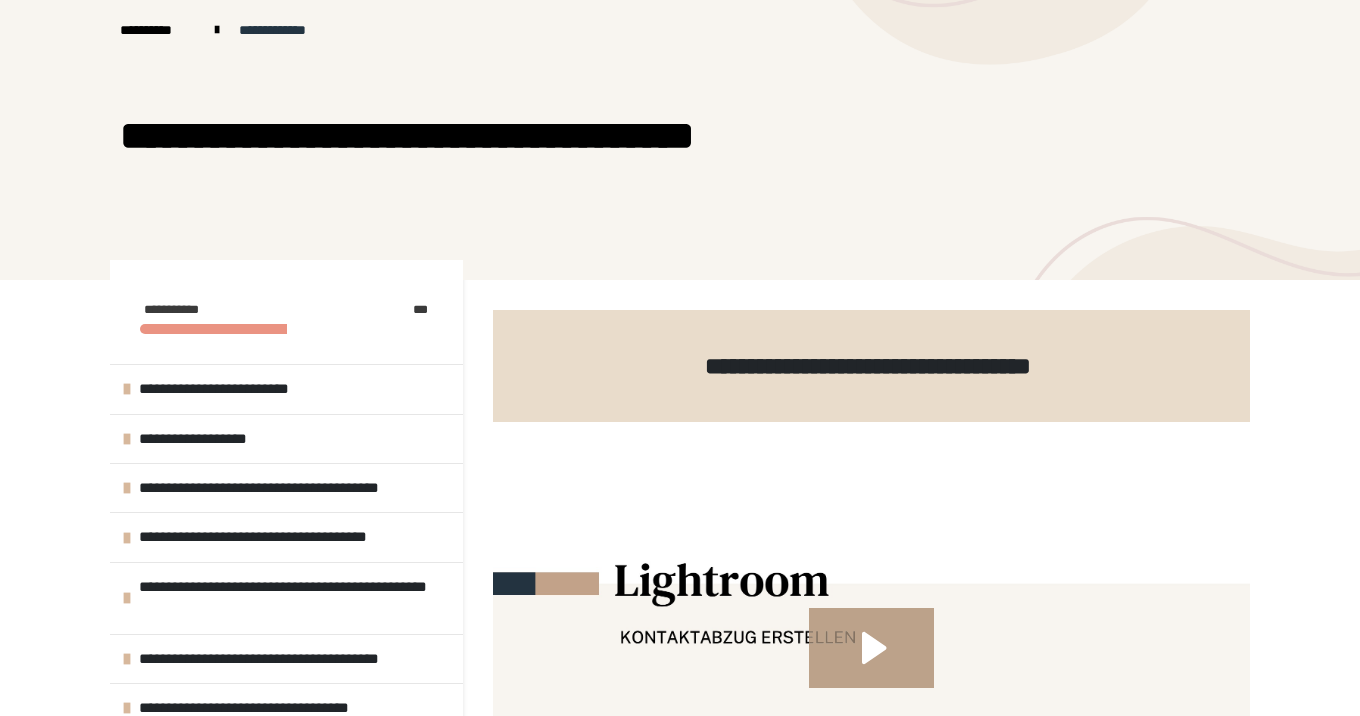 scroll, scrollTop: 168, scrollLeft: 0, axis: vertical 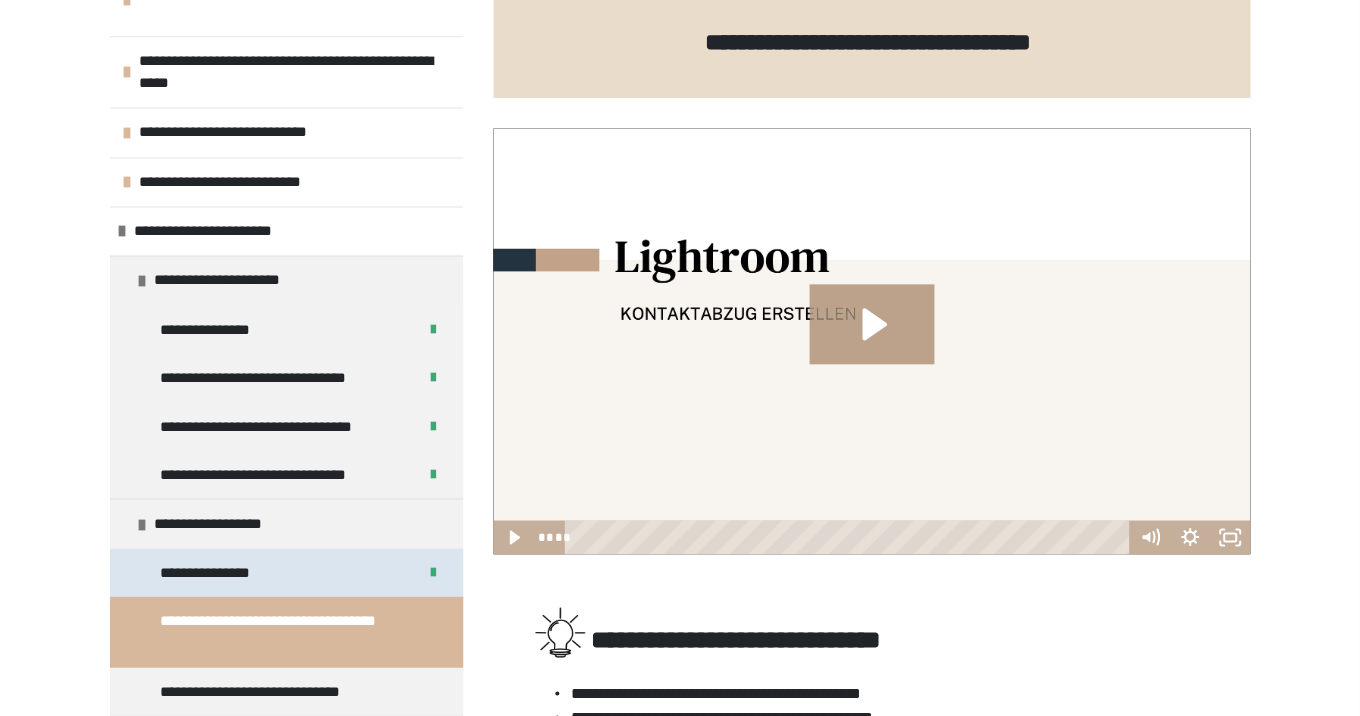 click on "**********" at bounding box center (286, 572) 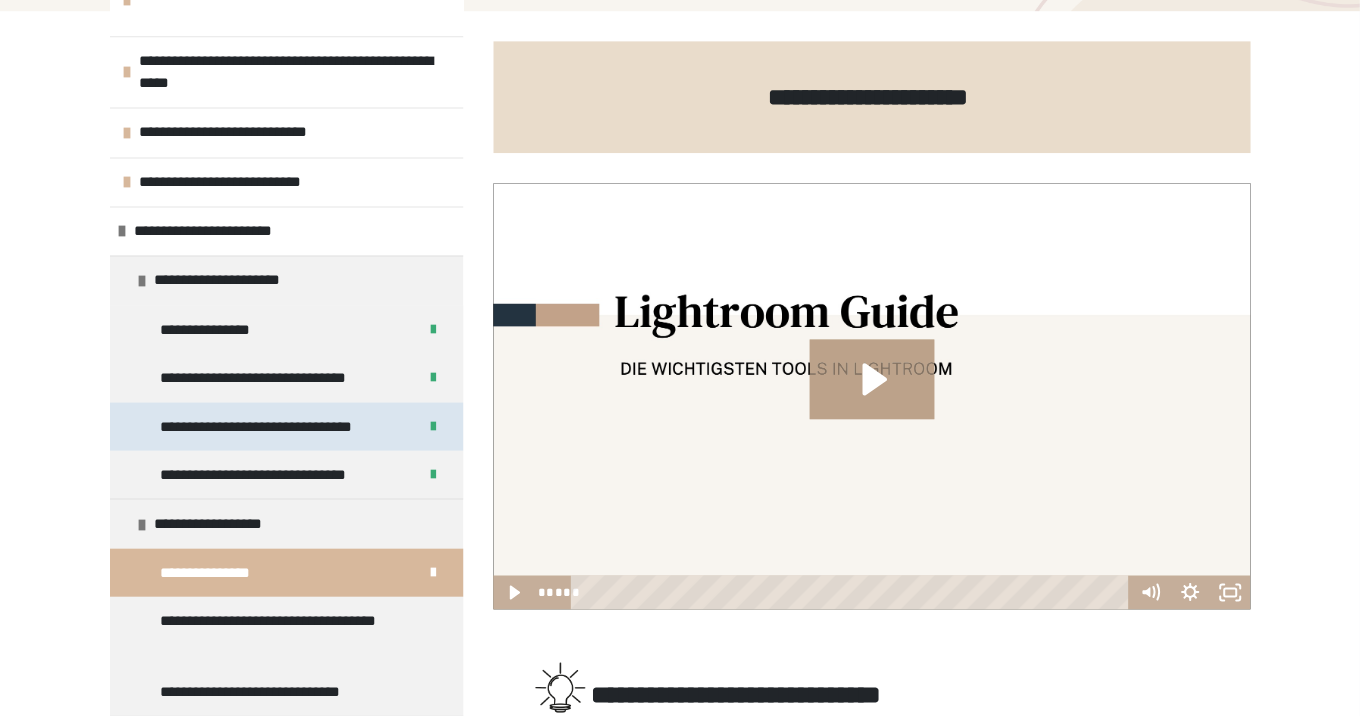 click on "**********" at bounding box center (275, 426) 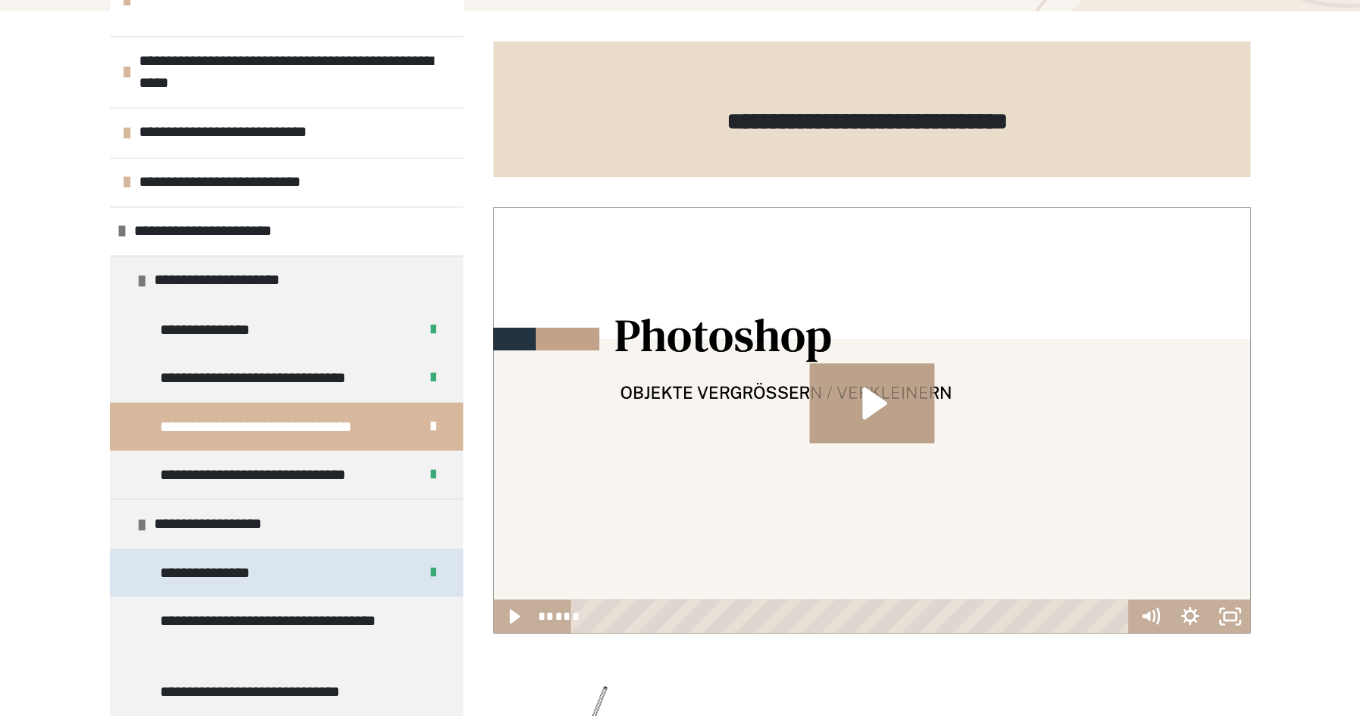 click on "**********" at bounding box center [286, 572] 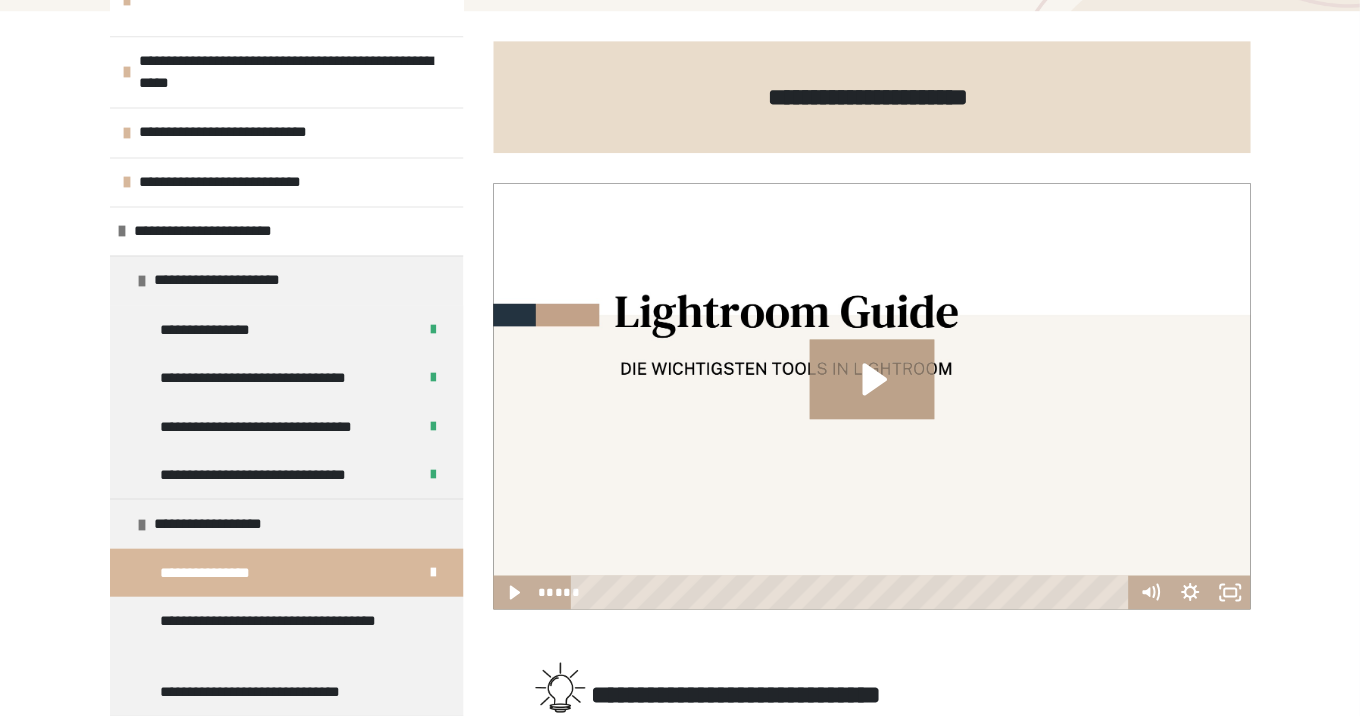 scroll, scrollTop: 237, scrollLeft: 0, axis: vertical 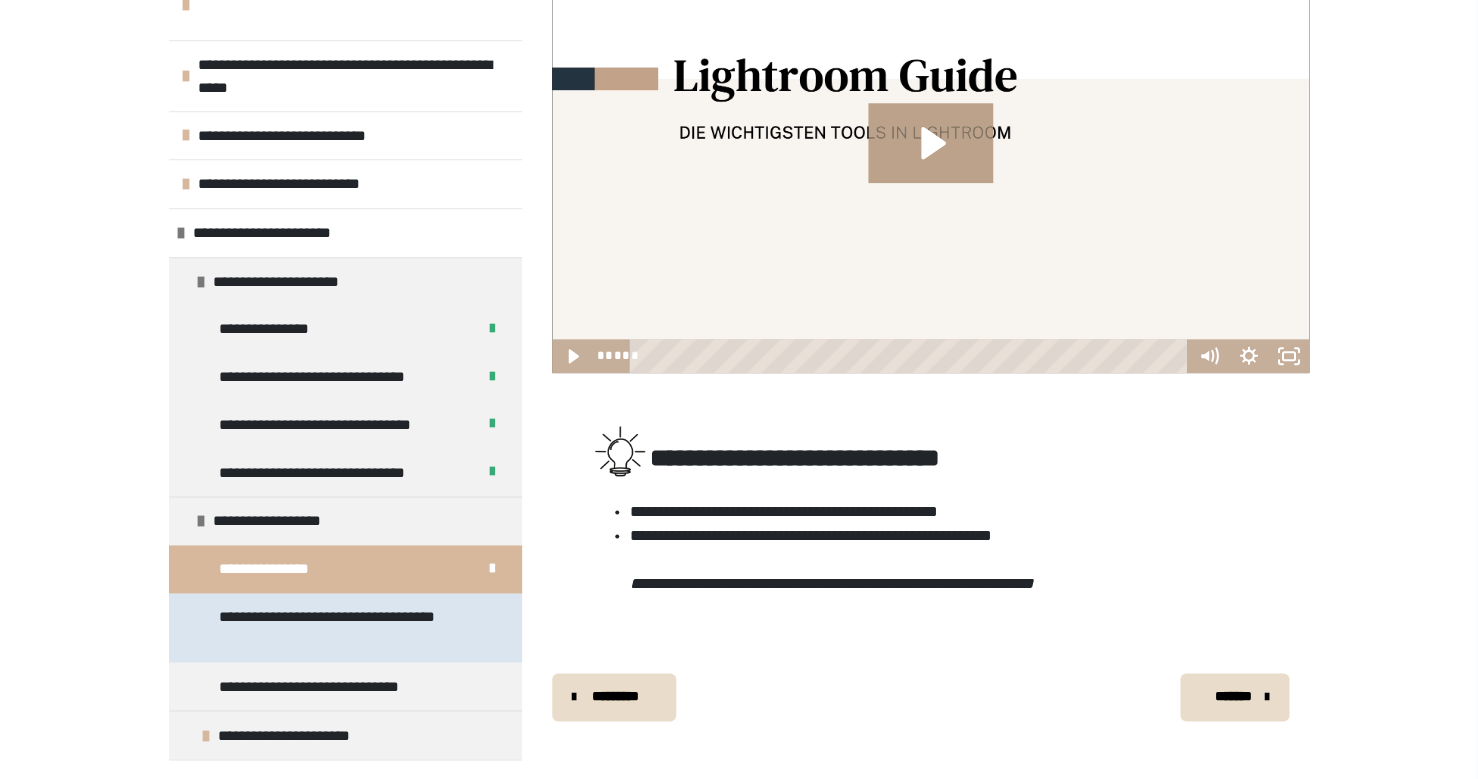 click on "**********" at bounding box center [347, 627] 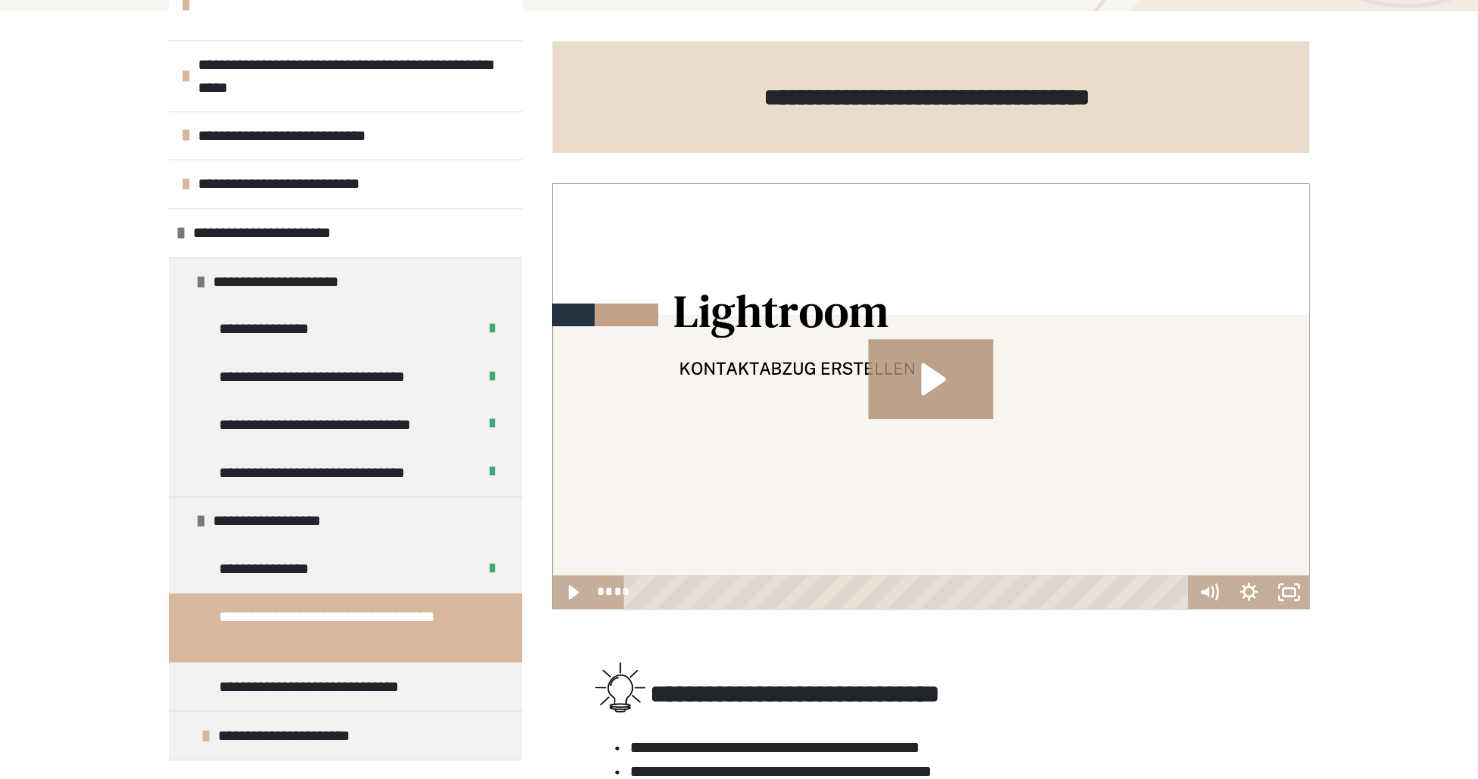 scroll, scrollTop: 243, scrollLeft: 0, axis: vertical 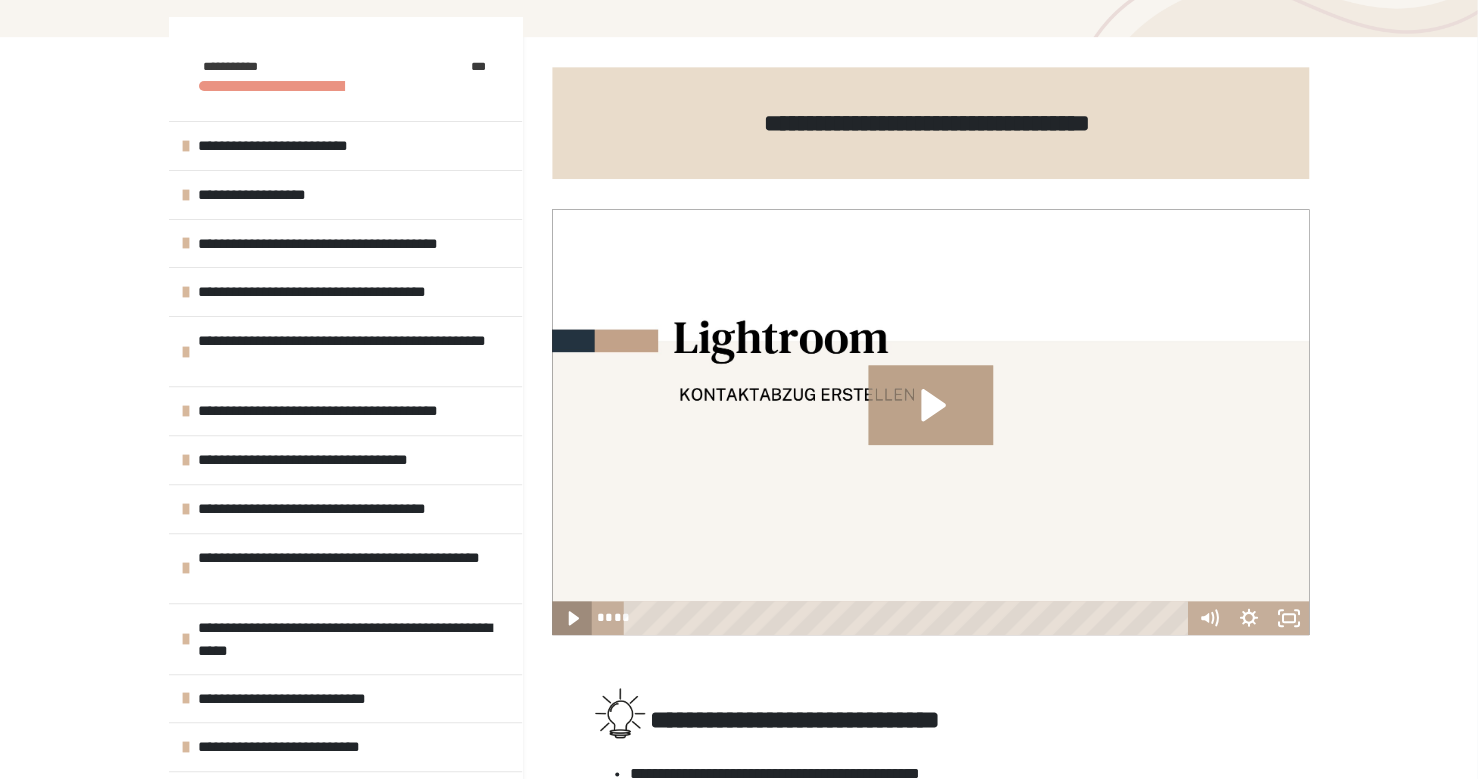 click 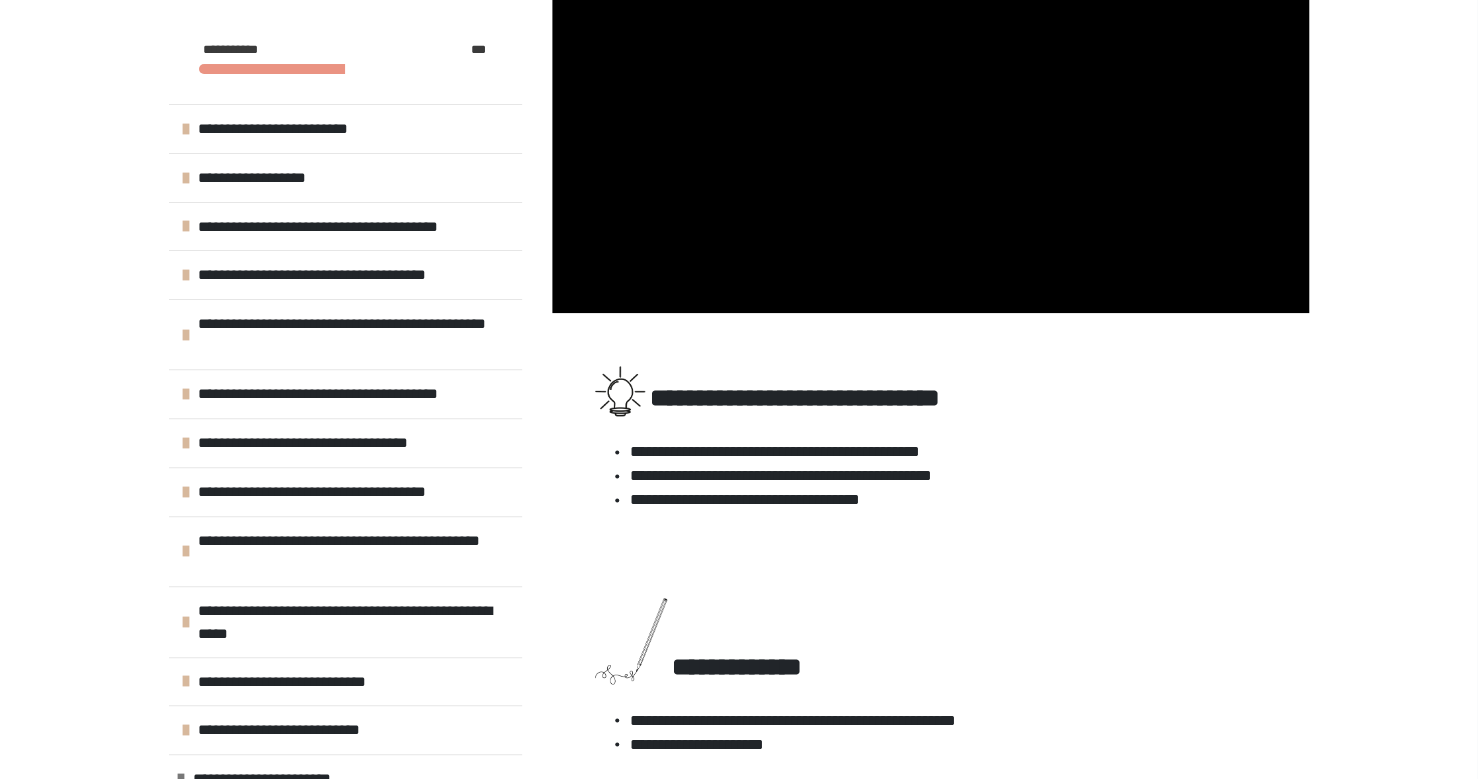 scroll, scrollTop: 578, scrollLeft: 0, axis: vertical 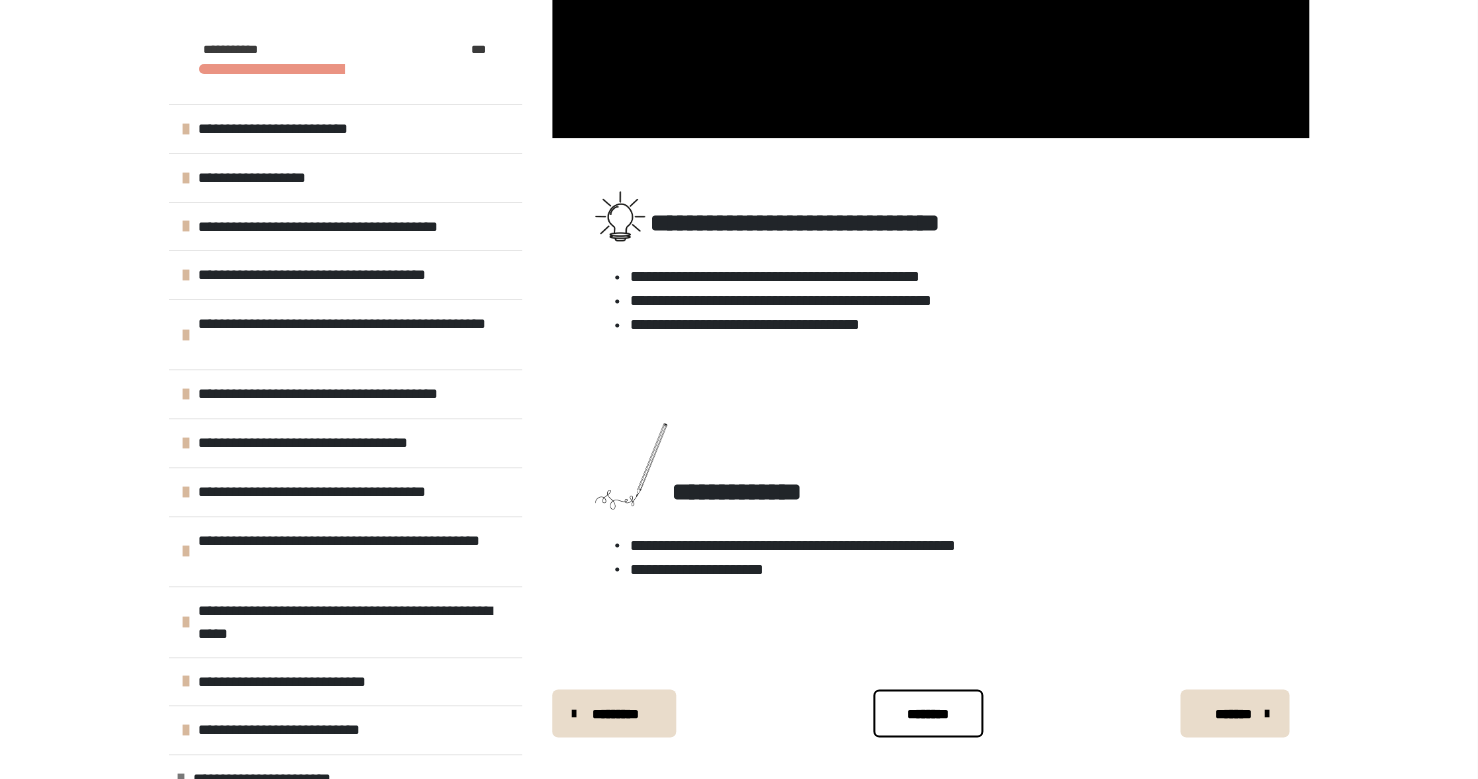 click on "********" at bounding box center (928, 713) 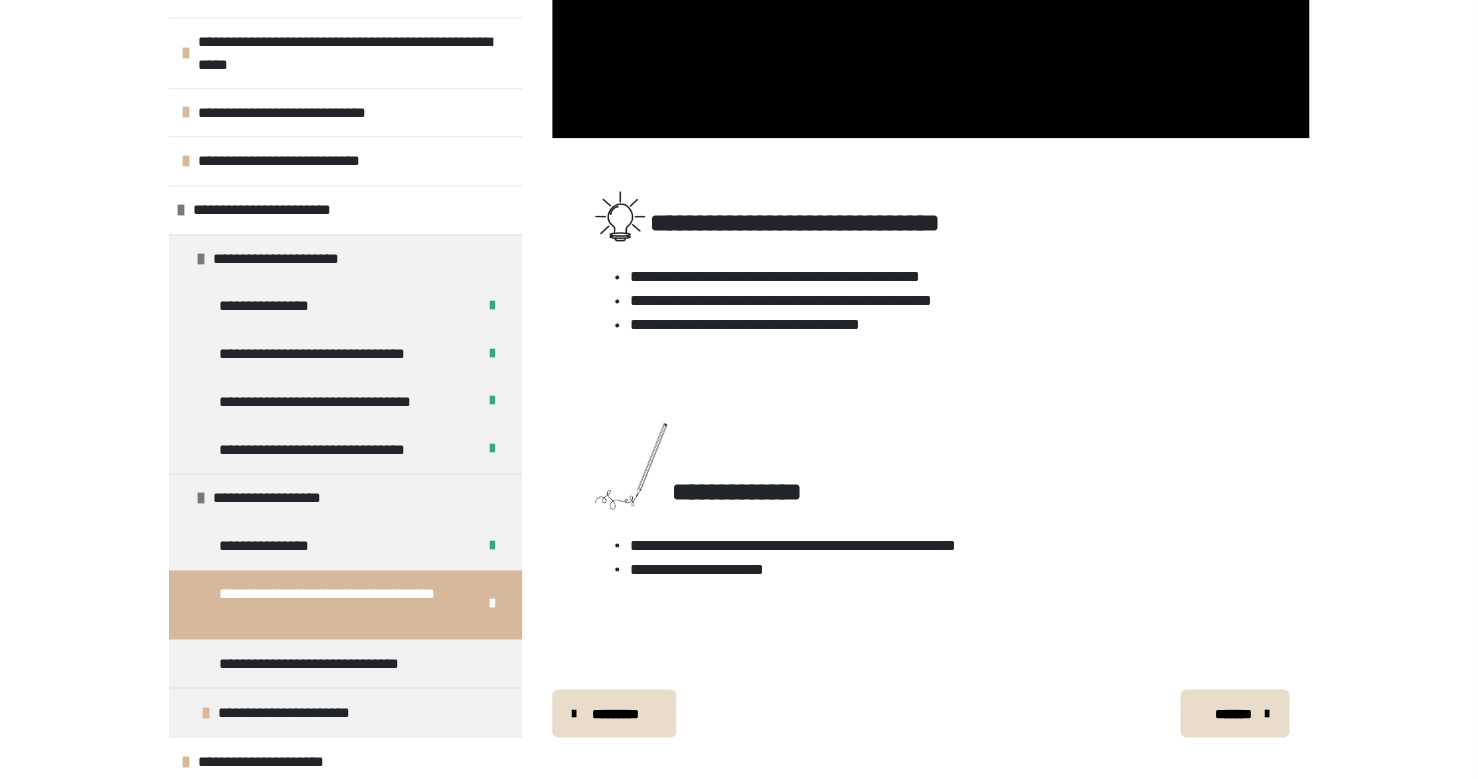 scroll, scrollTop: 568, scrollLeft: 0, axis: vertical 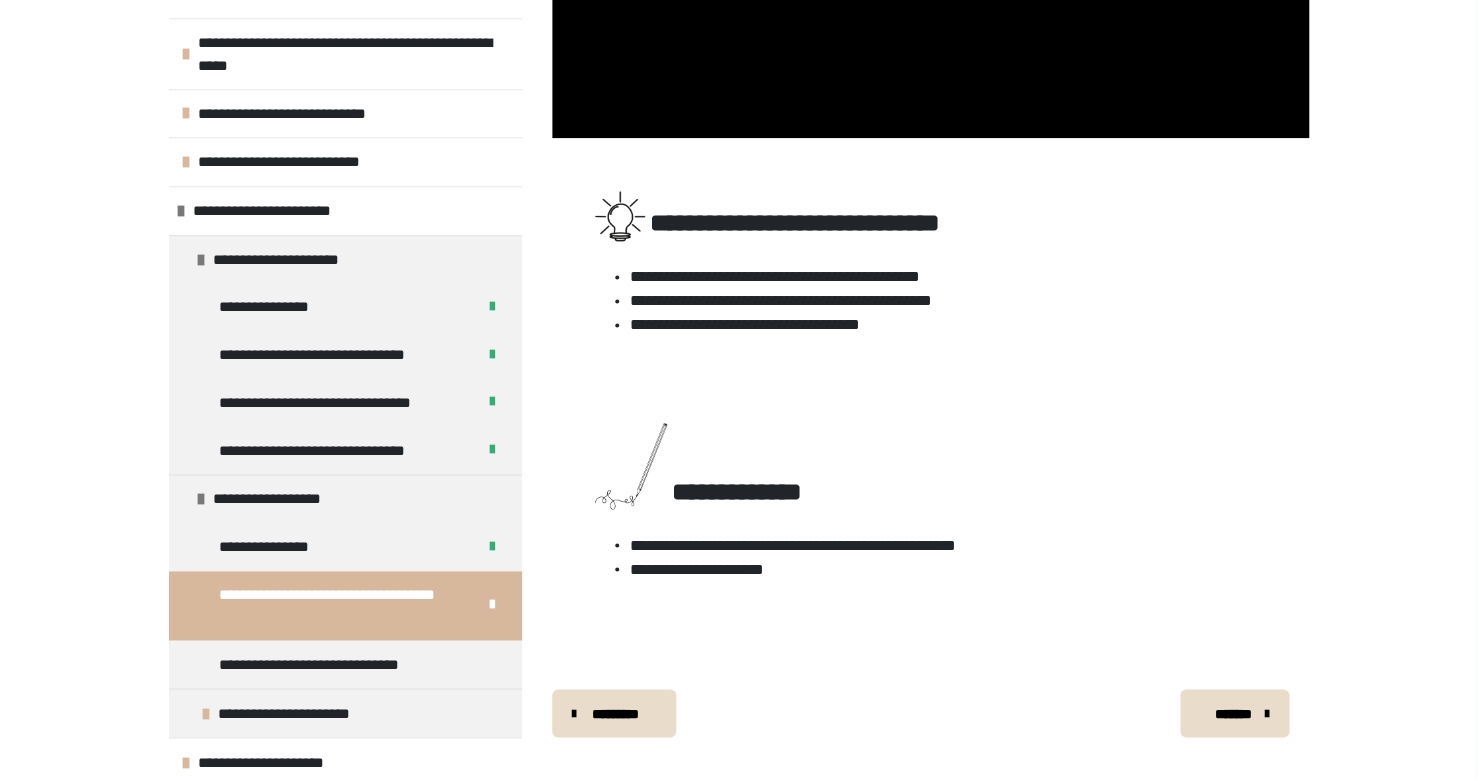 click on "*******" at bounding box center [1232, 713] 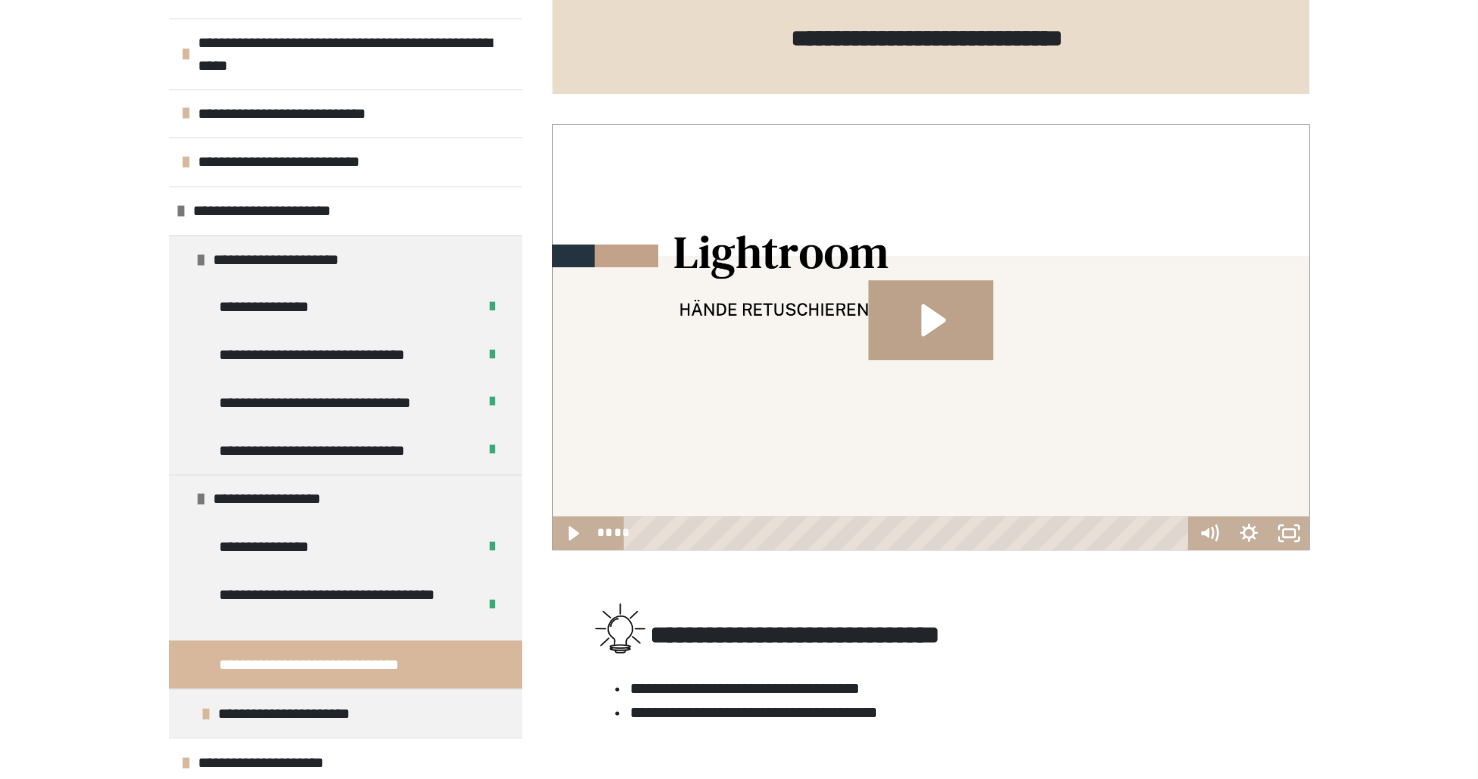 scroll, scrollTop: 300, scrollLeft: 0, axis: vertical 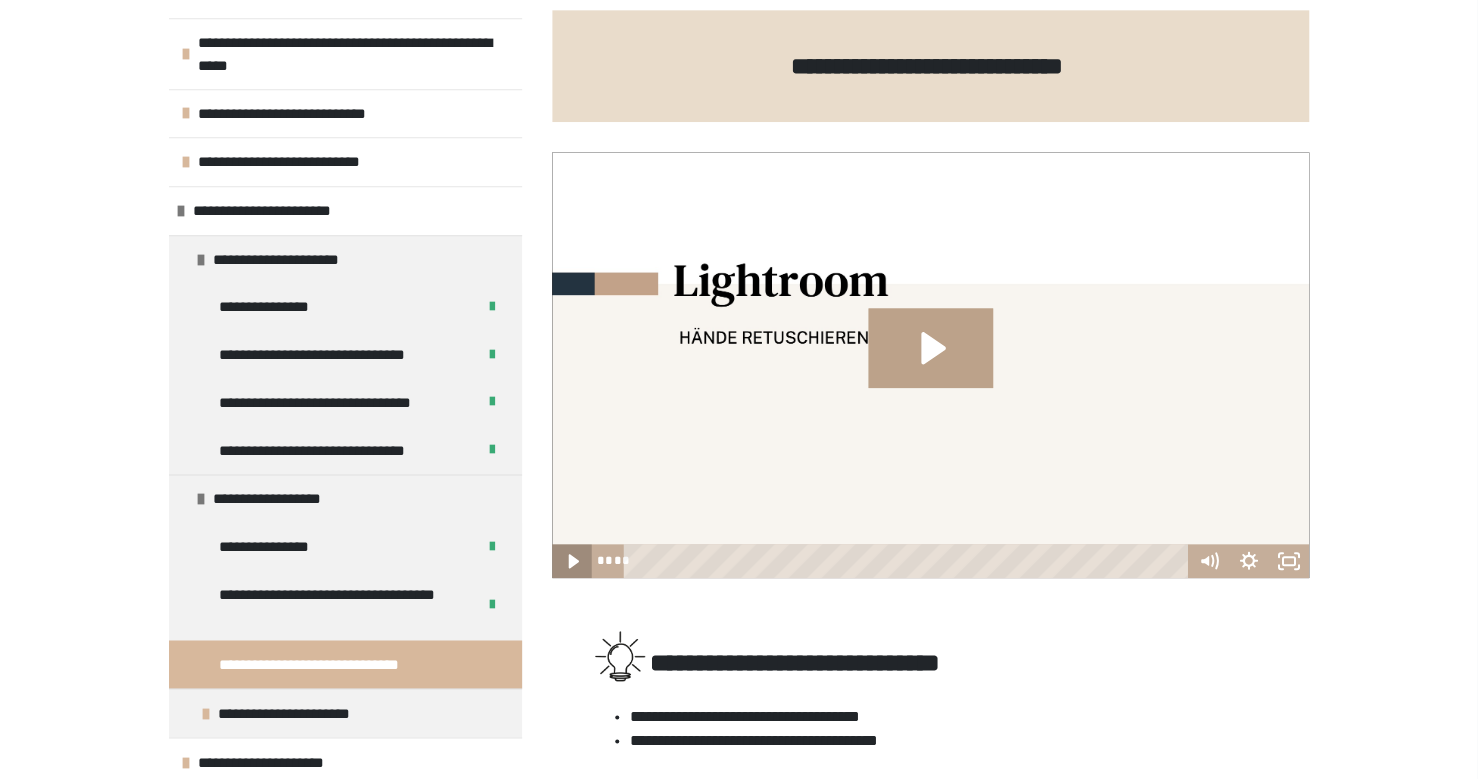 click 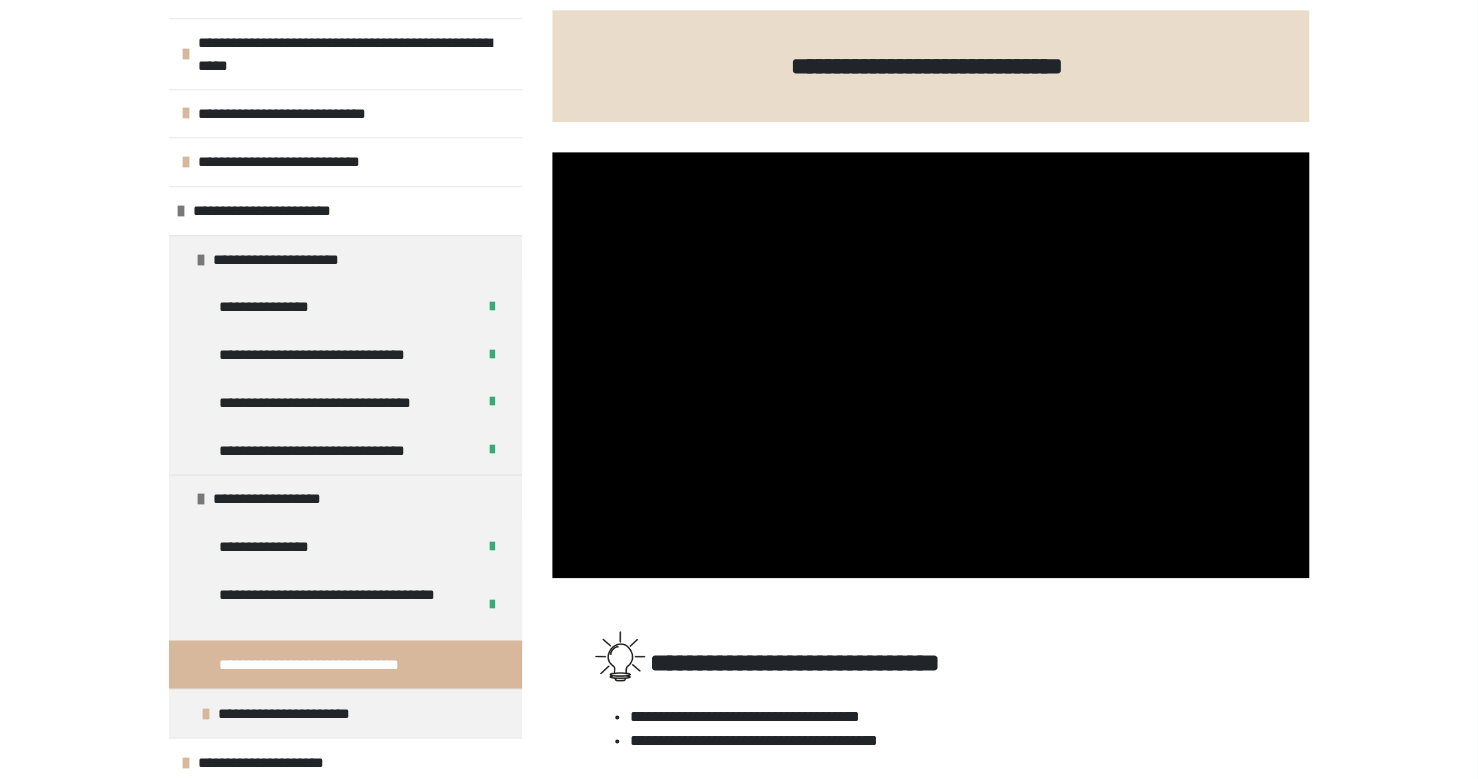 scroll, scrollTop: 254, scrollLeft: 0, axis: vertical 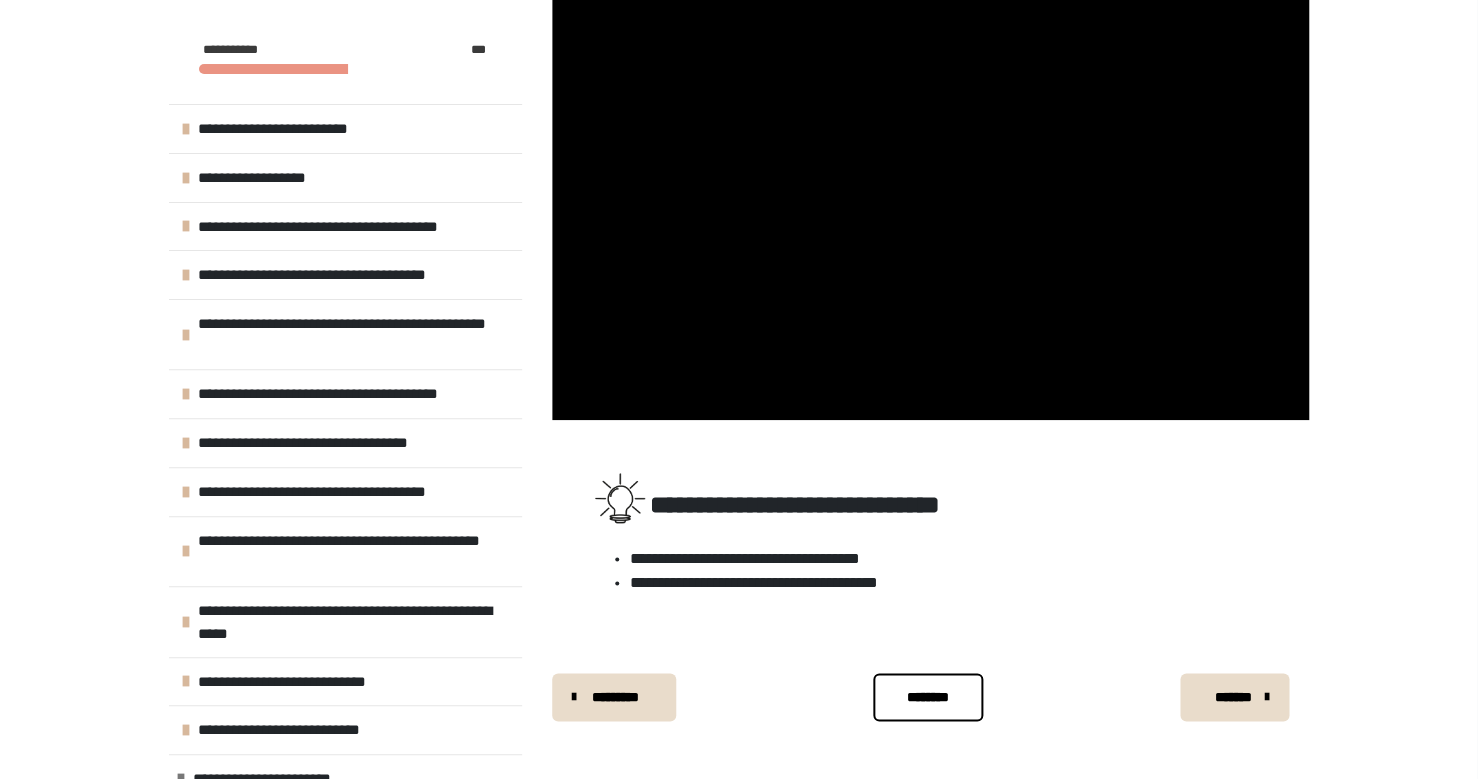 click on "********" at bounding box center [928, 697] 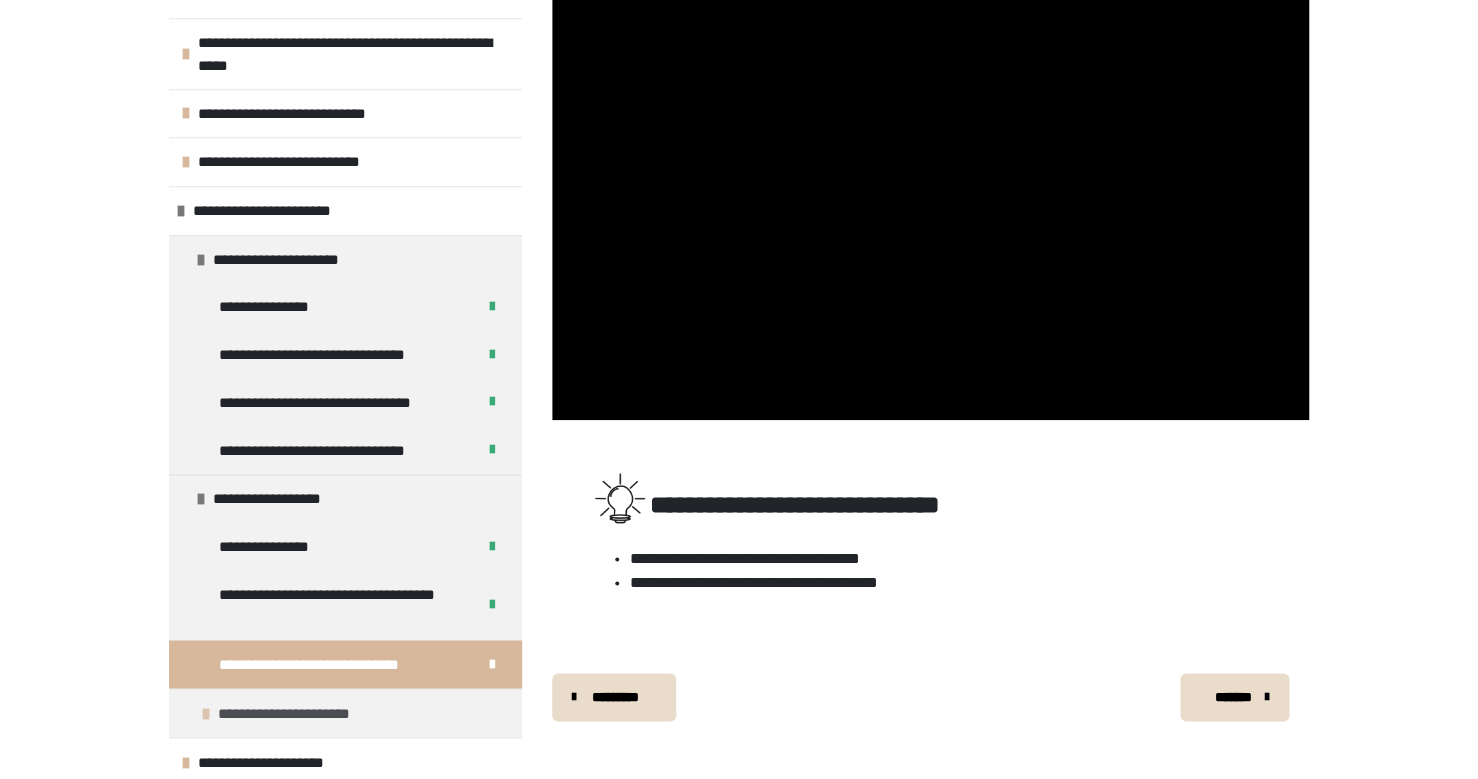 click on "**********" at bounding box center (345, 712) 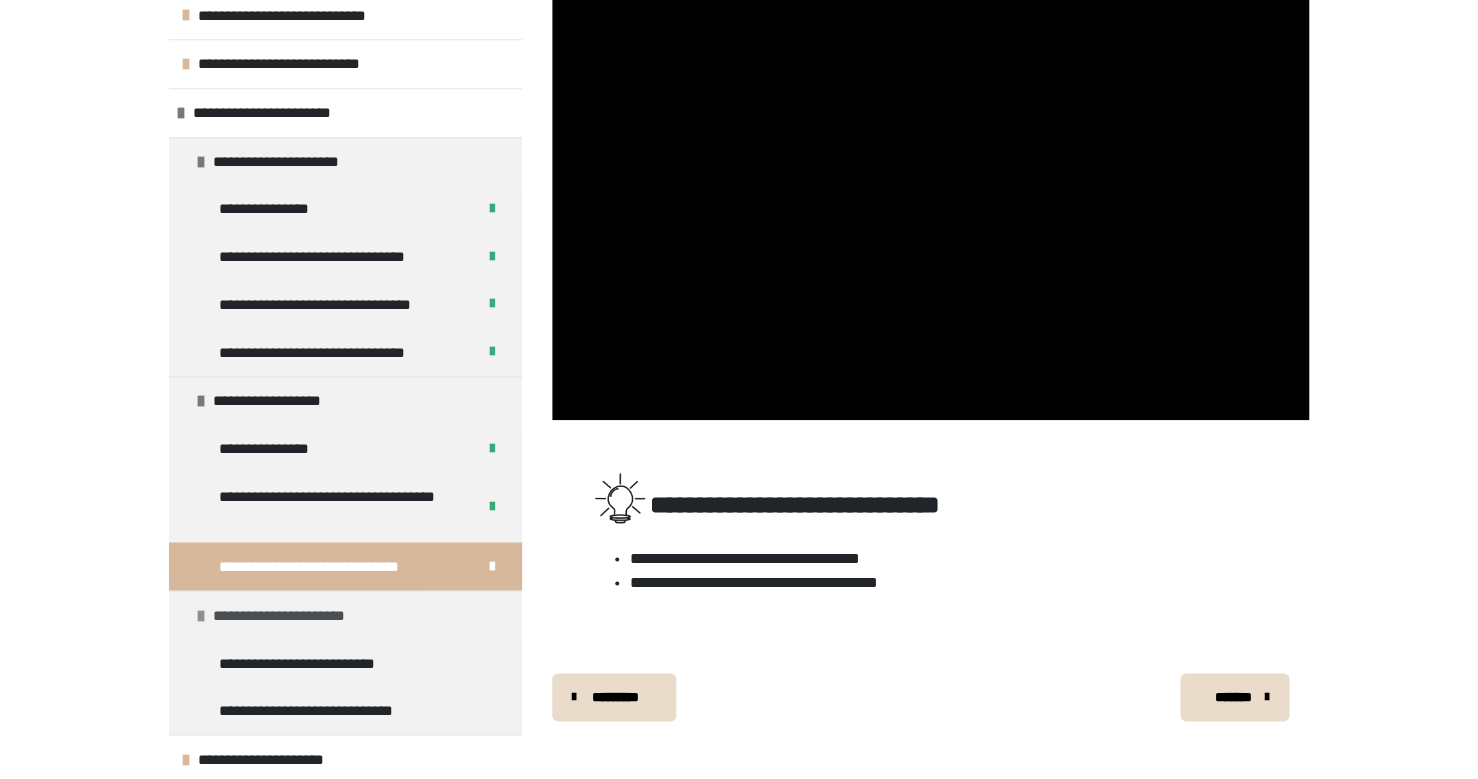 scroll, scrollTop: 664, scrollLeft: 0, axis: vertical 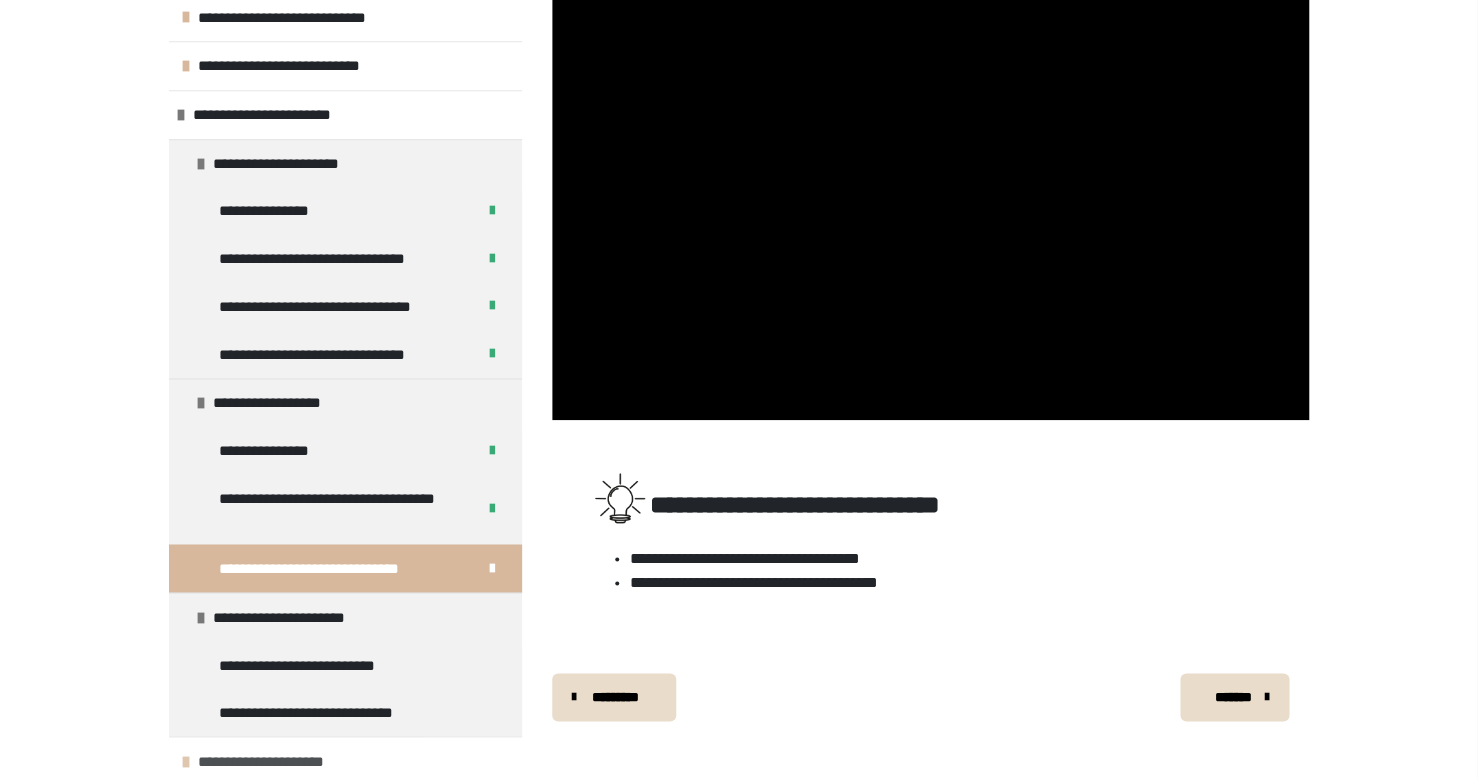 click at bounding box center (186, 761) 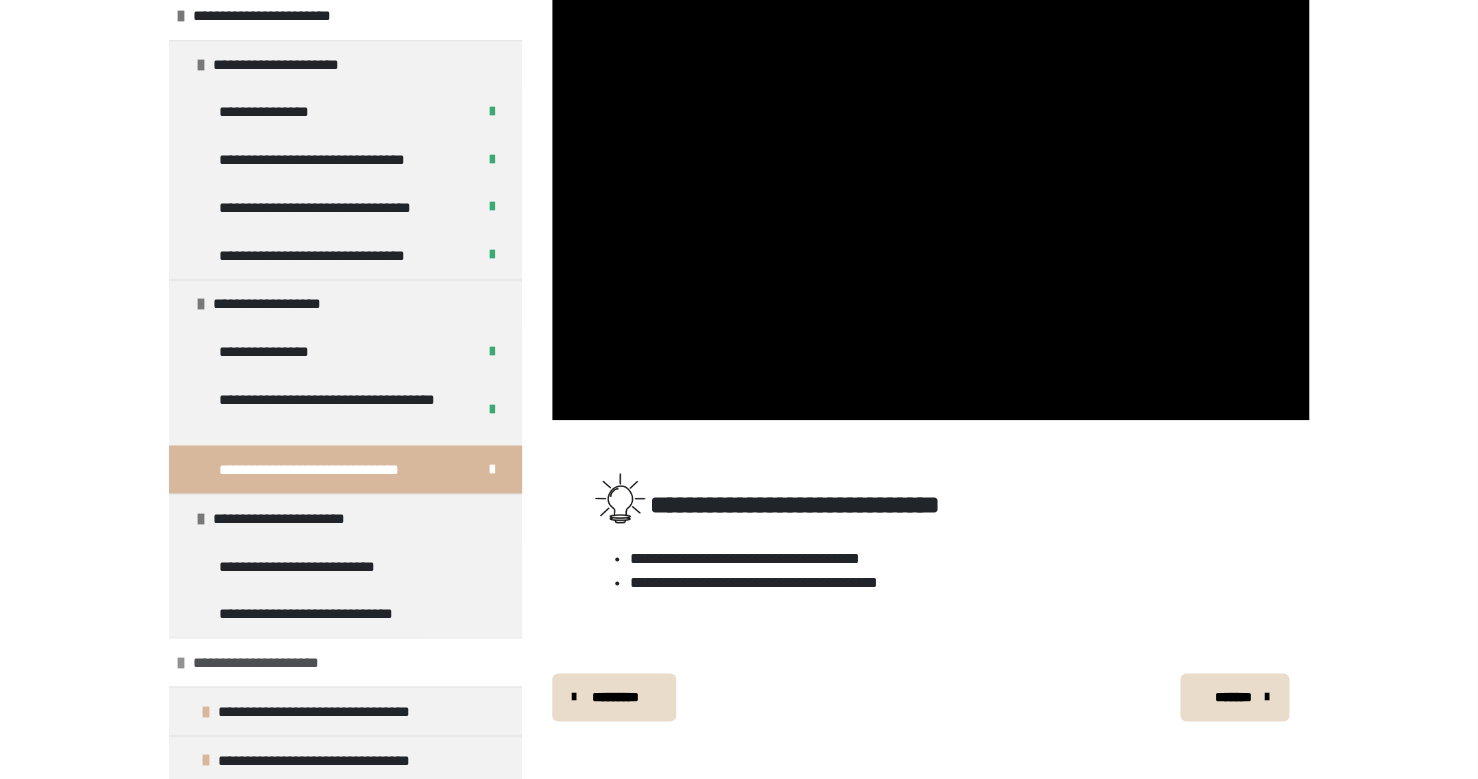 scroll, scrollTop: 763, scrollLeft: 0, axis: vertical 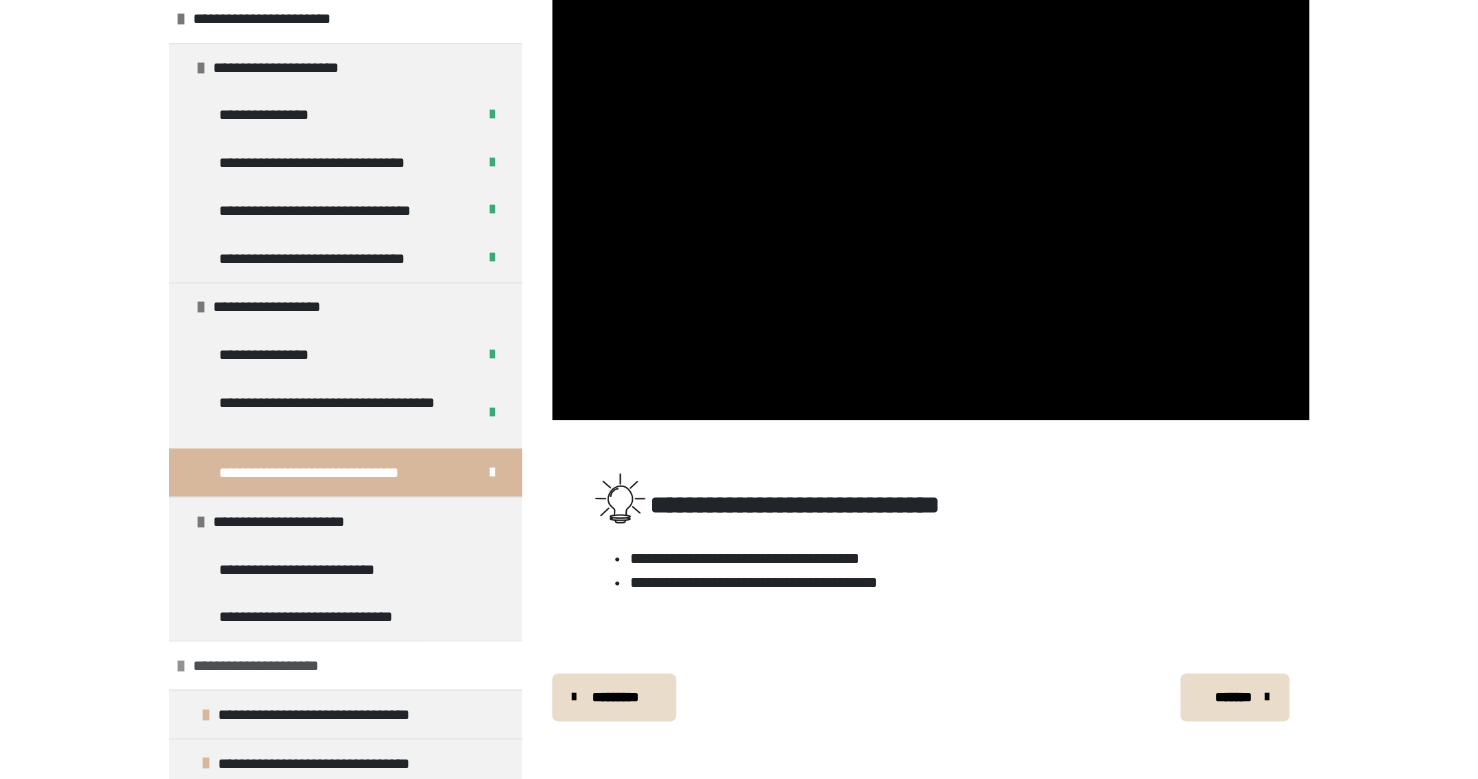 click at bounding box center (181, 665) 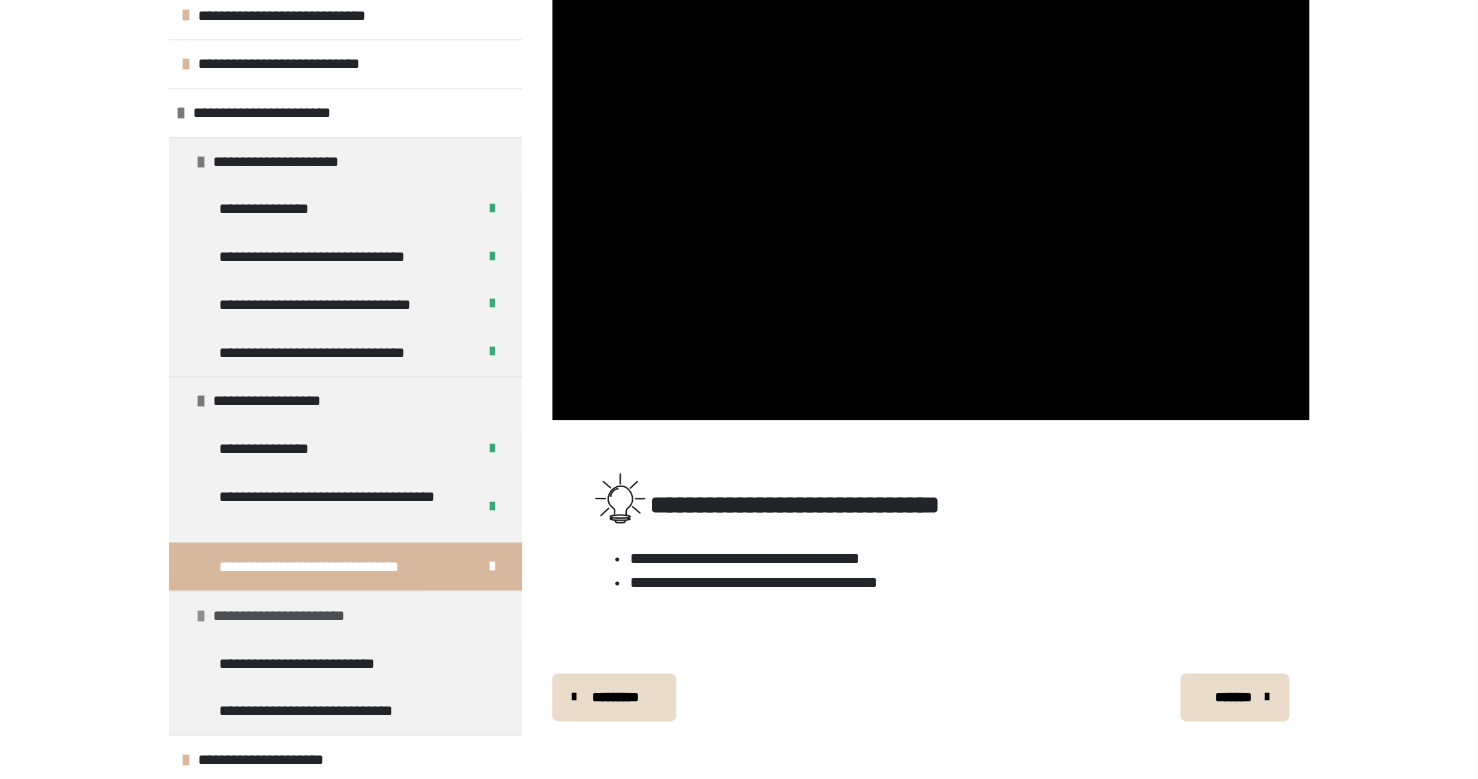 click on "**********" at bounding box center [291, 615] 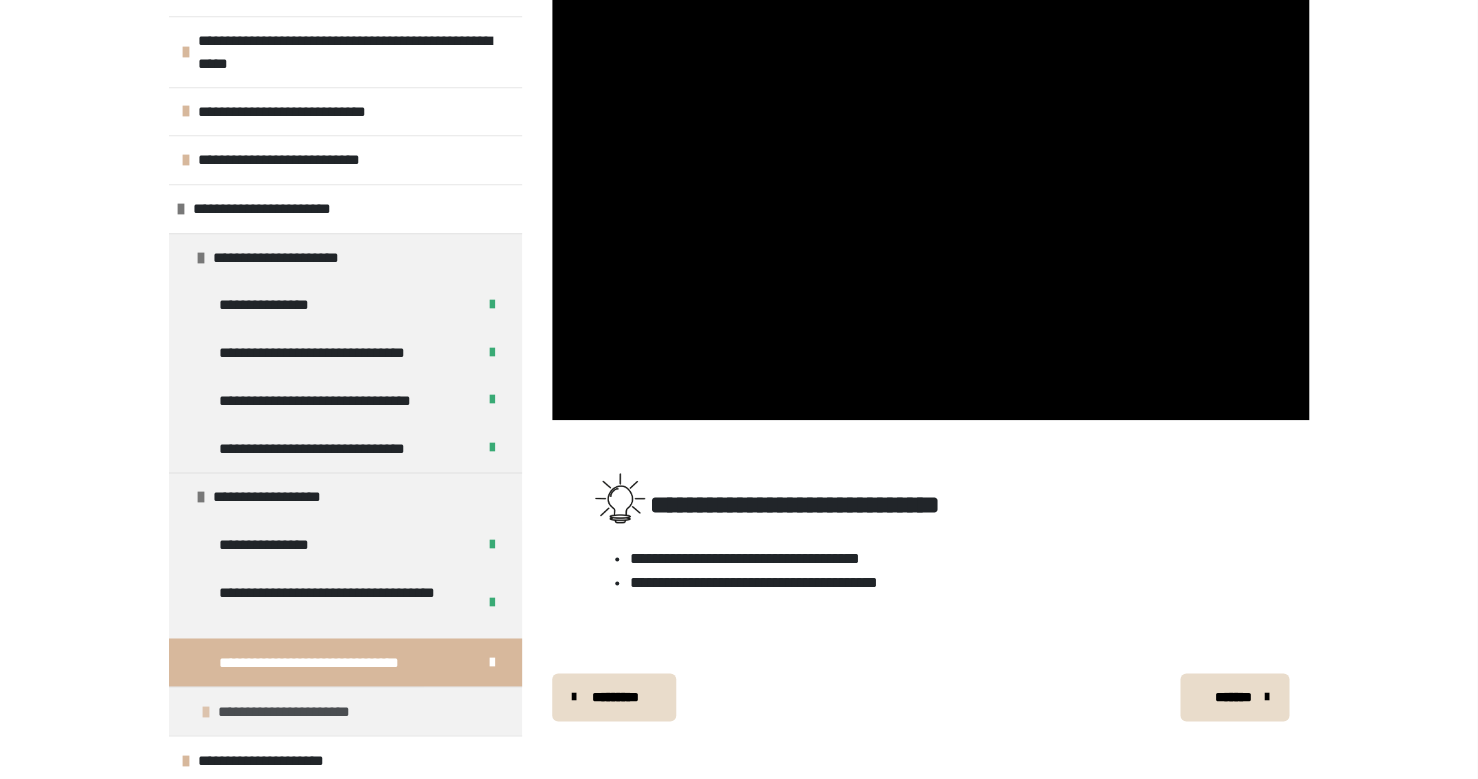click on "**********" at bounding box center (296, 711) 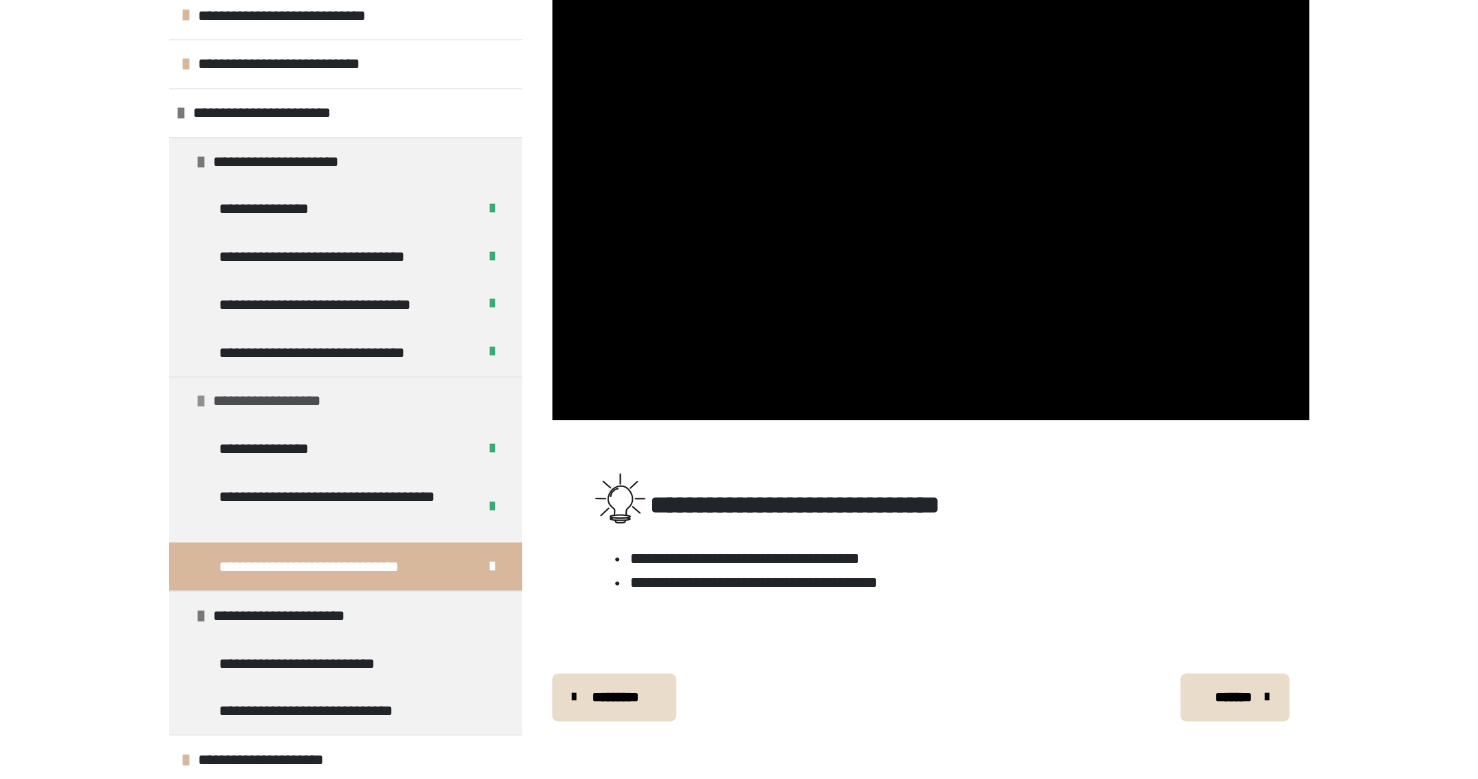 click at bounding box center (201, 401) 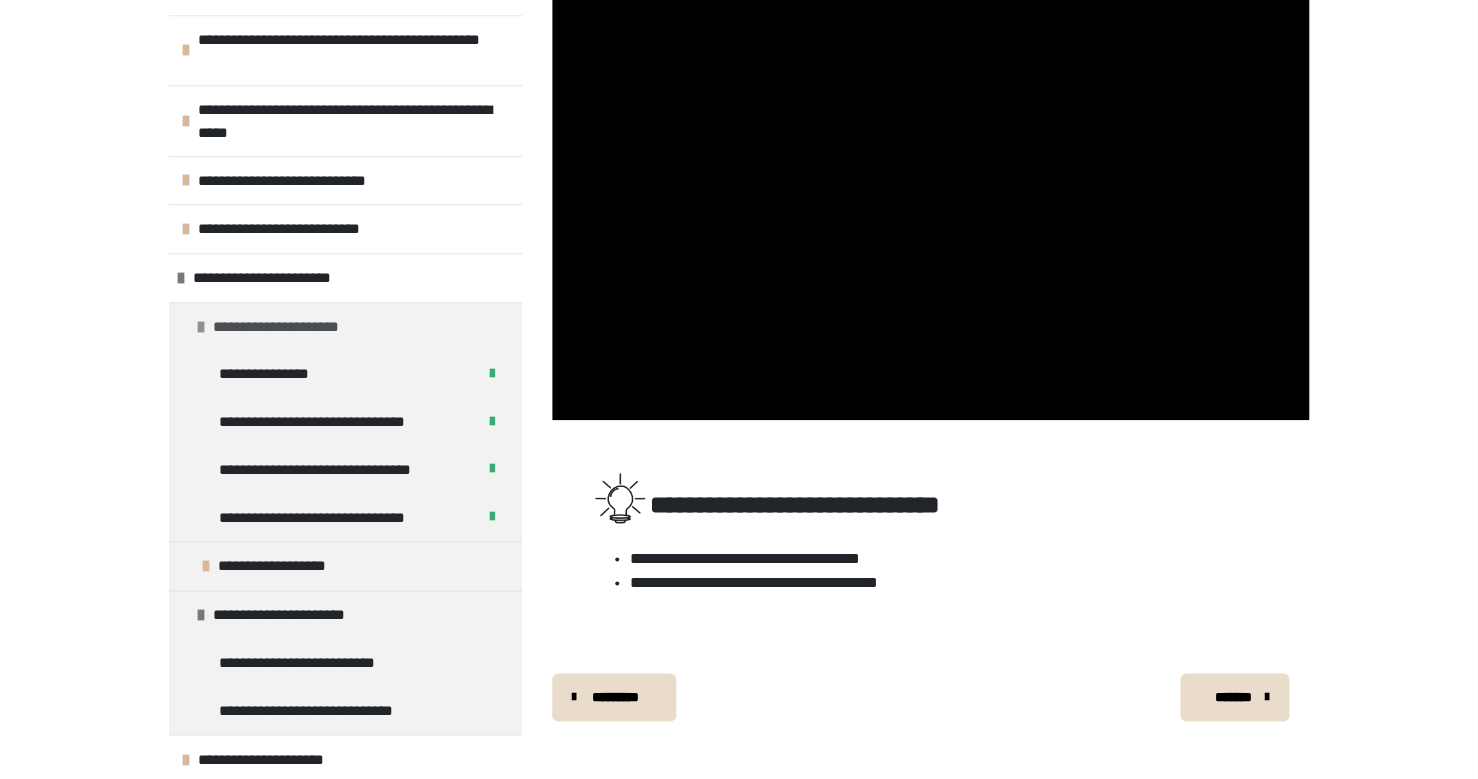 scroll, scrollTop: 499, scrollLeft: 0, axis: vertical 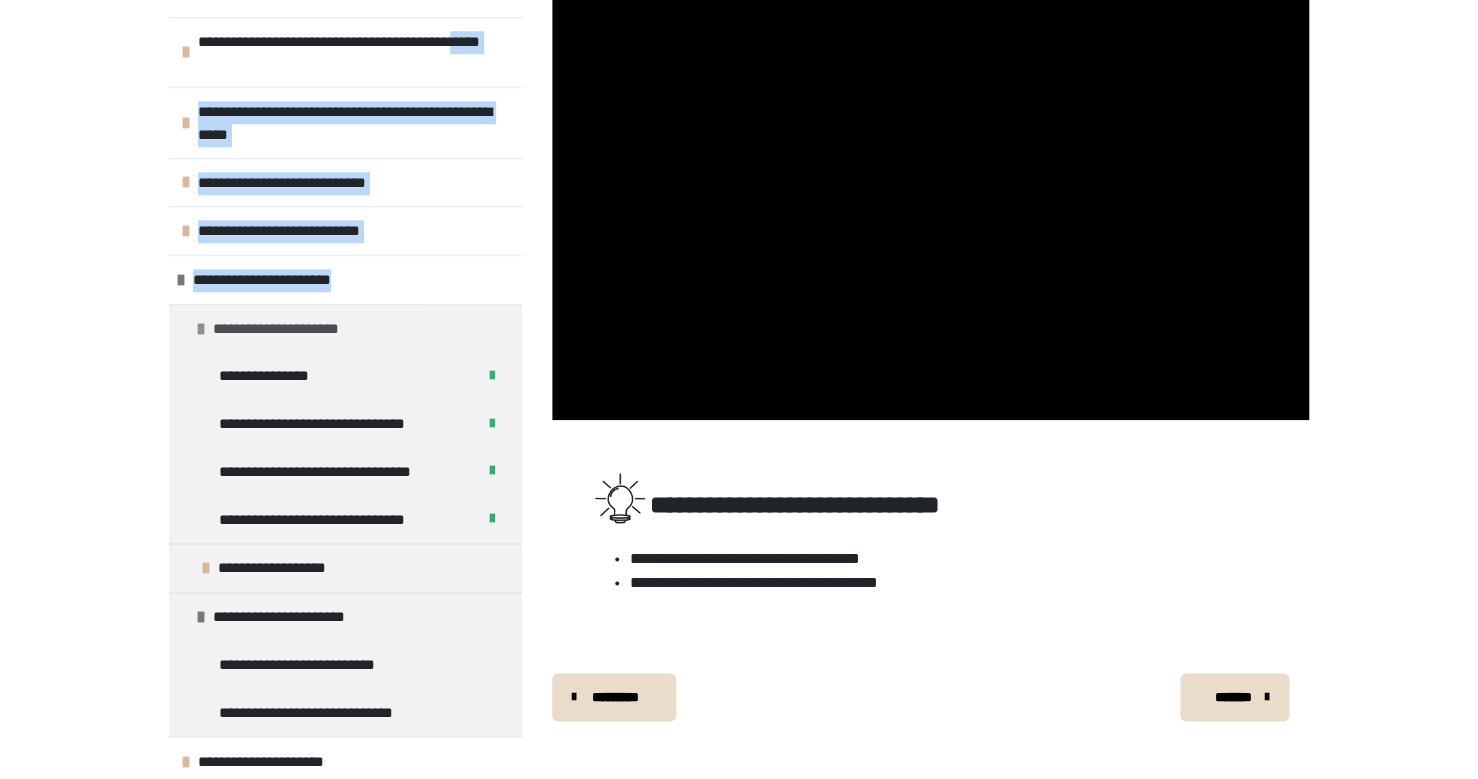 click on "**********" at bounding box center [345, 195] 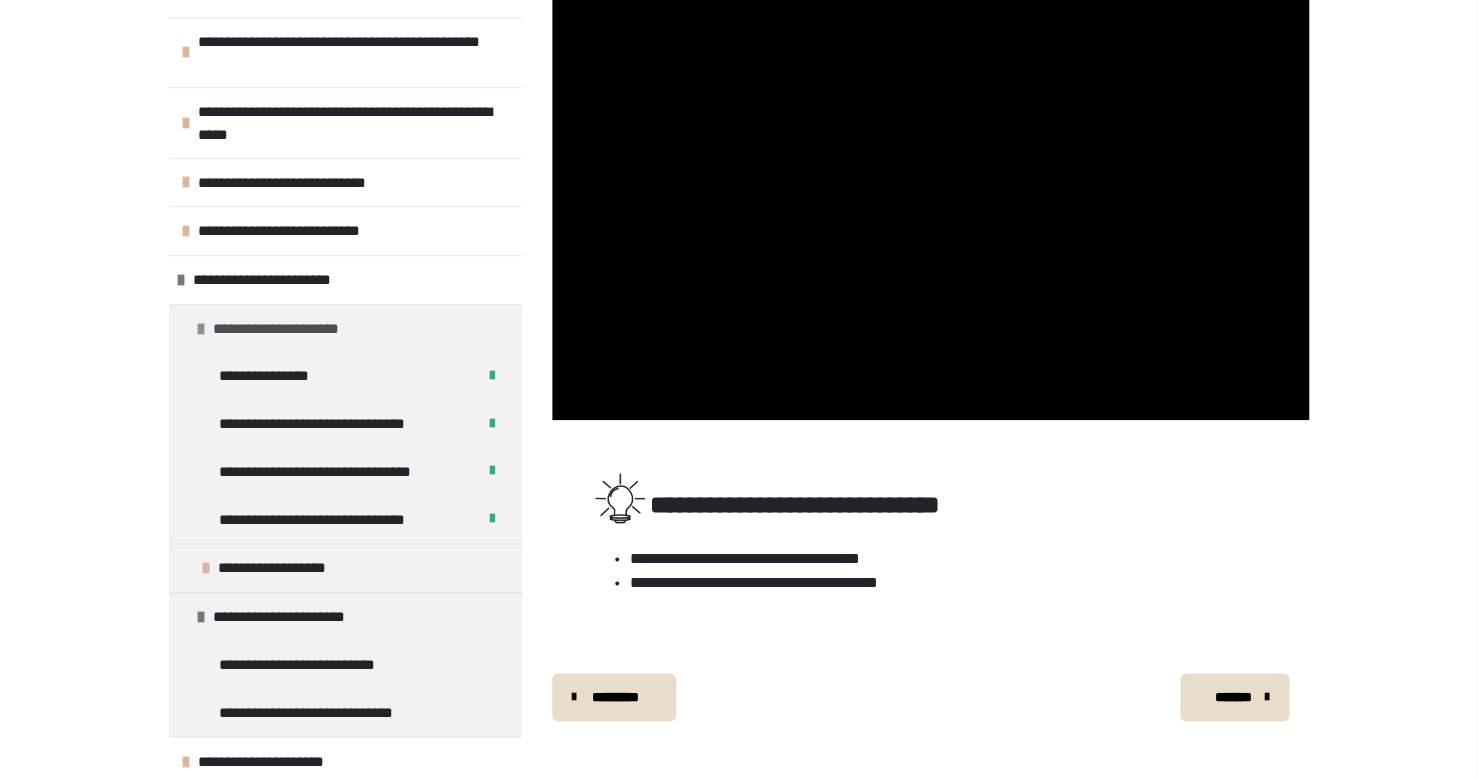 click at bounding box center (201, 329) 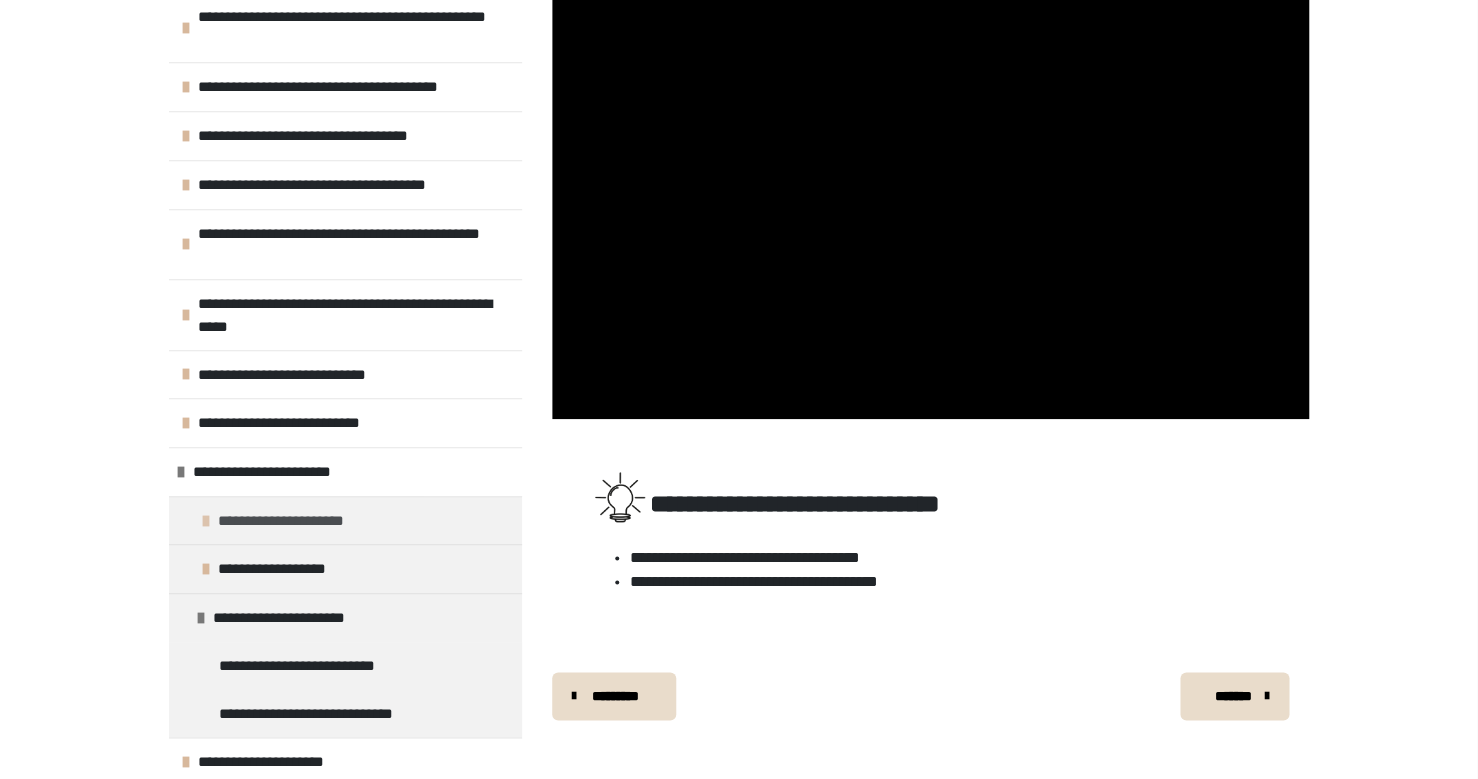 scroll, scrollTop: 458, scrollLeft: 0, axis: vertical 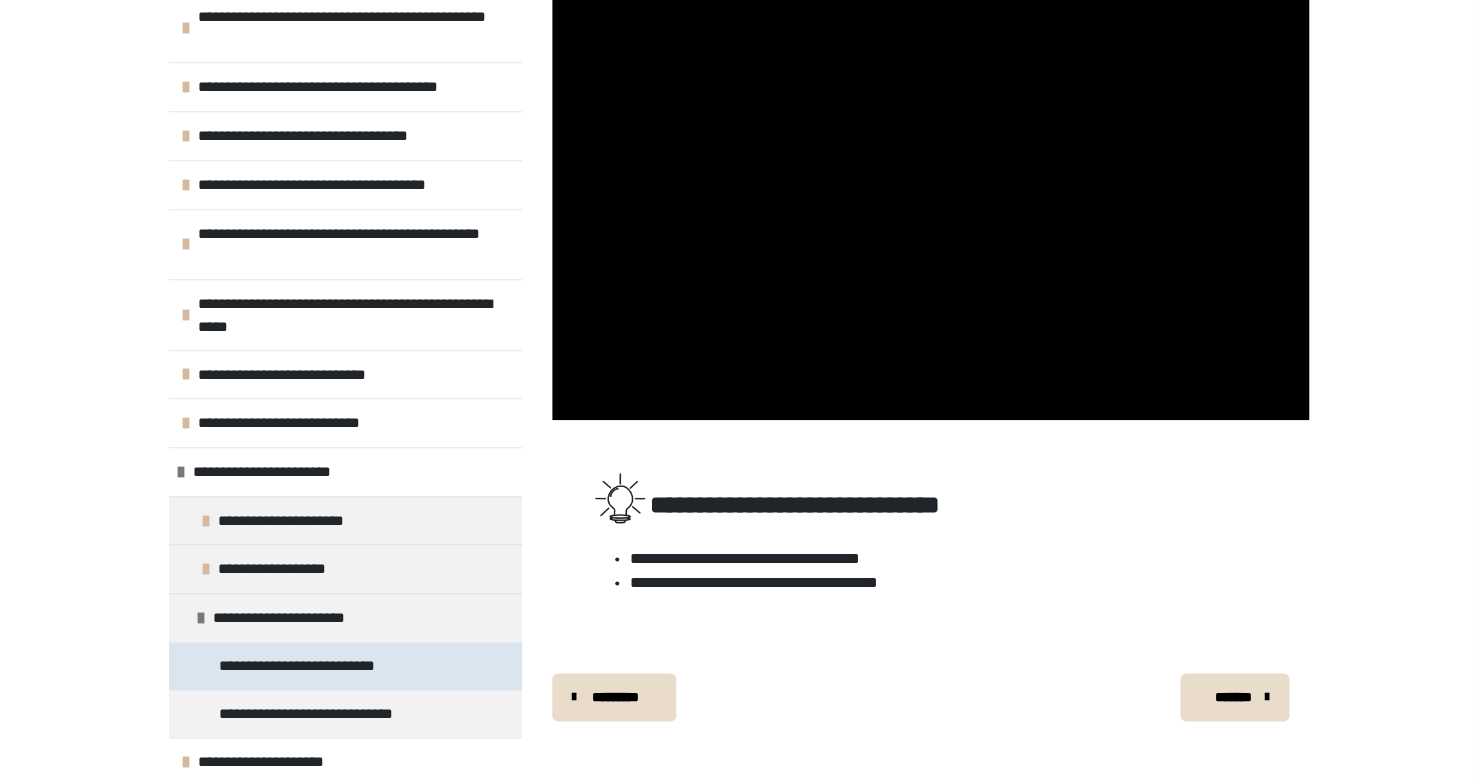 click on "**********" at bounding box center [313, 666] 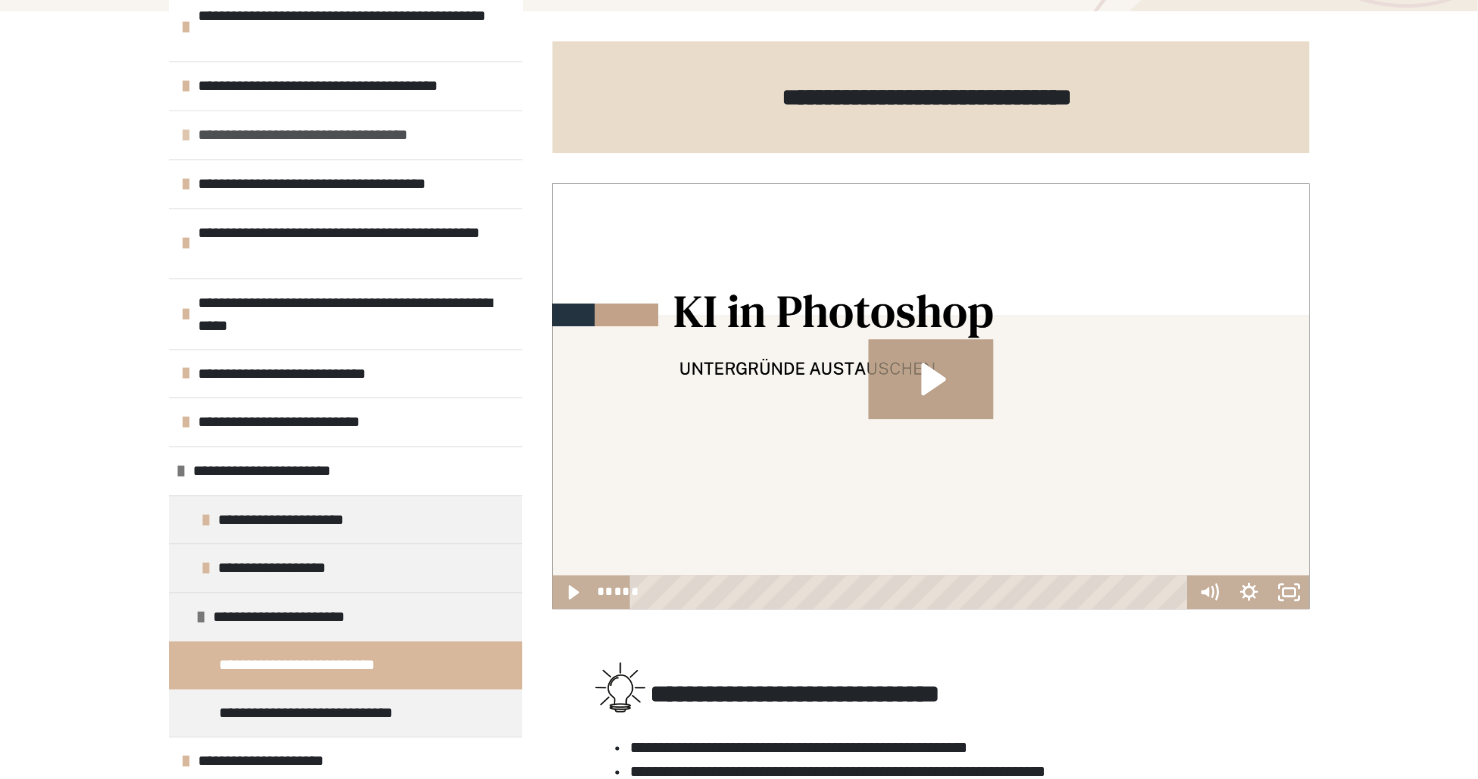 scroll, scrollTop: 307, scrollLeft: 0, axis: vertical 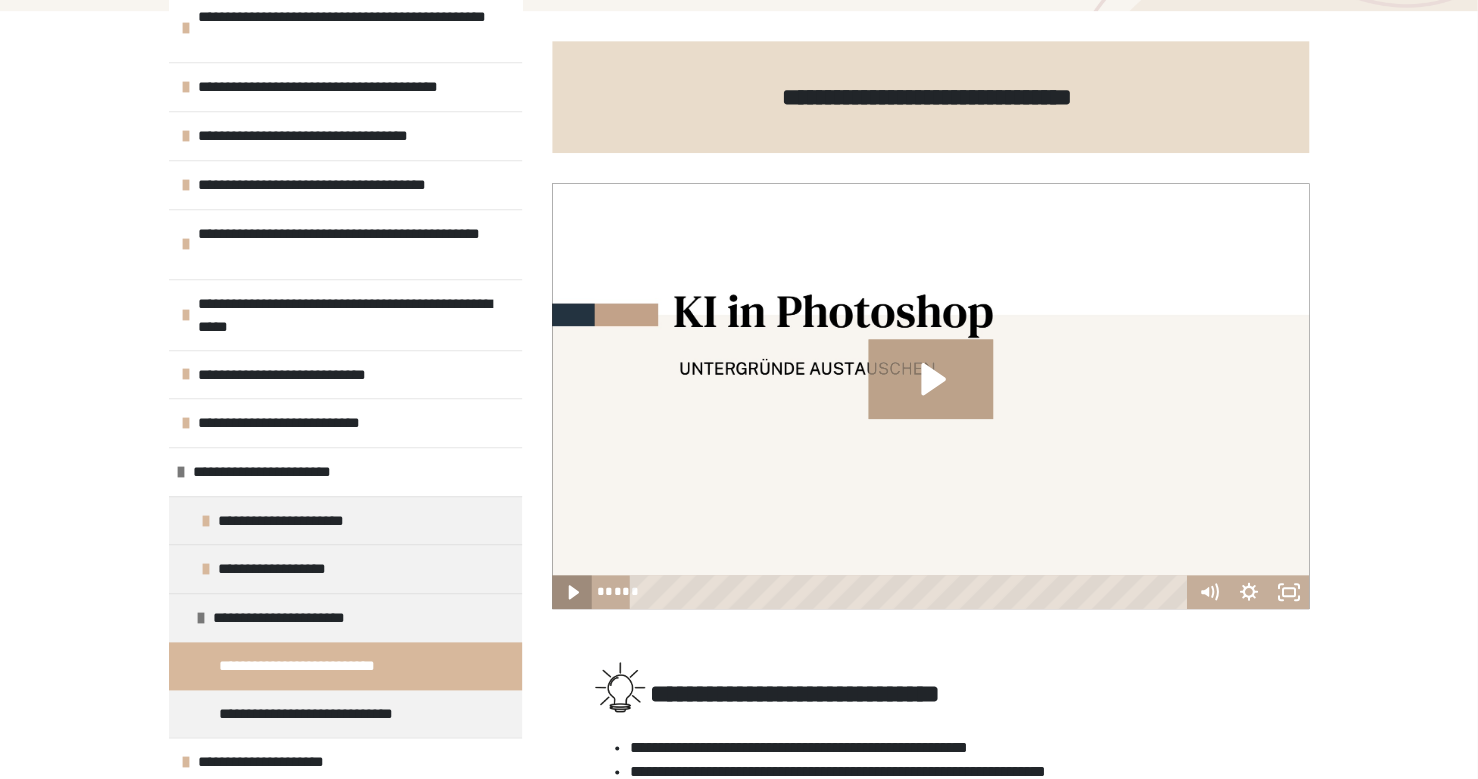 click 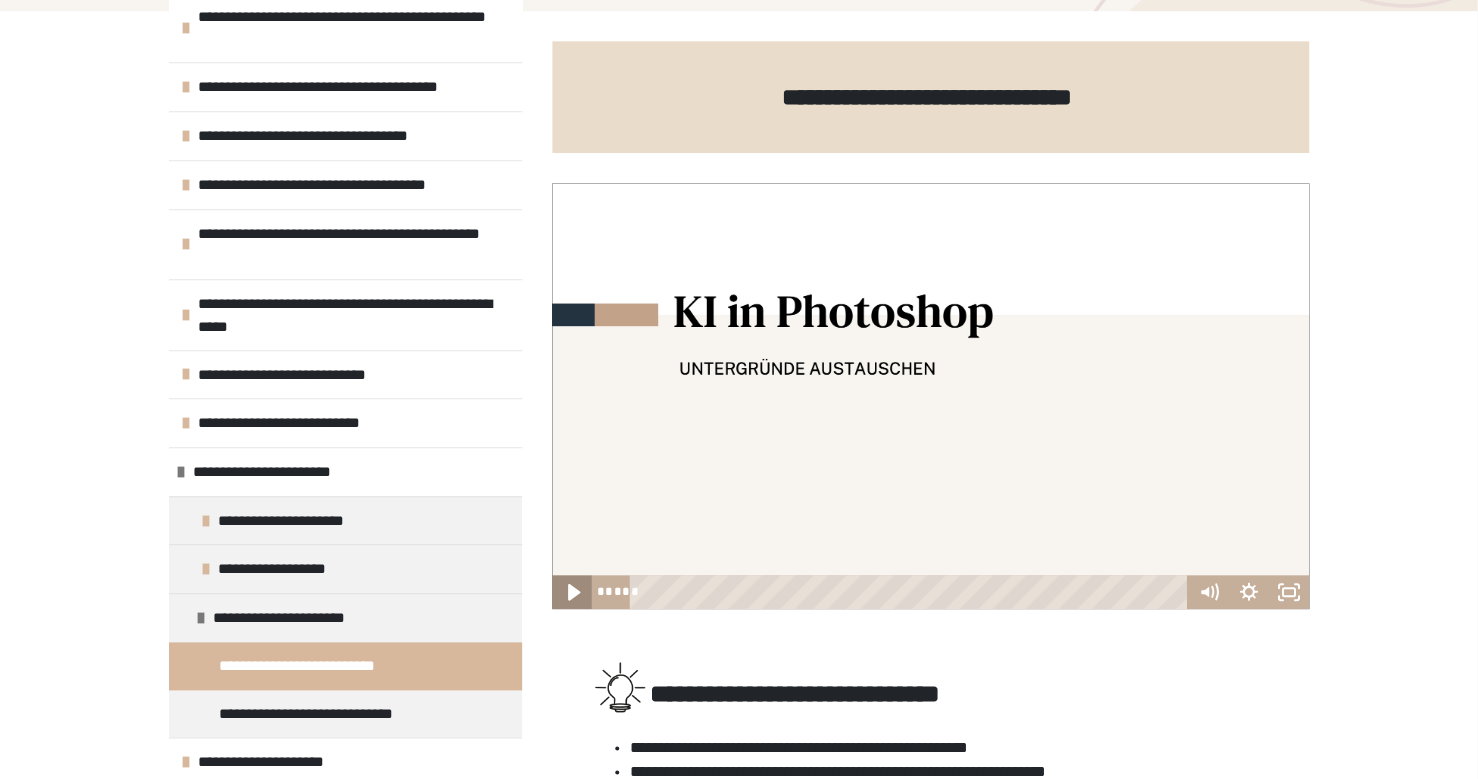 click 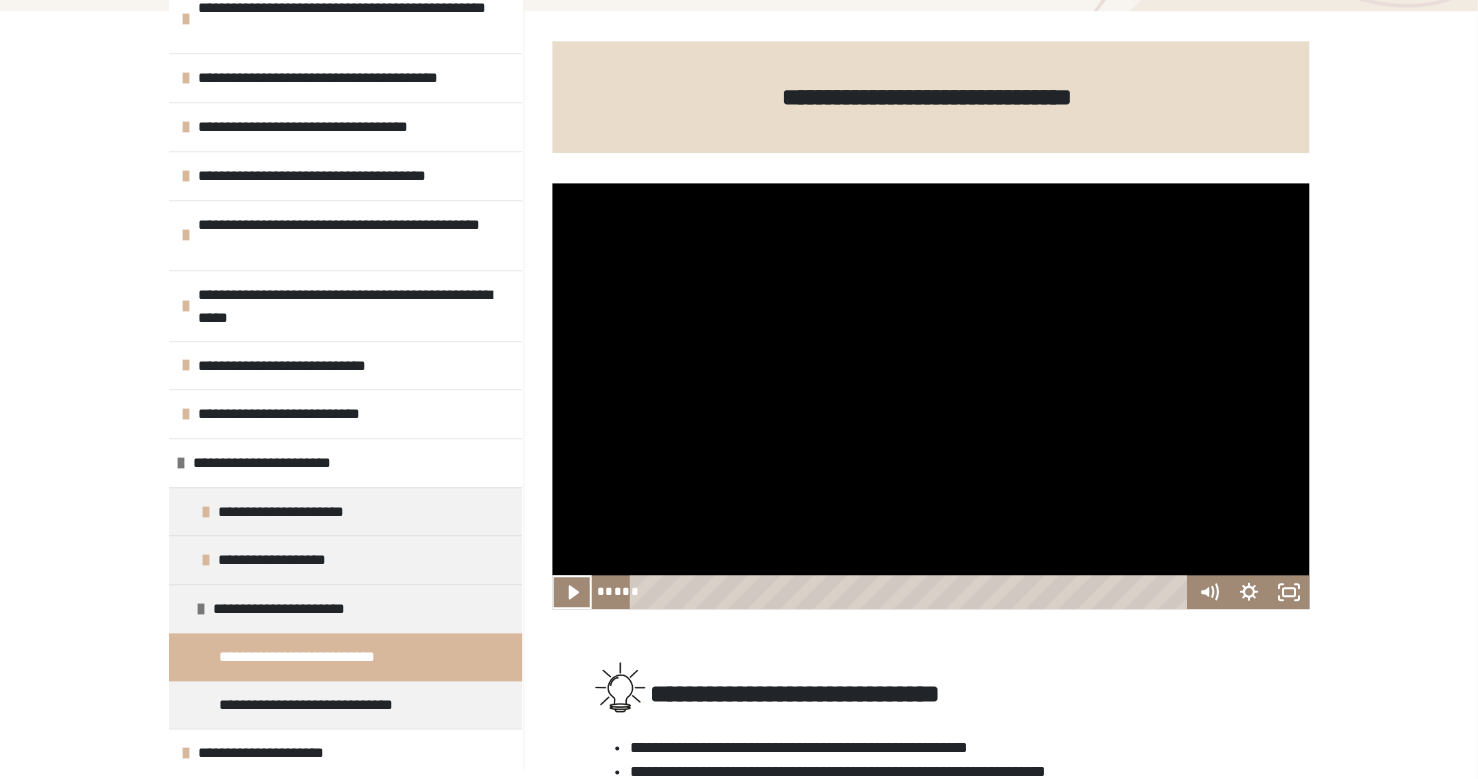 scroll, scrollTop: 129, scrollLeft: 0, axis: vertical 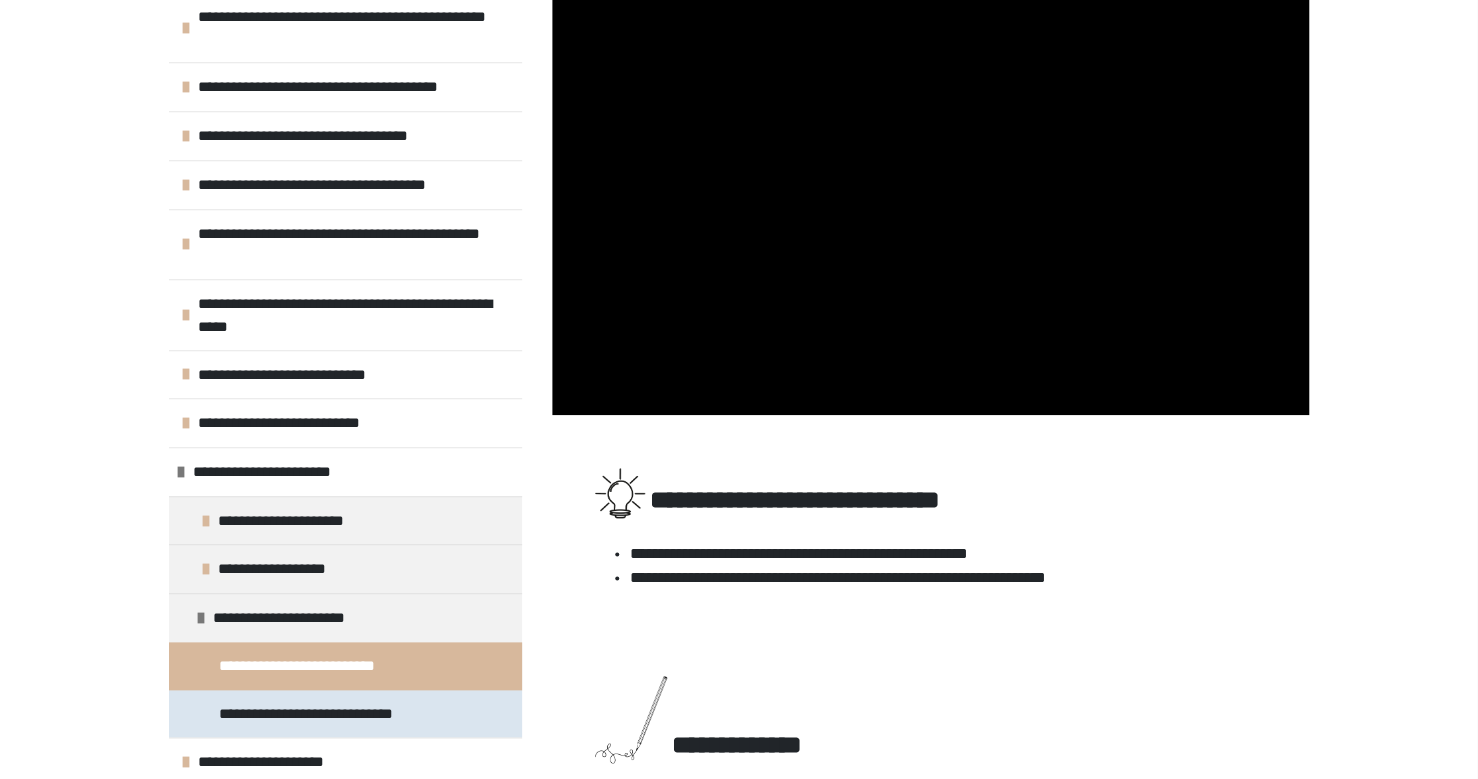 click on "**********" at bounding box center [323, 714] 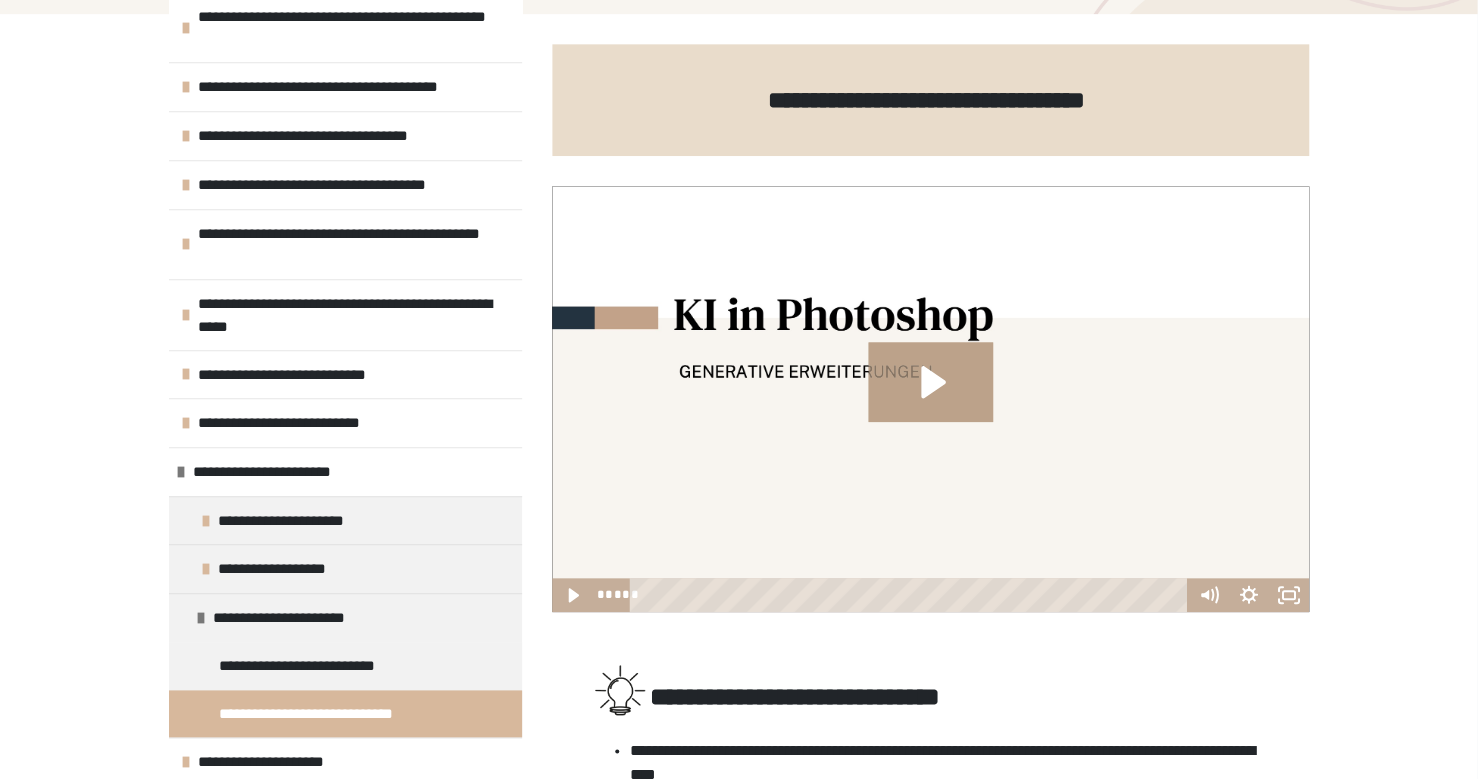 scroll, scrollTop: 237, scrollLeft: 0, axis: vertical 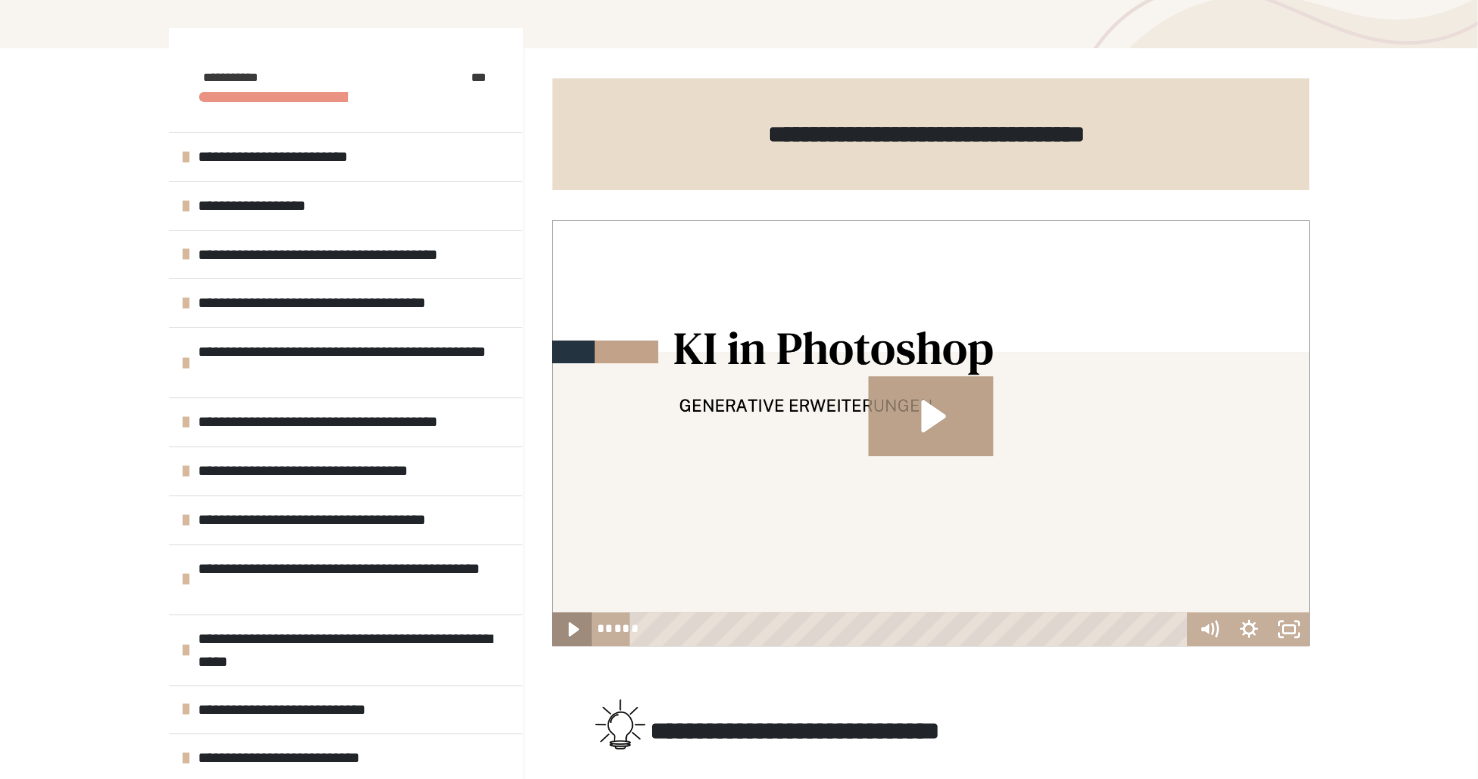 click 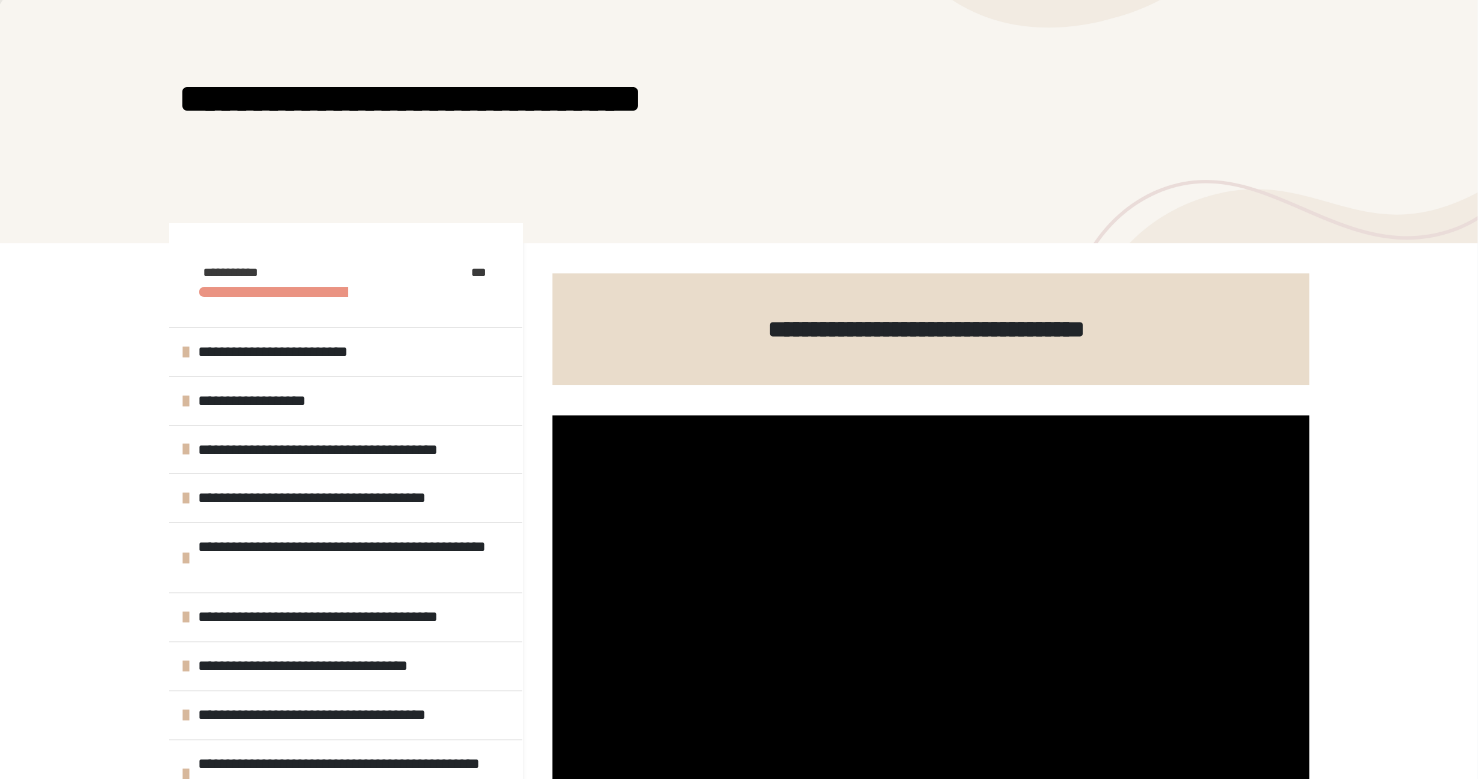 scroll, scrollTop: 40, scrollLeft: 0, axis: vertical 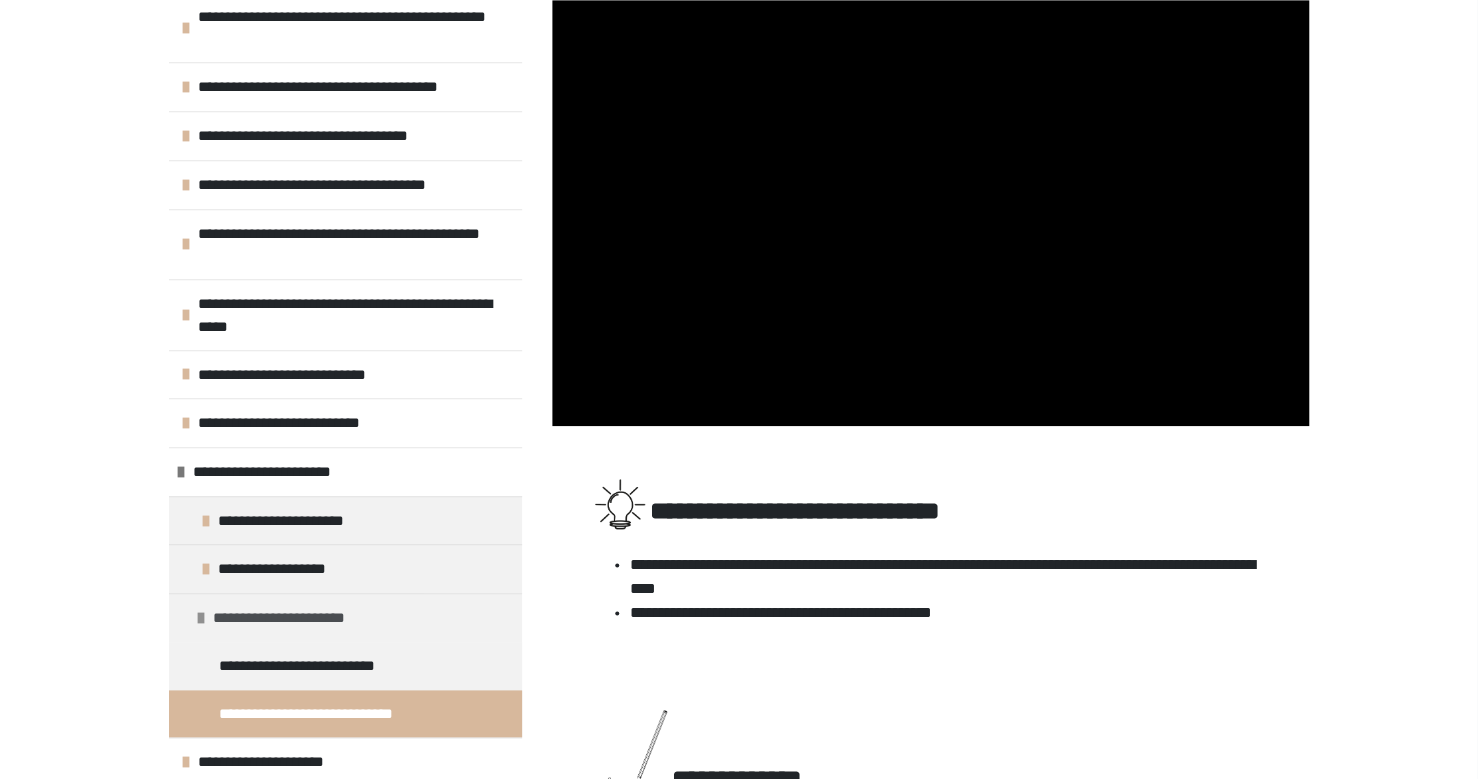 click at bounding box center (201, 618) 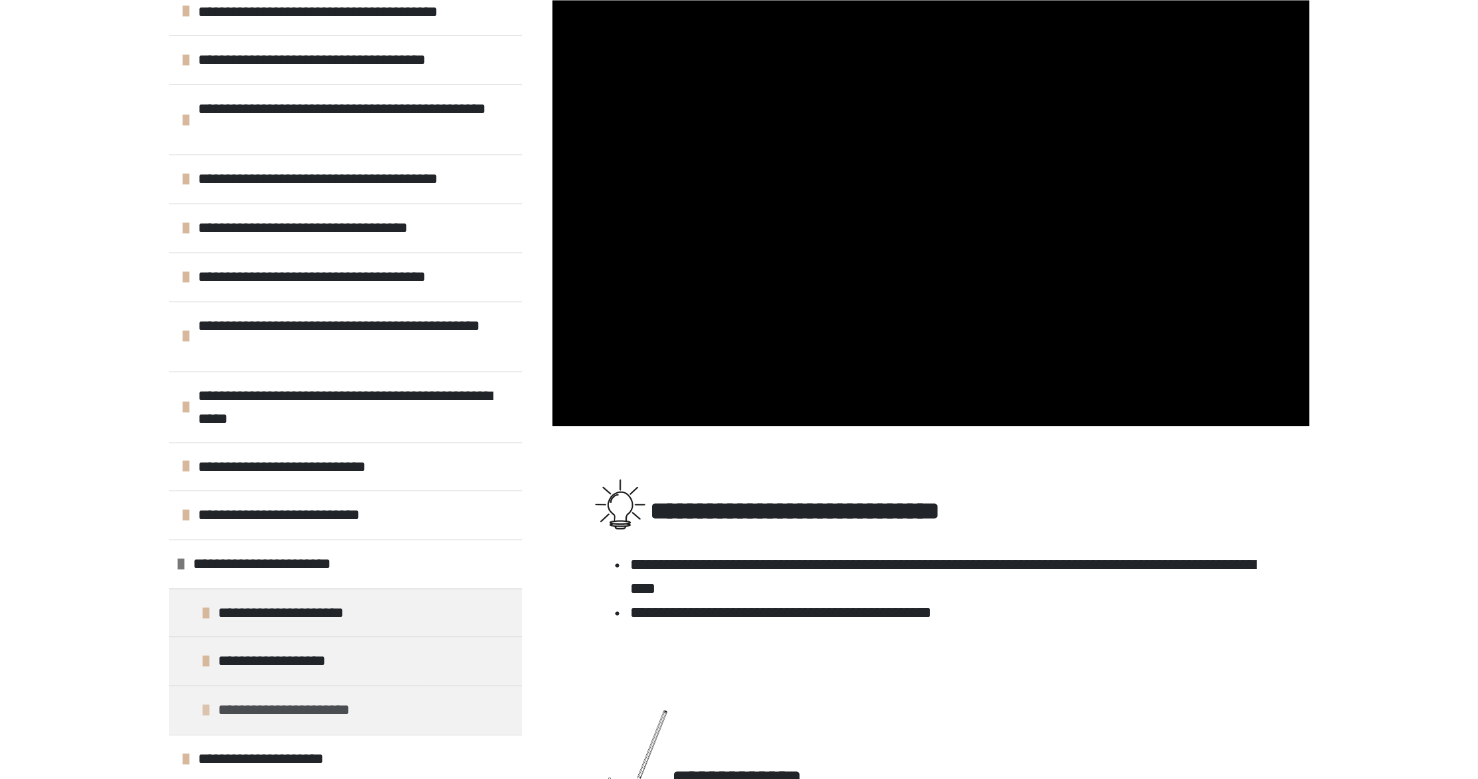 scroll, scrollTop: 213, scrollLeft: 0, axis: vertical 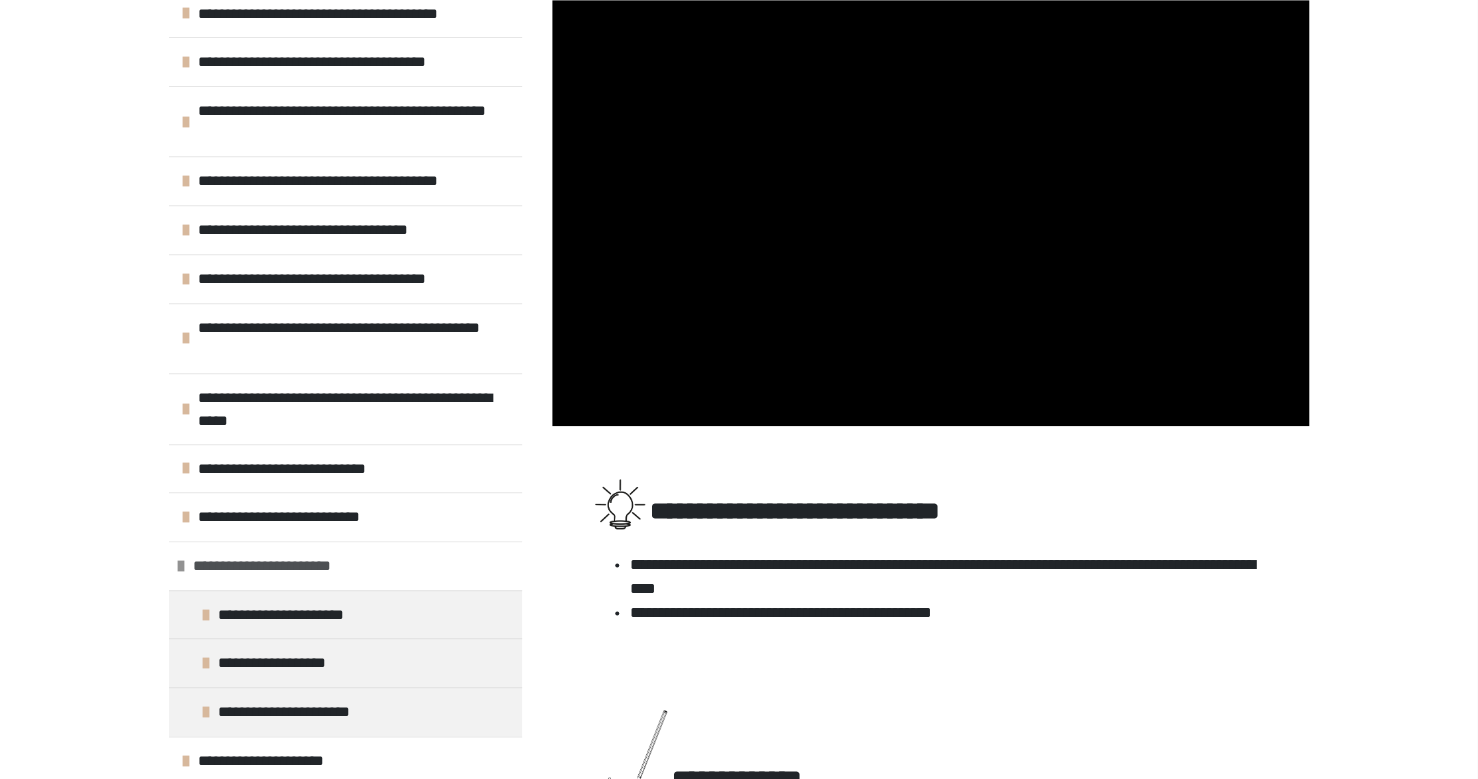 click at bounding box center (181, 566) 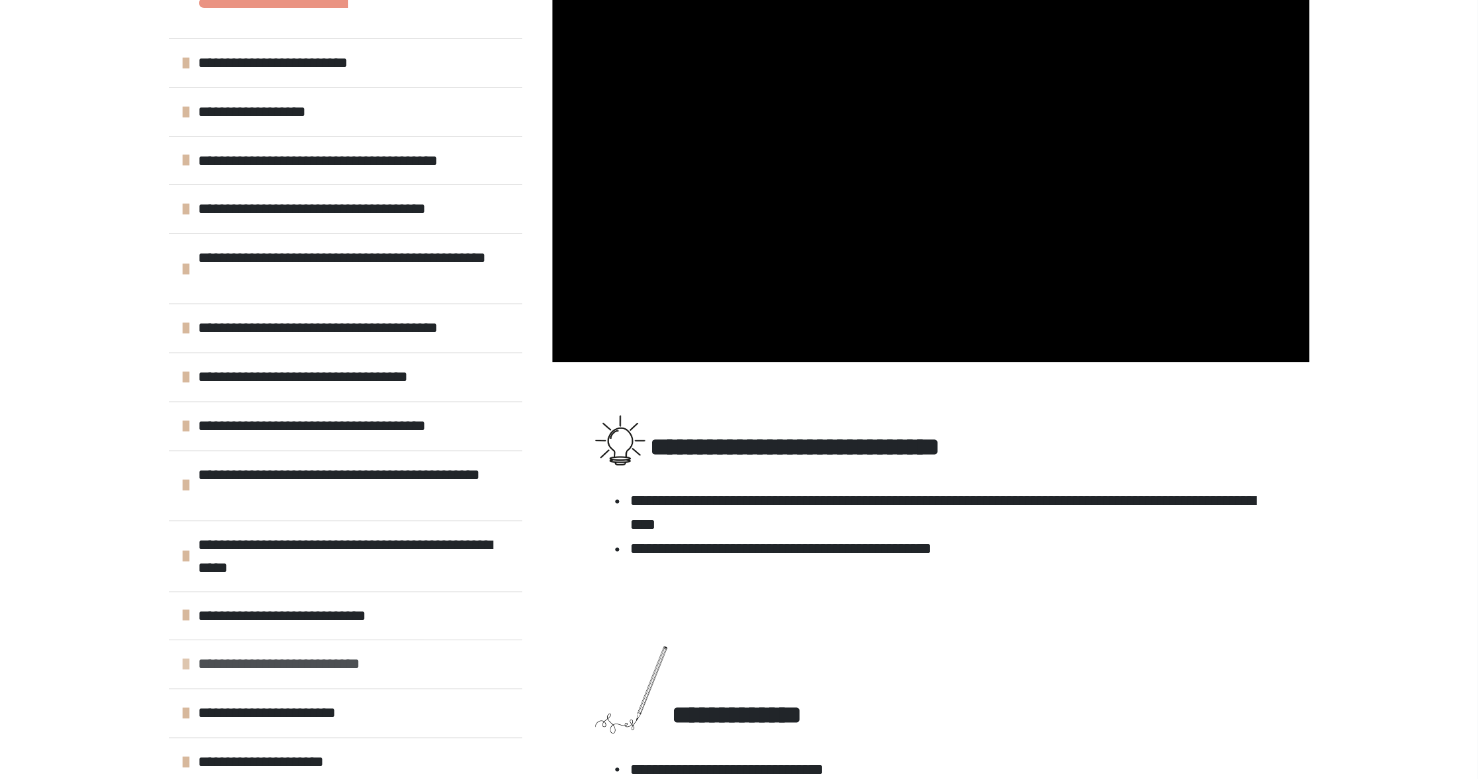scroll, scrollTop: 529, scrollLeft: 0, axis: vertical 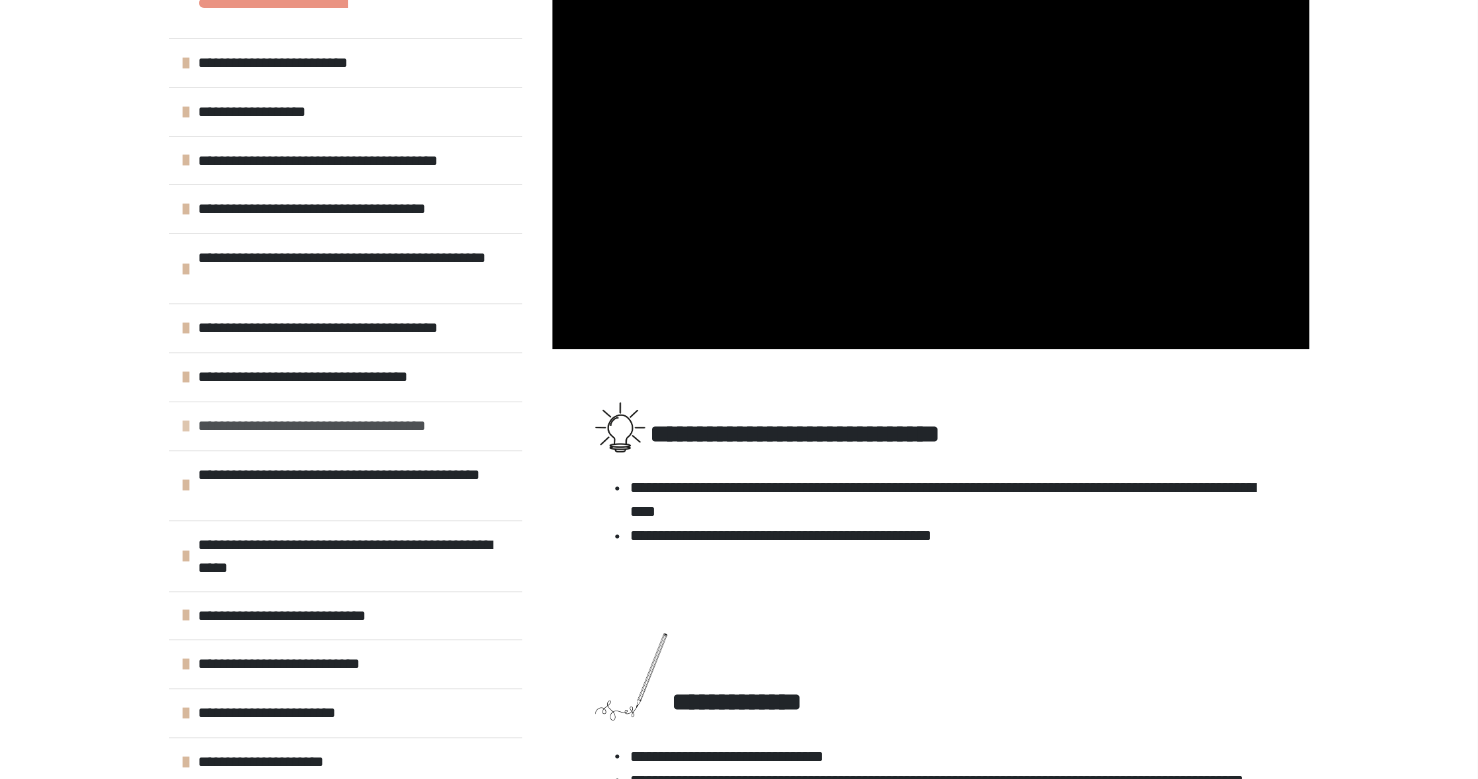 click on "**********" at bounding box center [324, 426] 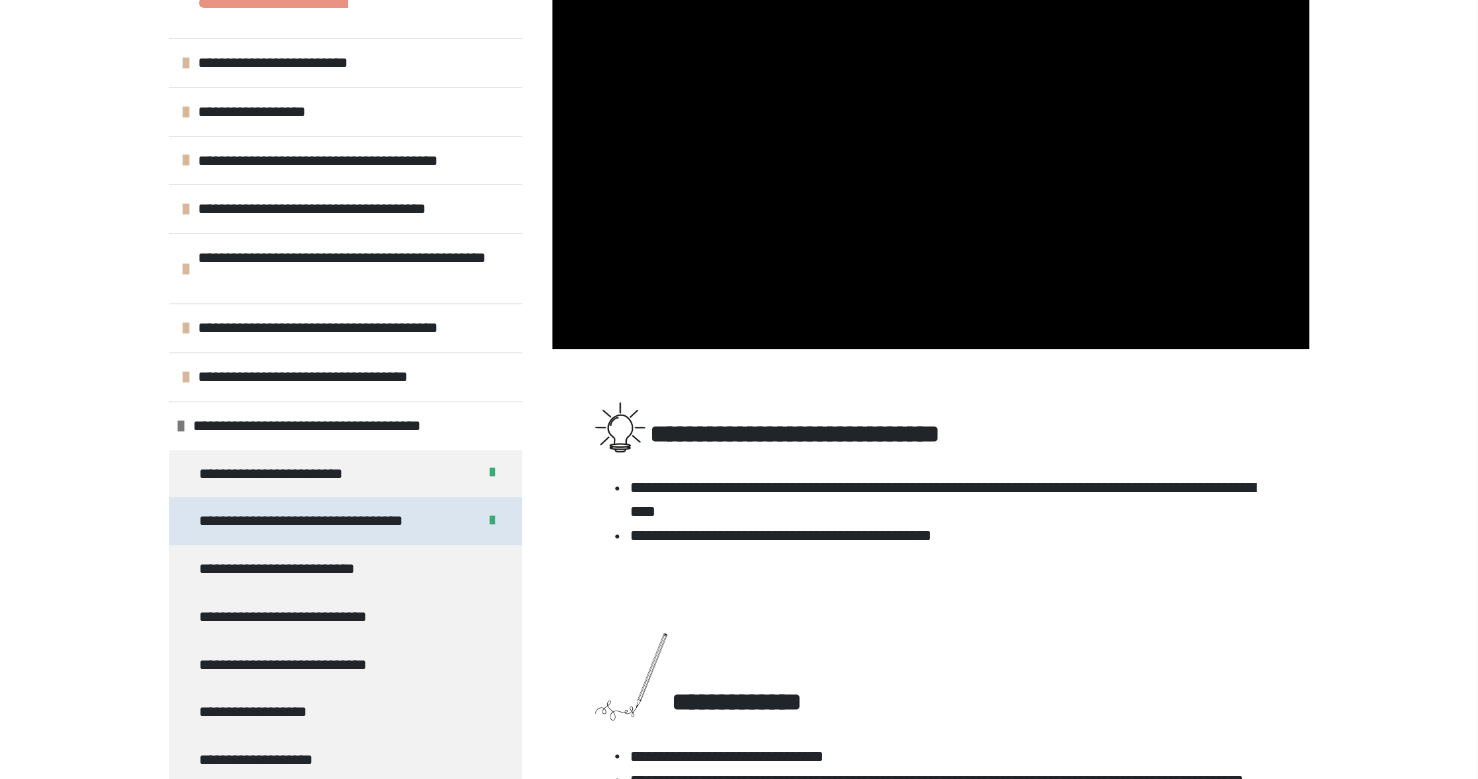 click on "**********" at bounding box center [319, 521] 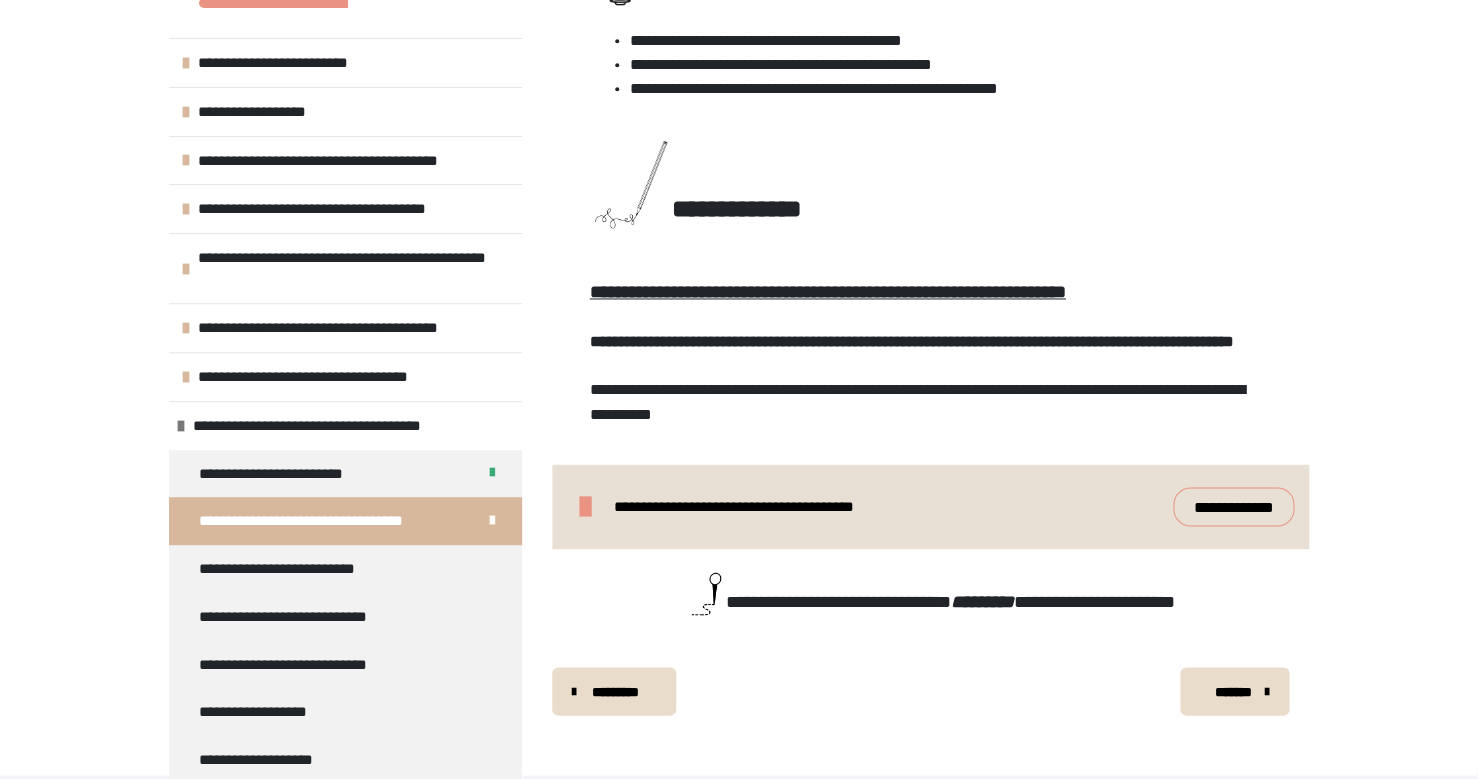 scroll, scrollTop: 820, scrollLeft: 0, axis: vertical 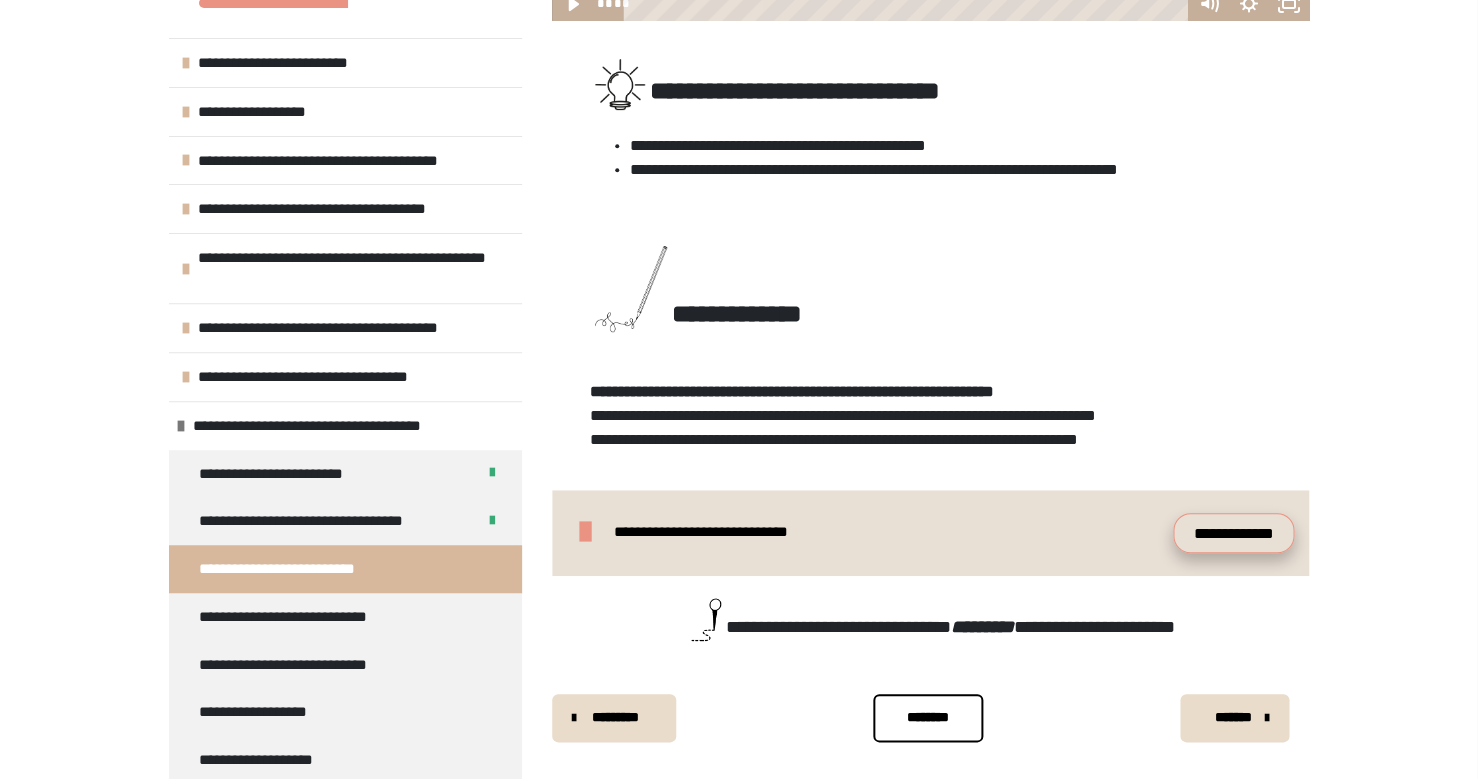 click on "**********" at bounding box center [1233, 532] 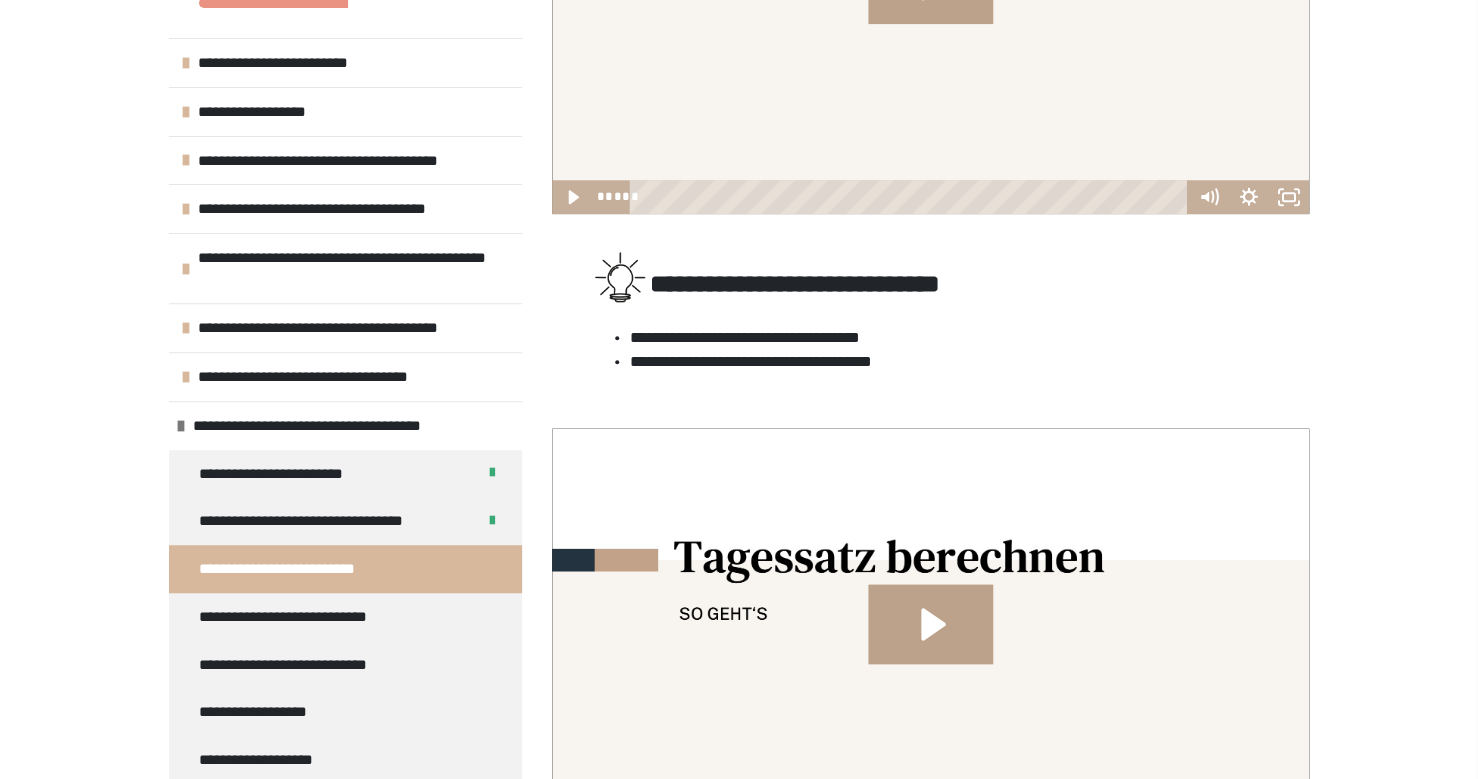 scroll, scrollTop: 232, scrollLeft: 0, axis: vertical 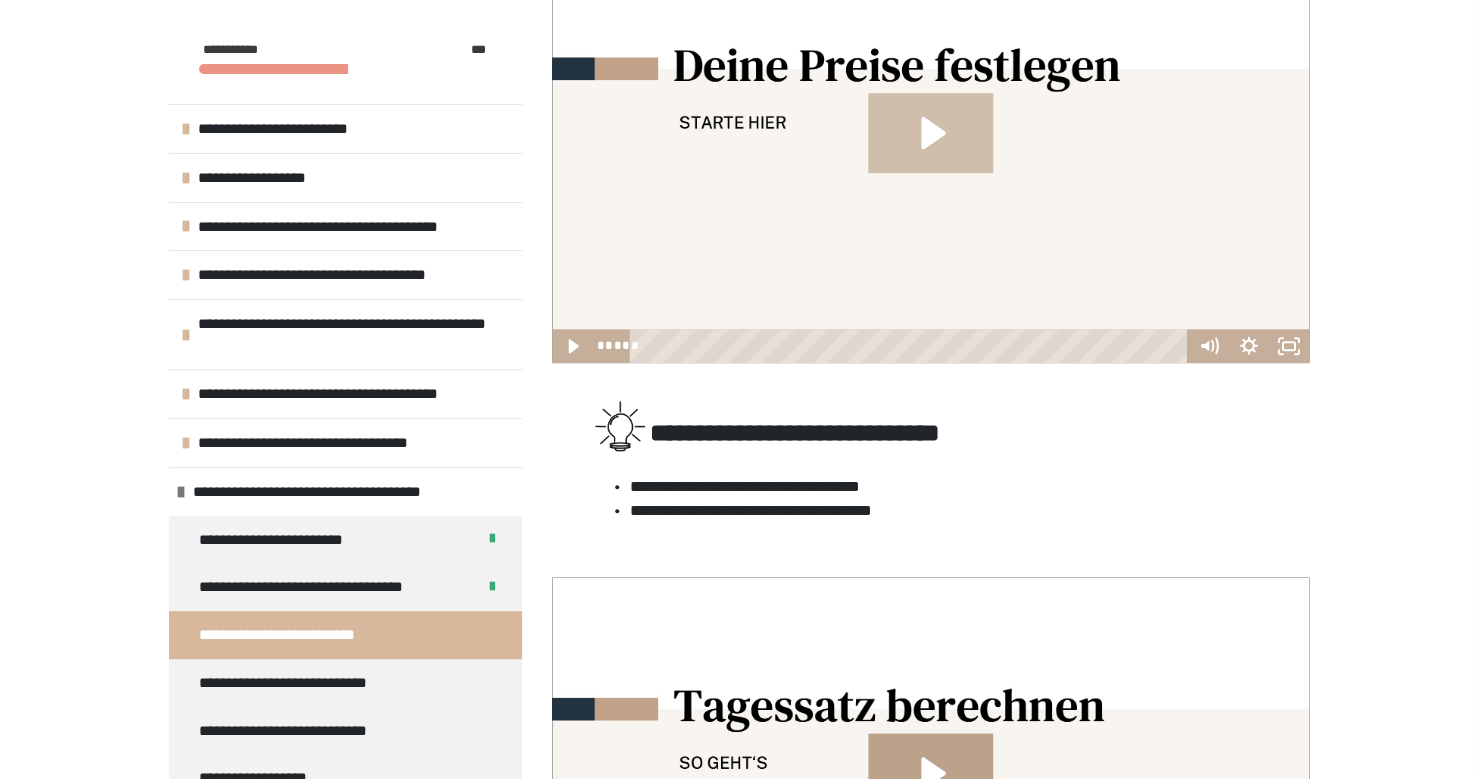 click 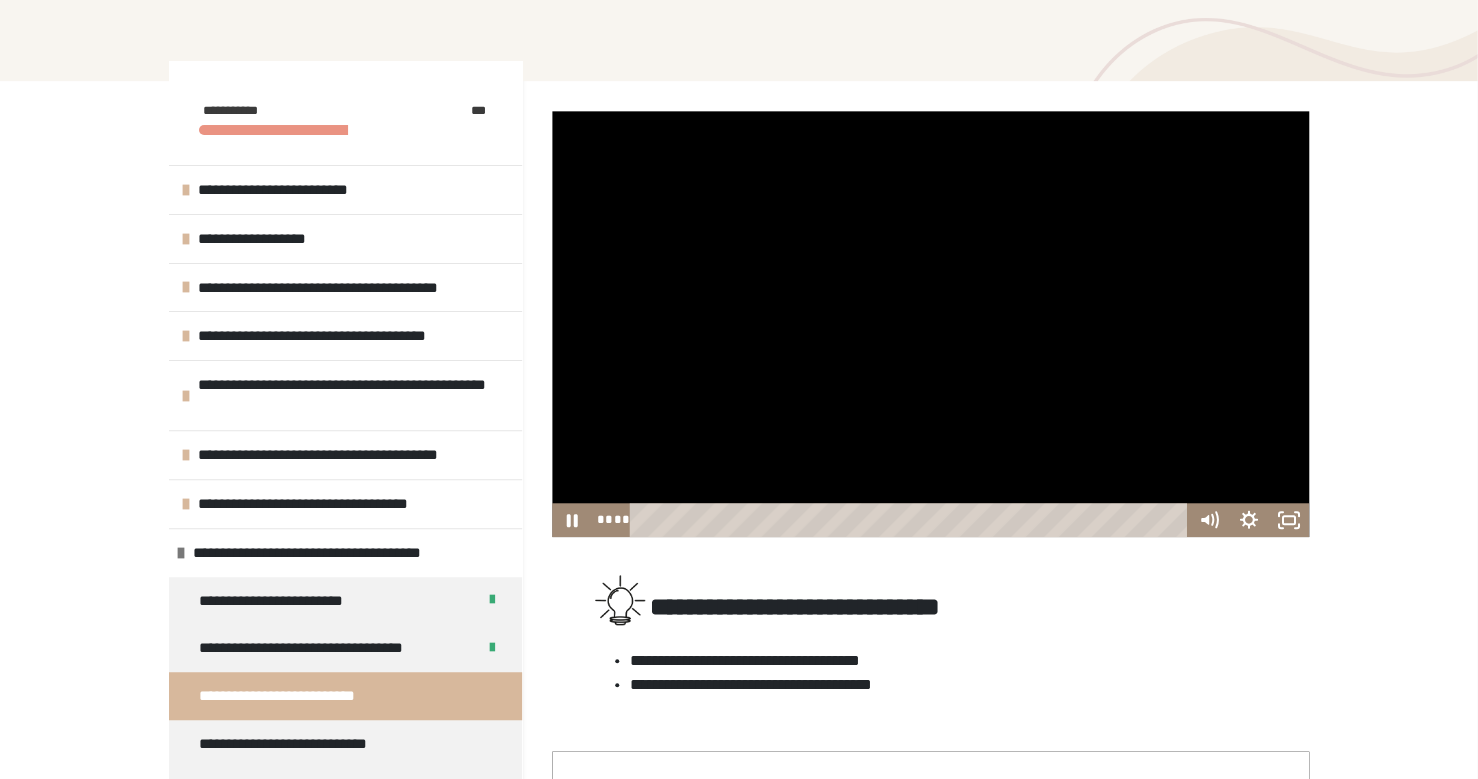 scroll, scrollTop: 196, scrollLeft: 0, axis: vertical 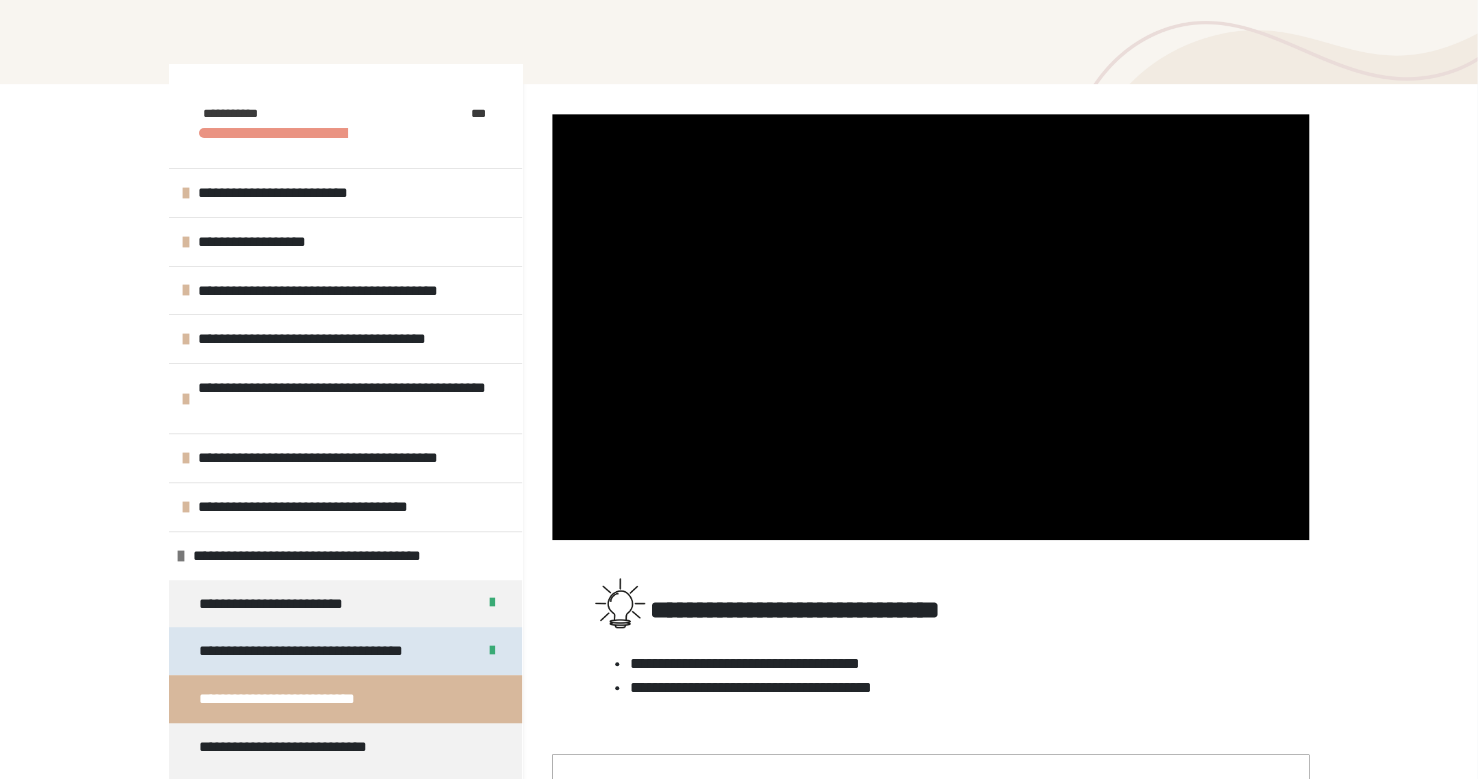 click on "**********" at bounding box center [319, 651] 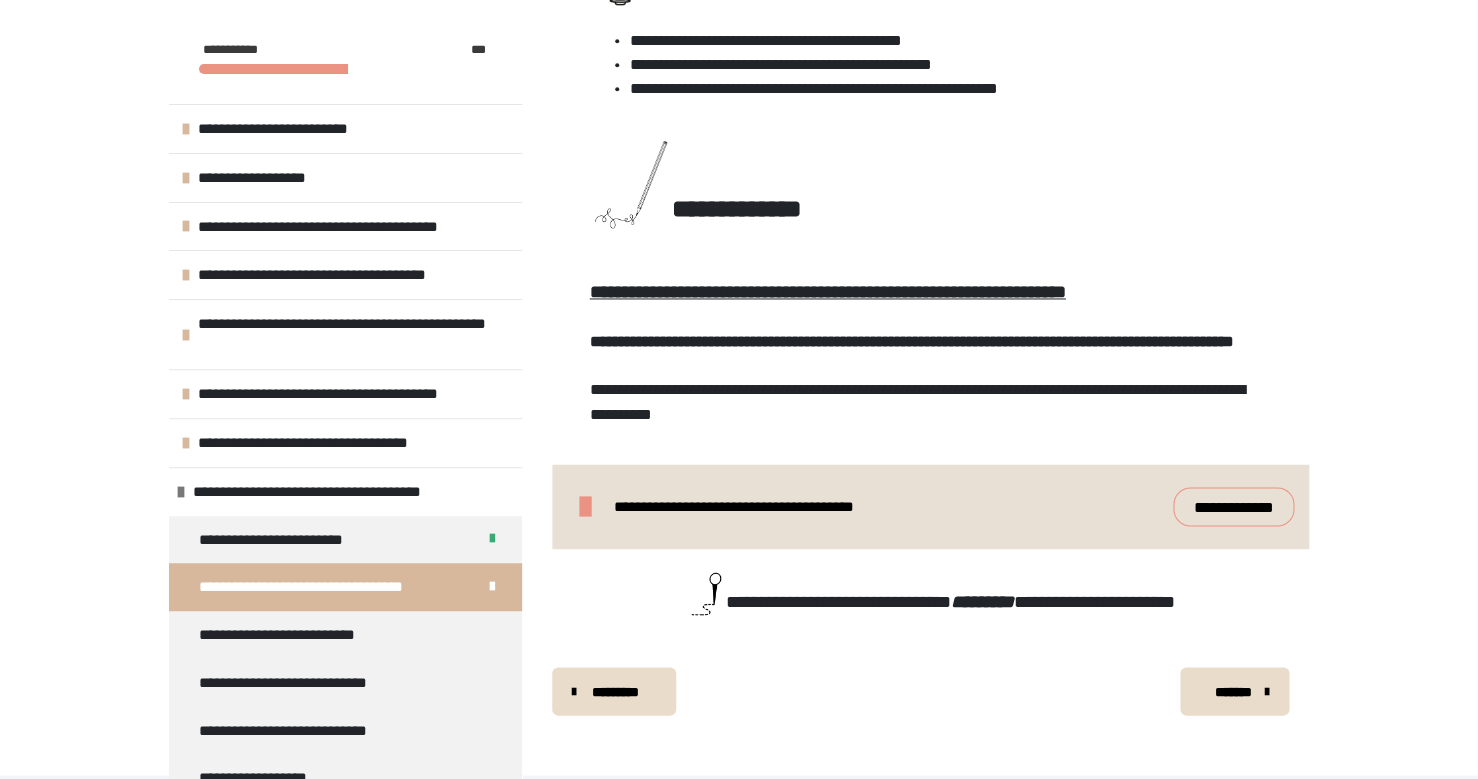 scroll, scrollTop: 820, scrollLeft: 0, axis: vertical 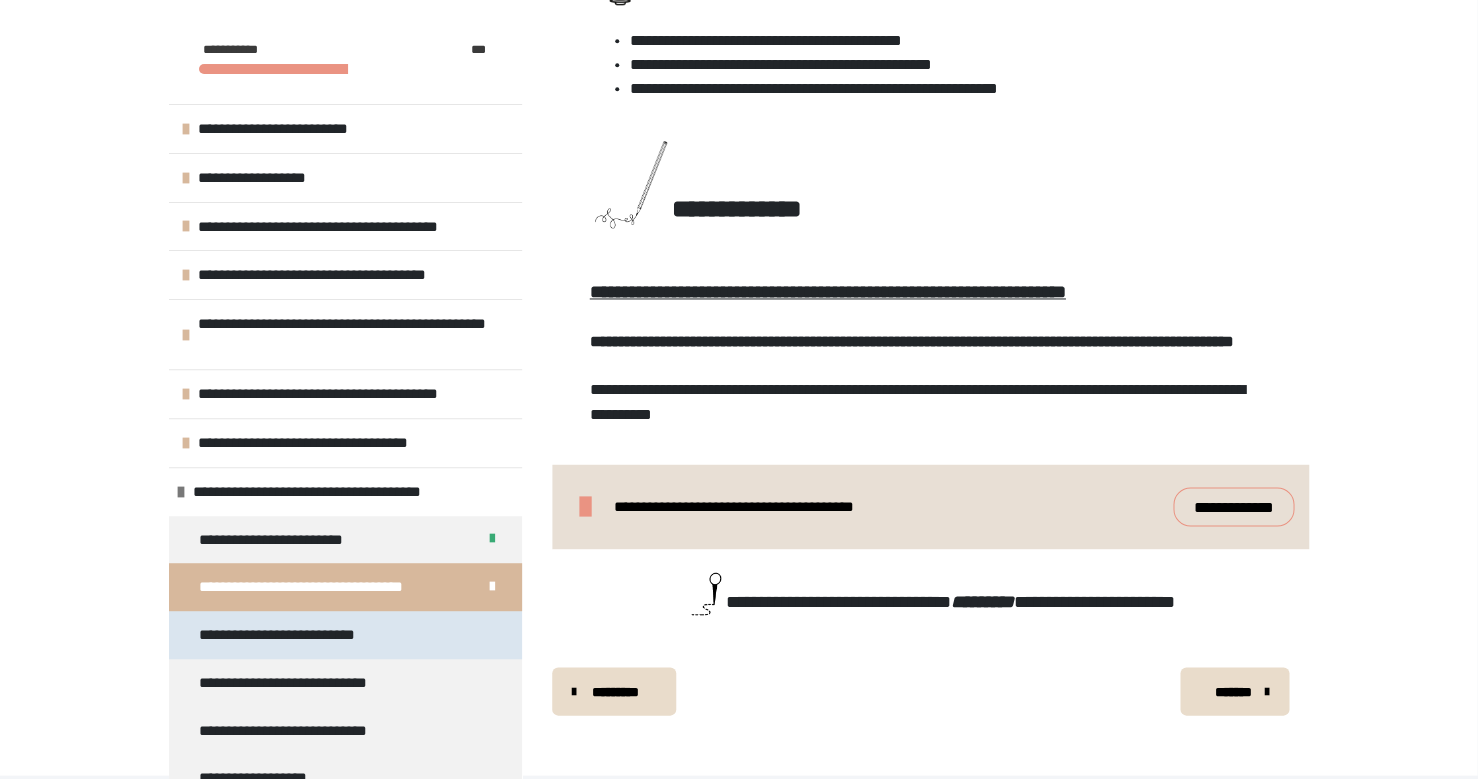 click on "**********" at bounding box center (289, 635) 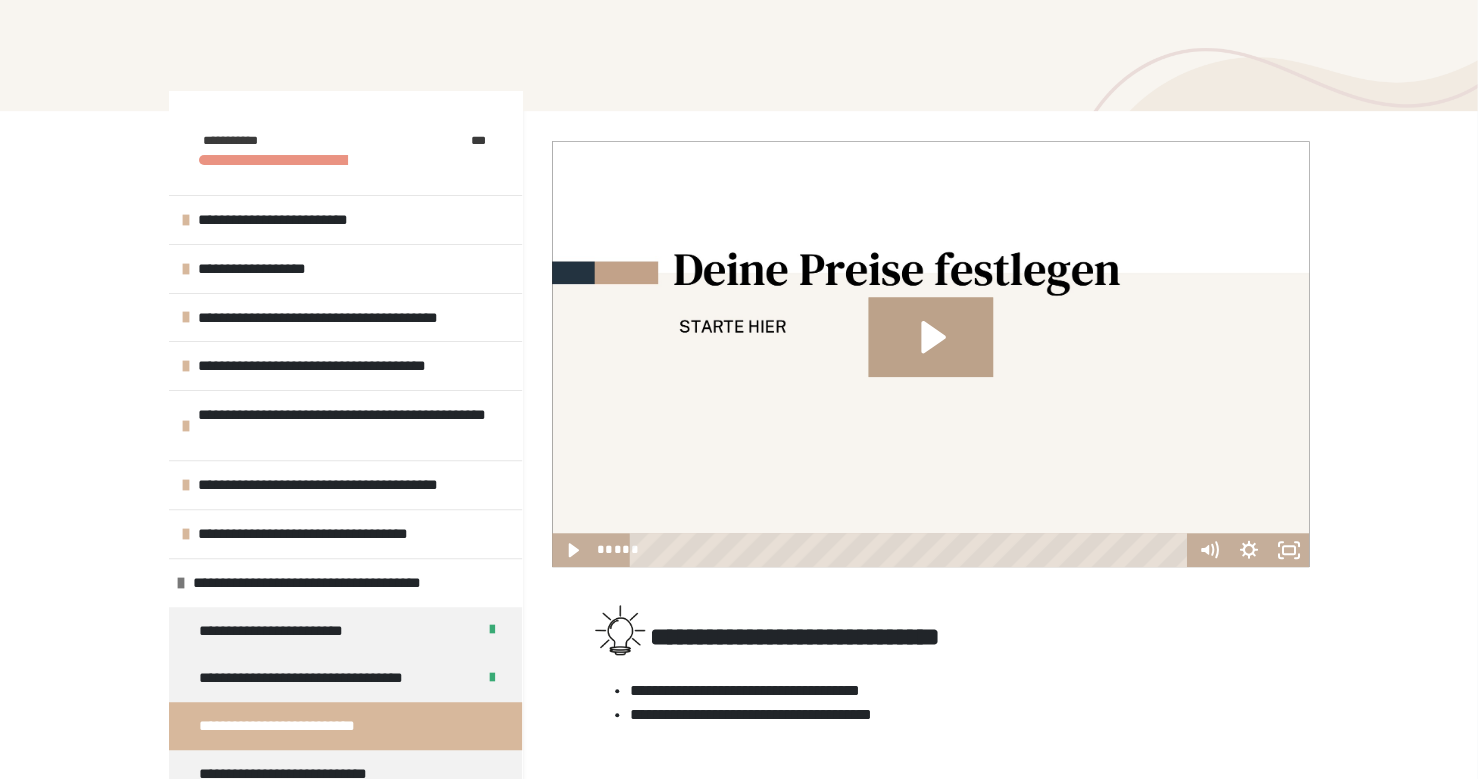 scroll, scrollTop: 173, scrollLeft: 0, axis: vertical 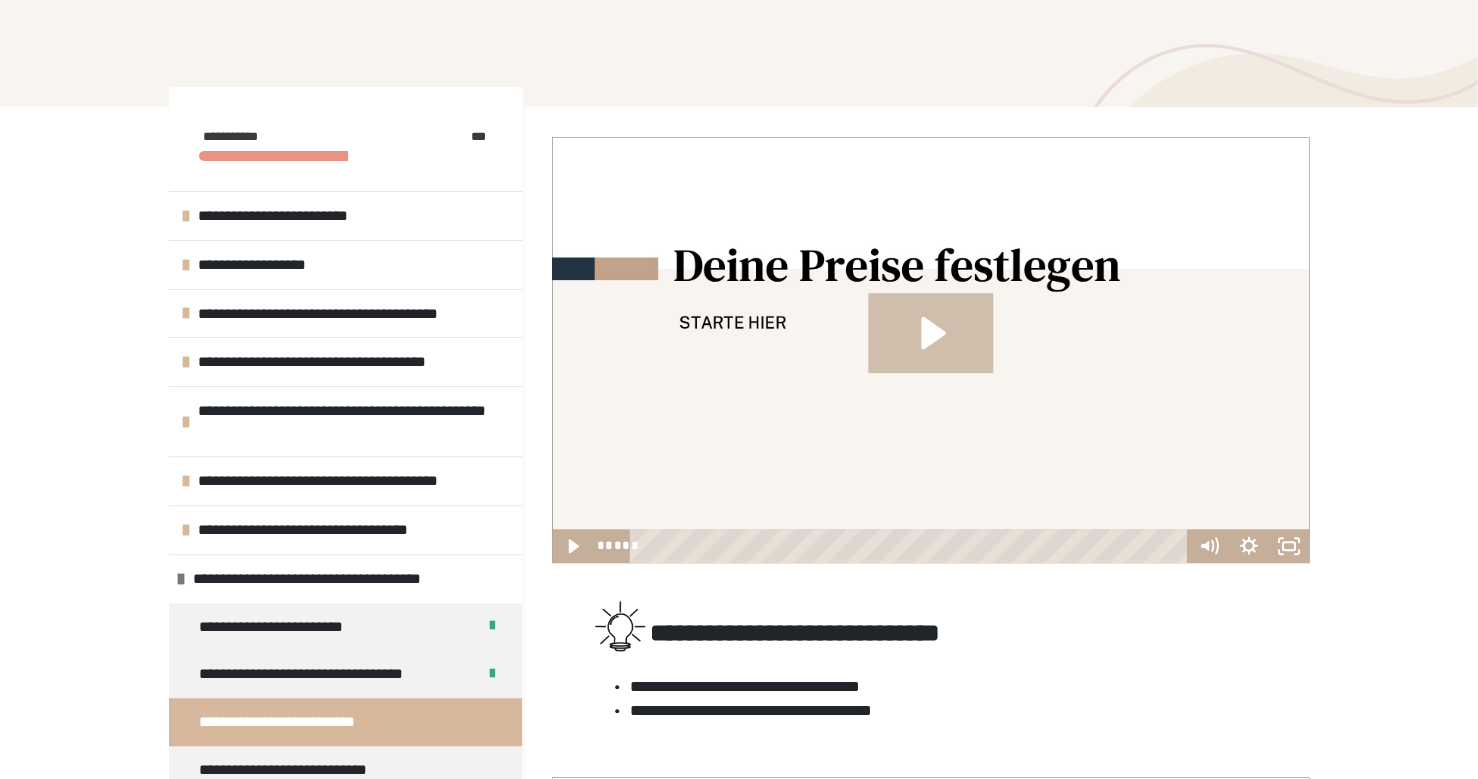 click 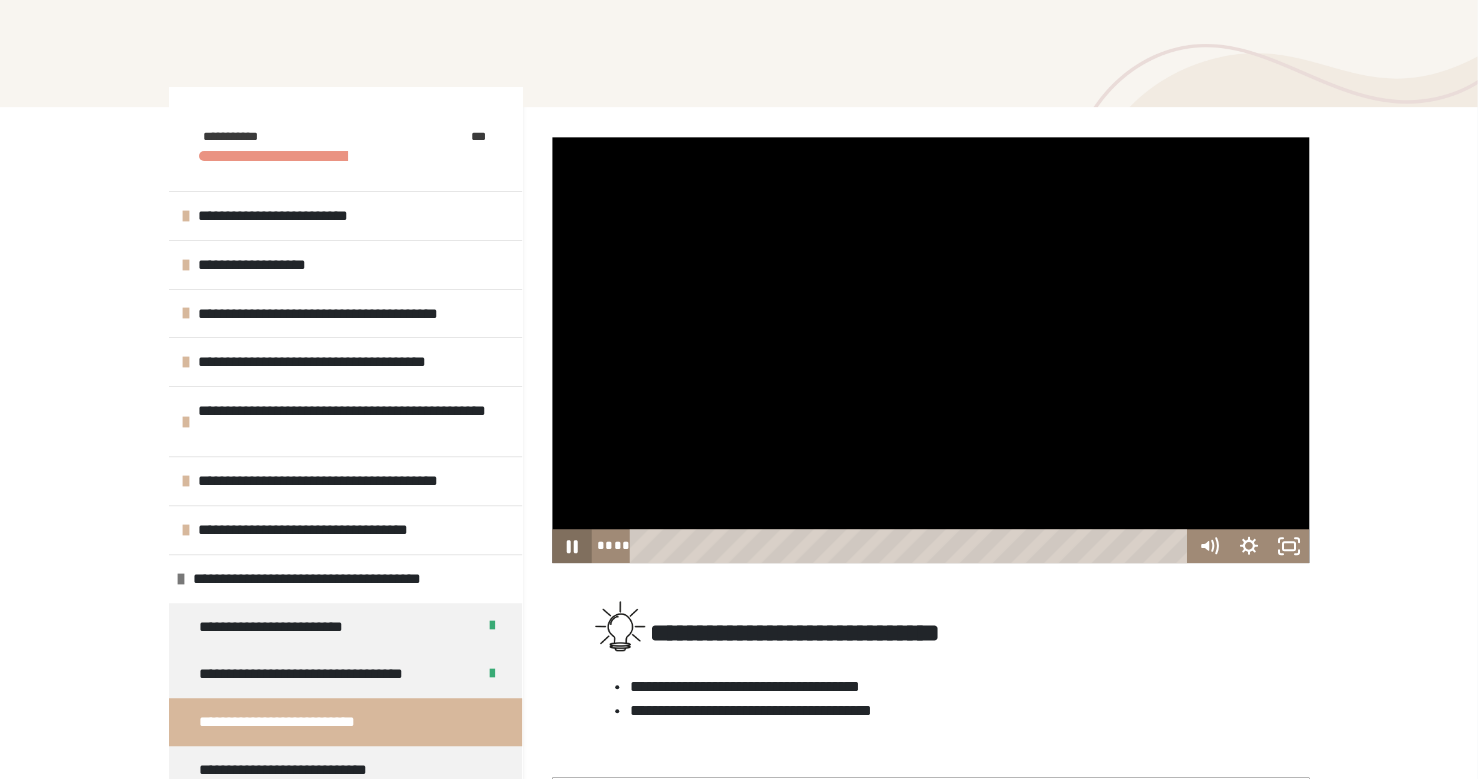 click 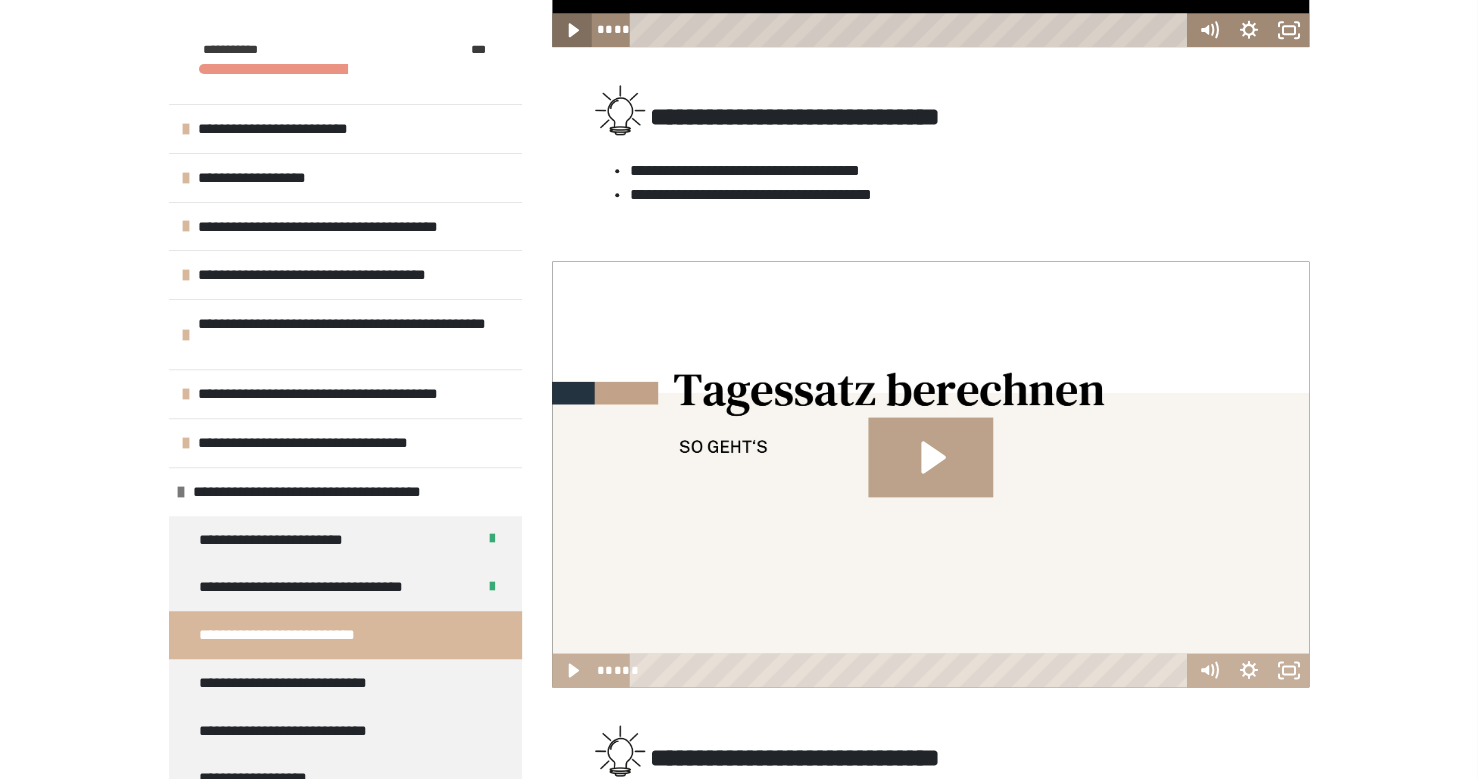 scroll, scrollTop: 700, scrollLeft: 0, axis: vertical 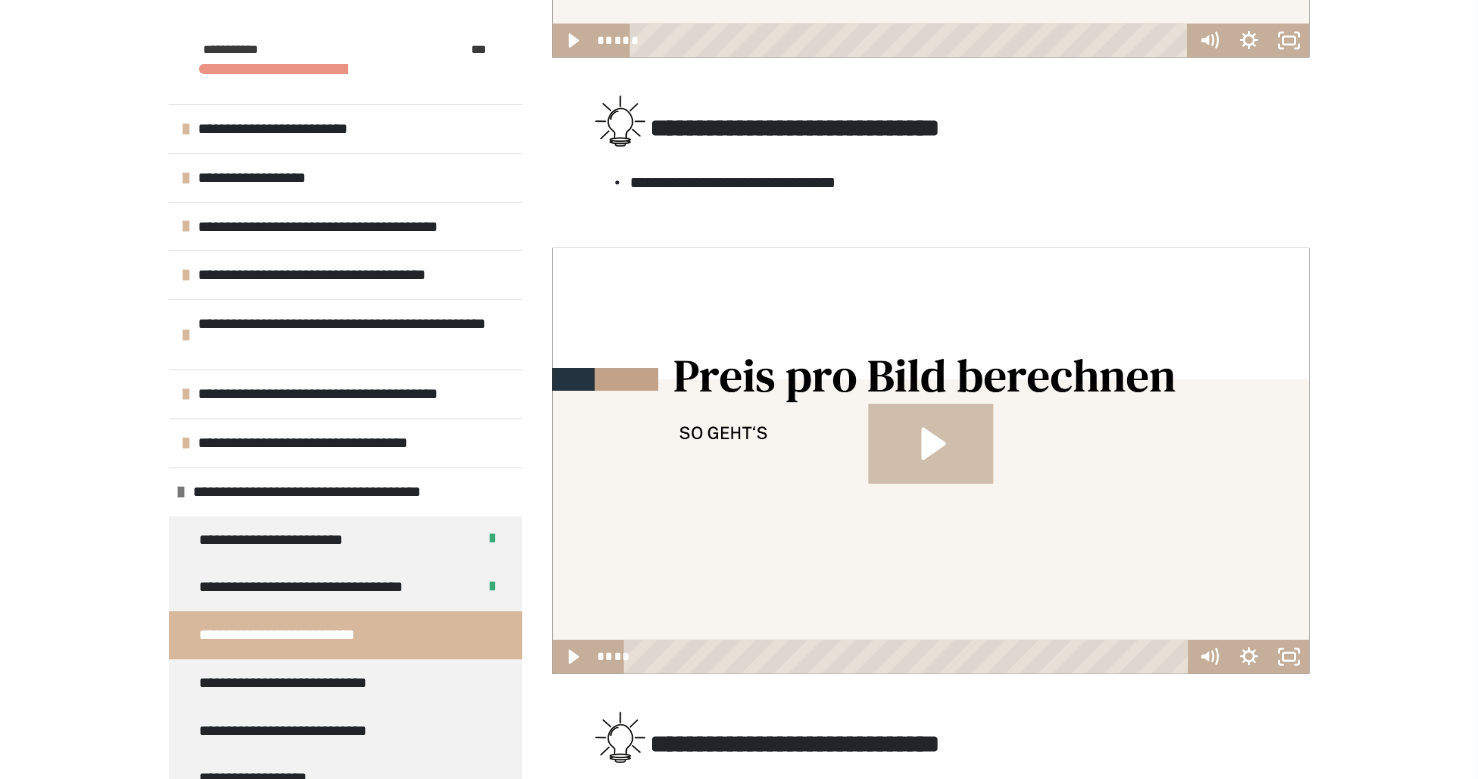 click 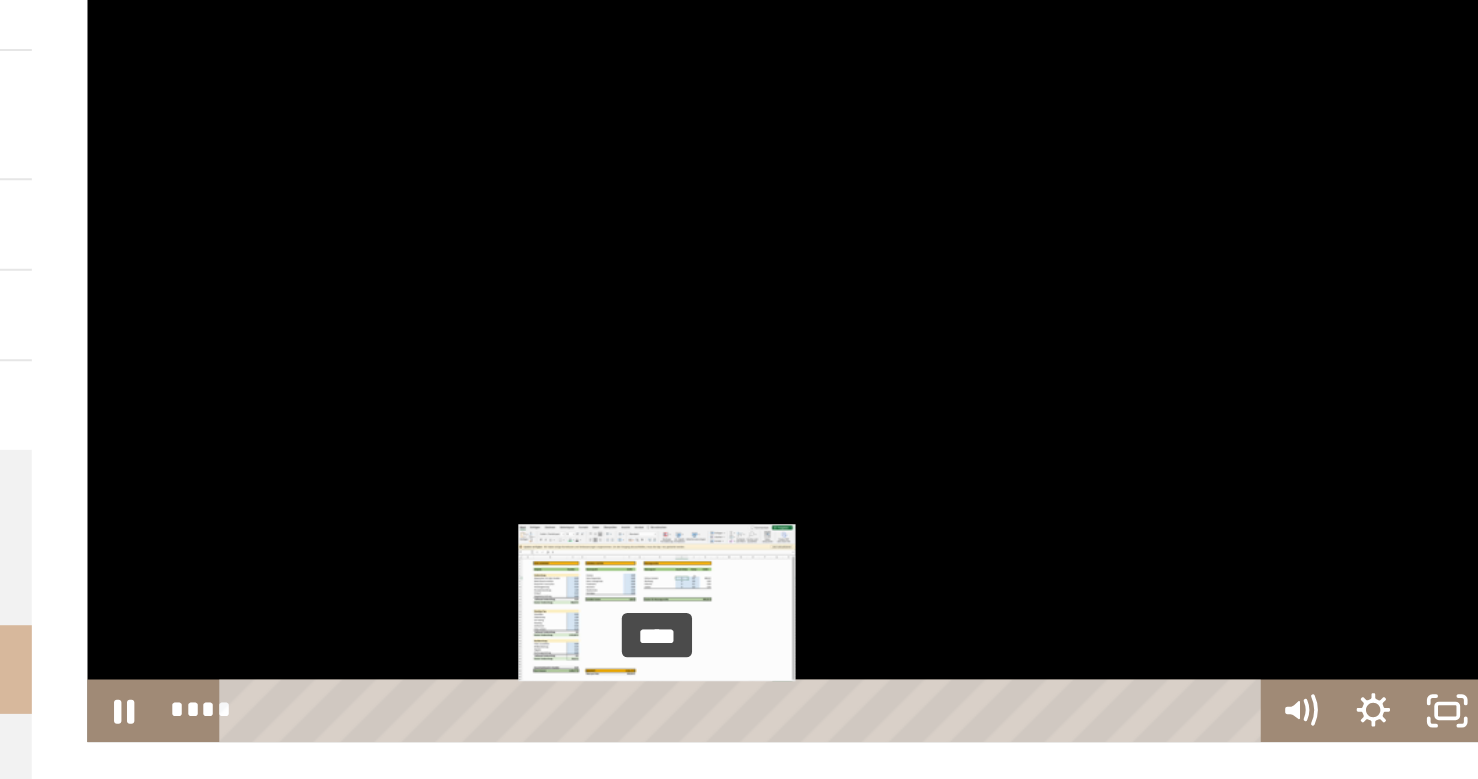 scroll, scrollTop: 1318, scrollLeft: 0, axis: vertical 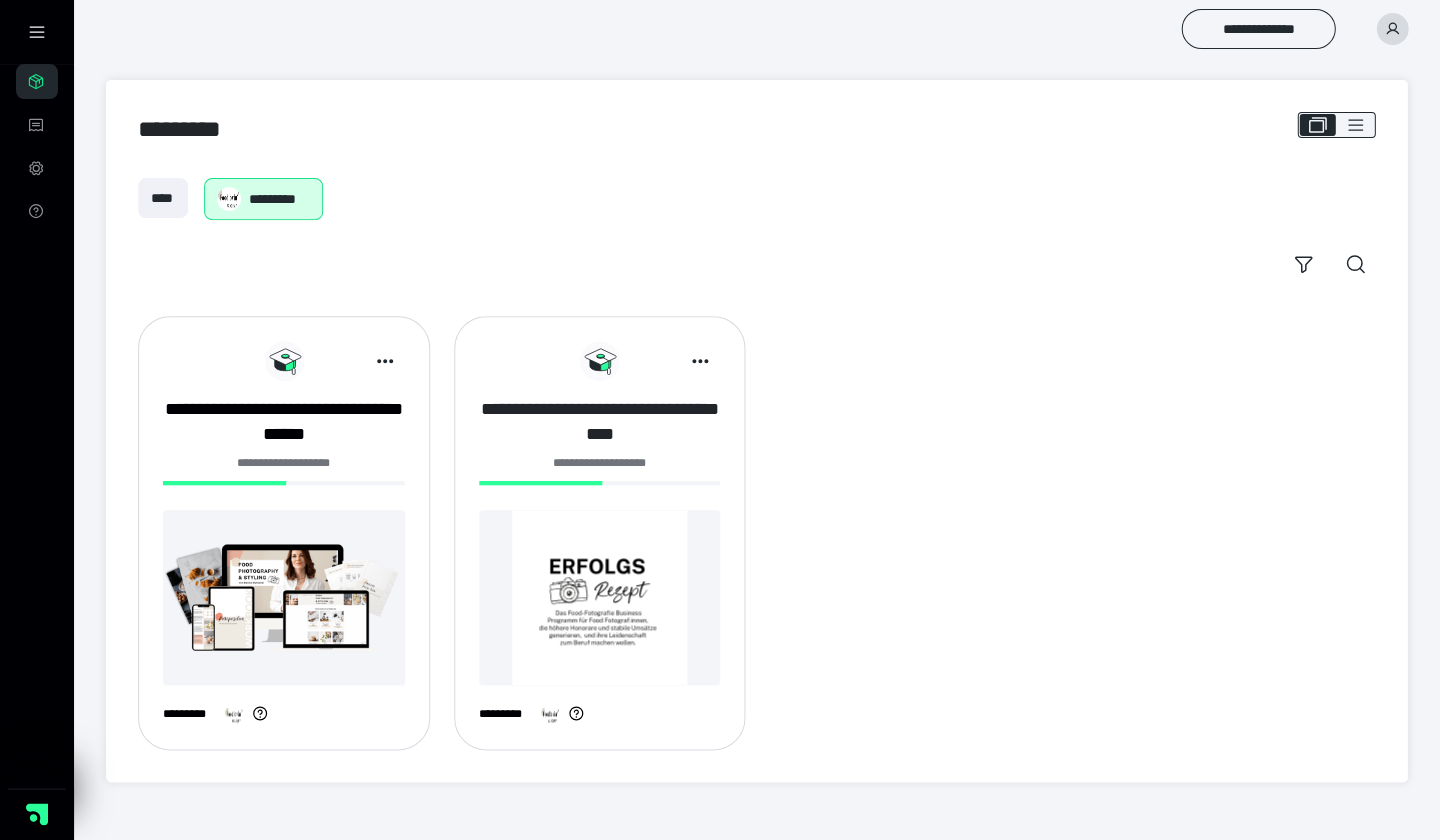 click on "**********" at bounding box center [600, 421] 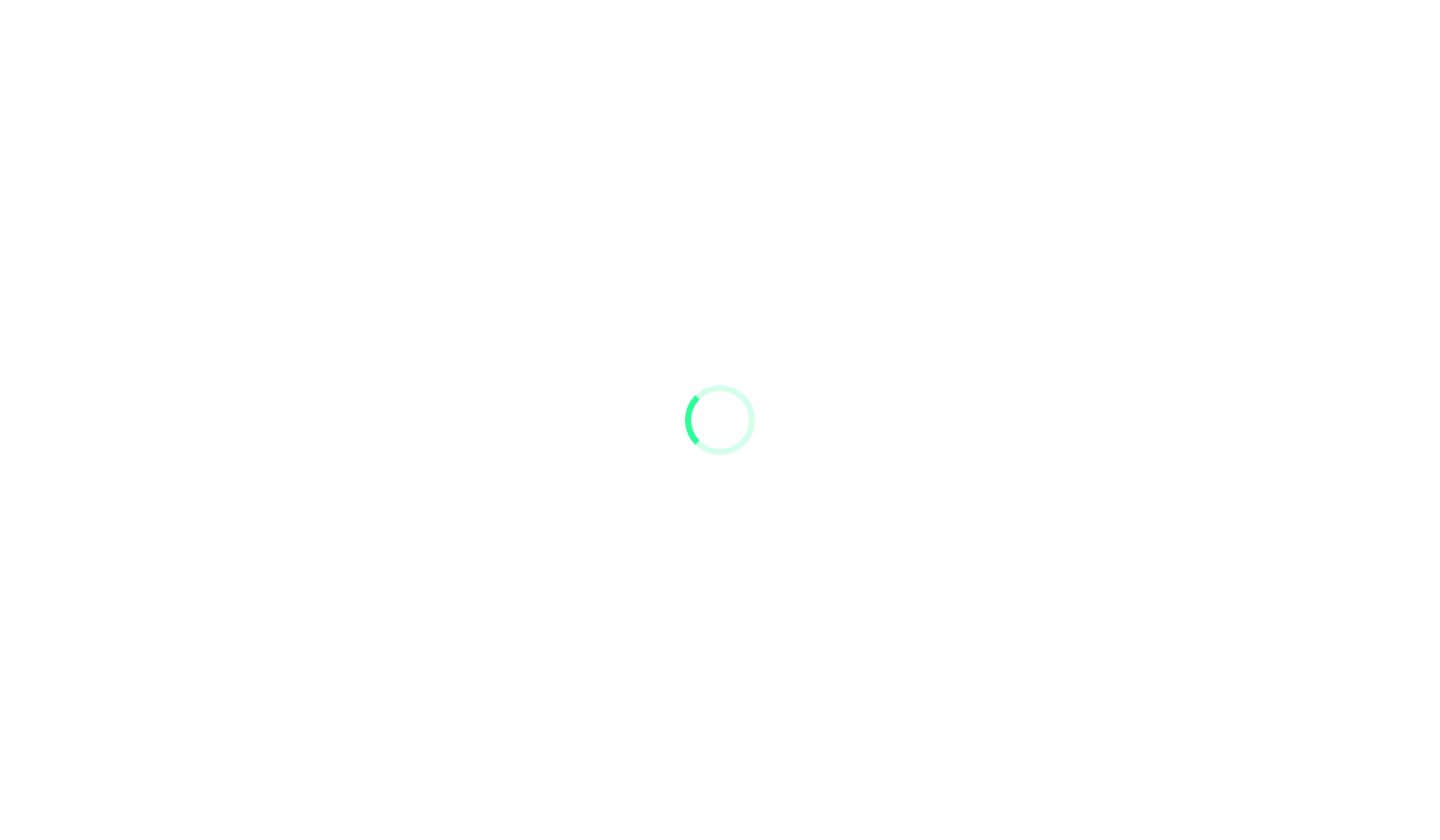 scroll, scrollTop: 0, scrollLeft: 0, axis: both 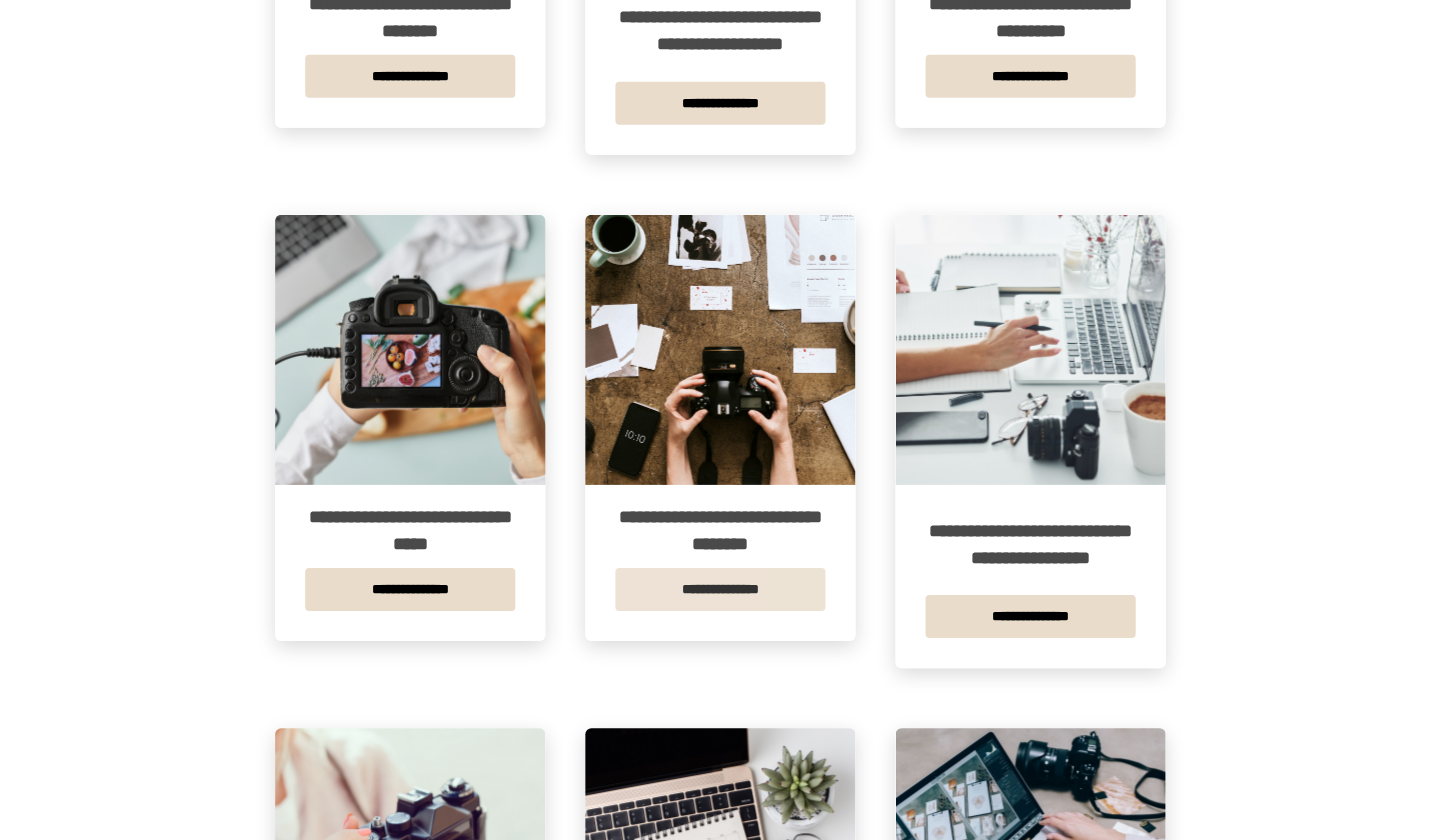 click on "**********" at bounding box center [720, 589] 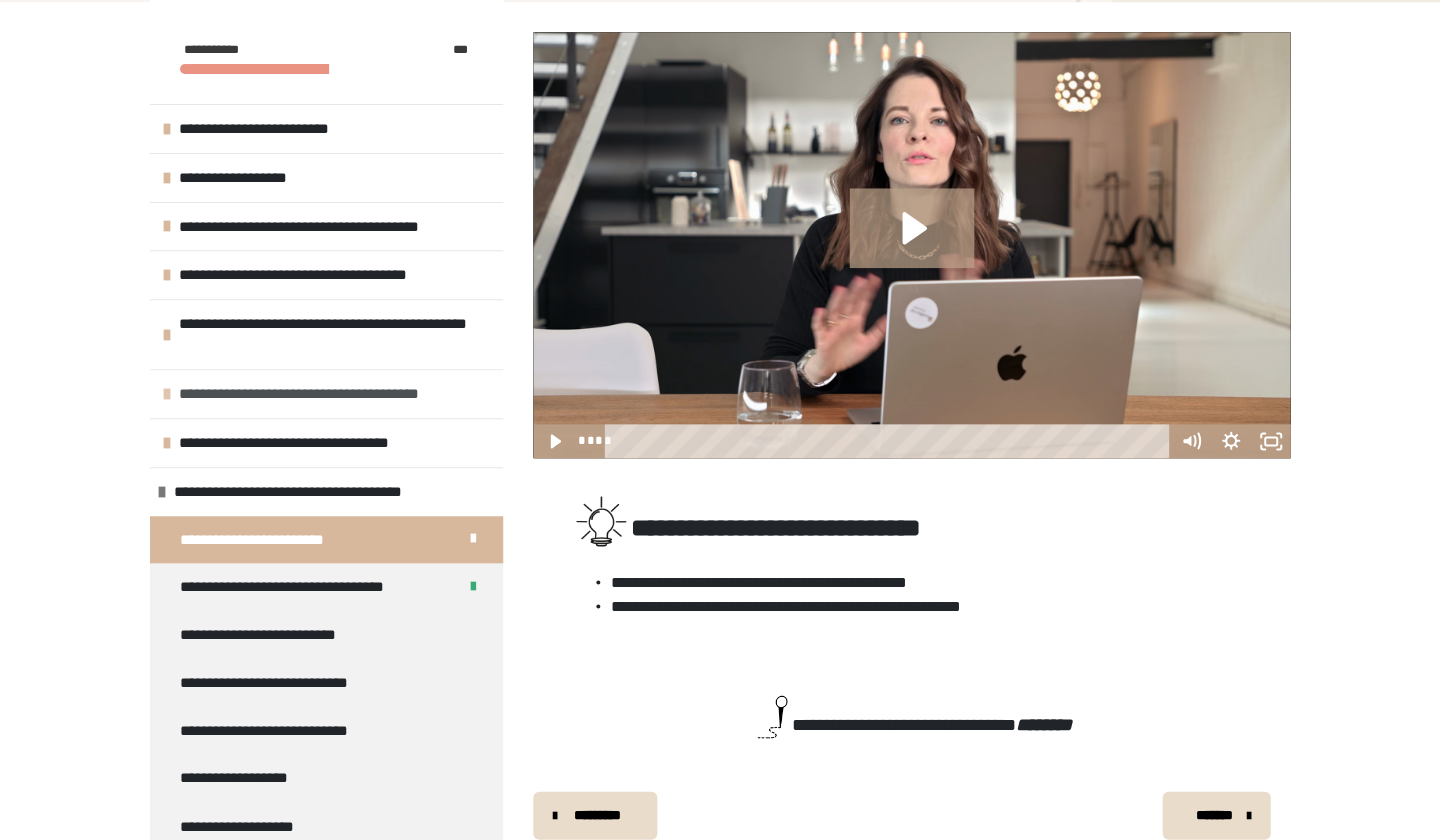 scroll, scrollTop: 299, scrollLeft: 0, axis: vertical 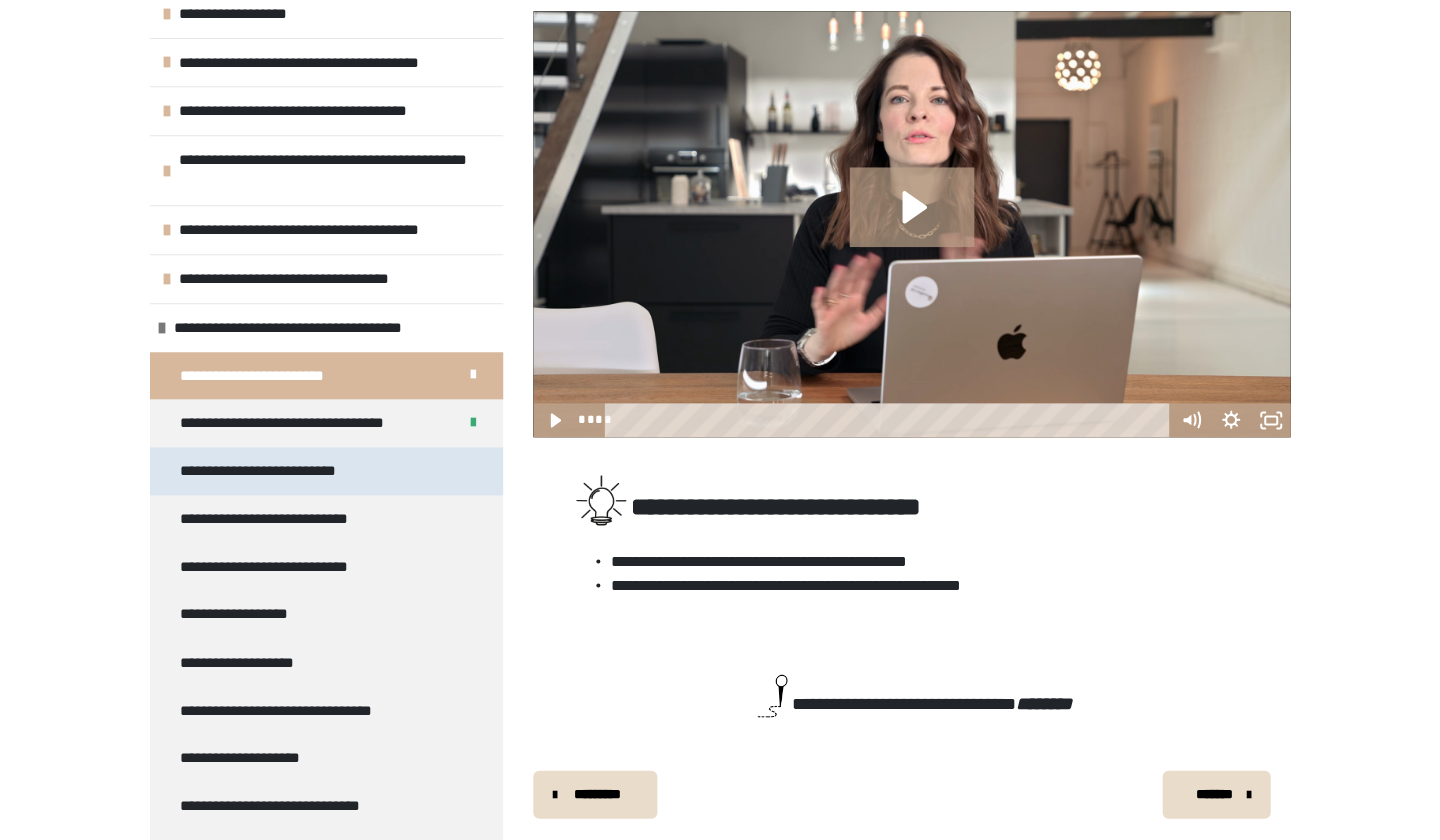click on "**********" at bounding box center [326, 471] 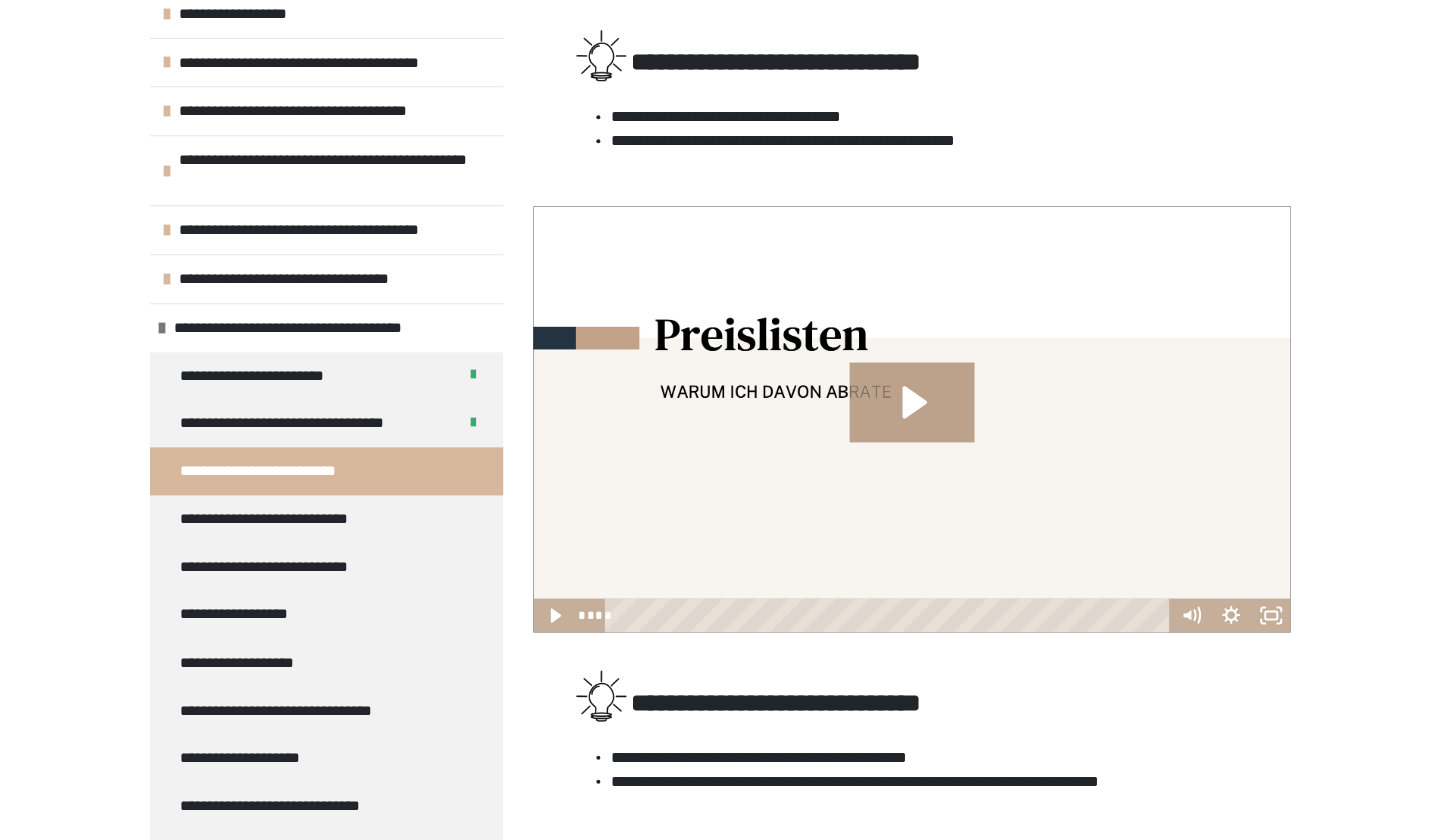 scroll, scrollTop: 2006, scrollLeft: 0, axis: vertical 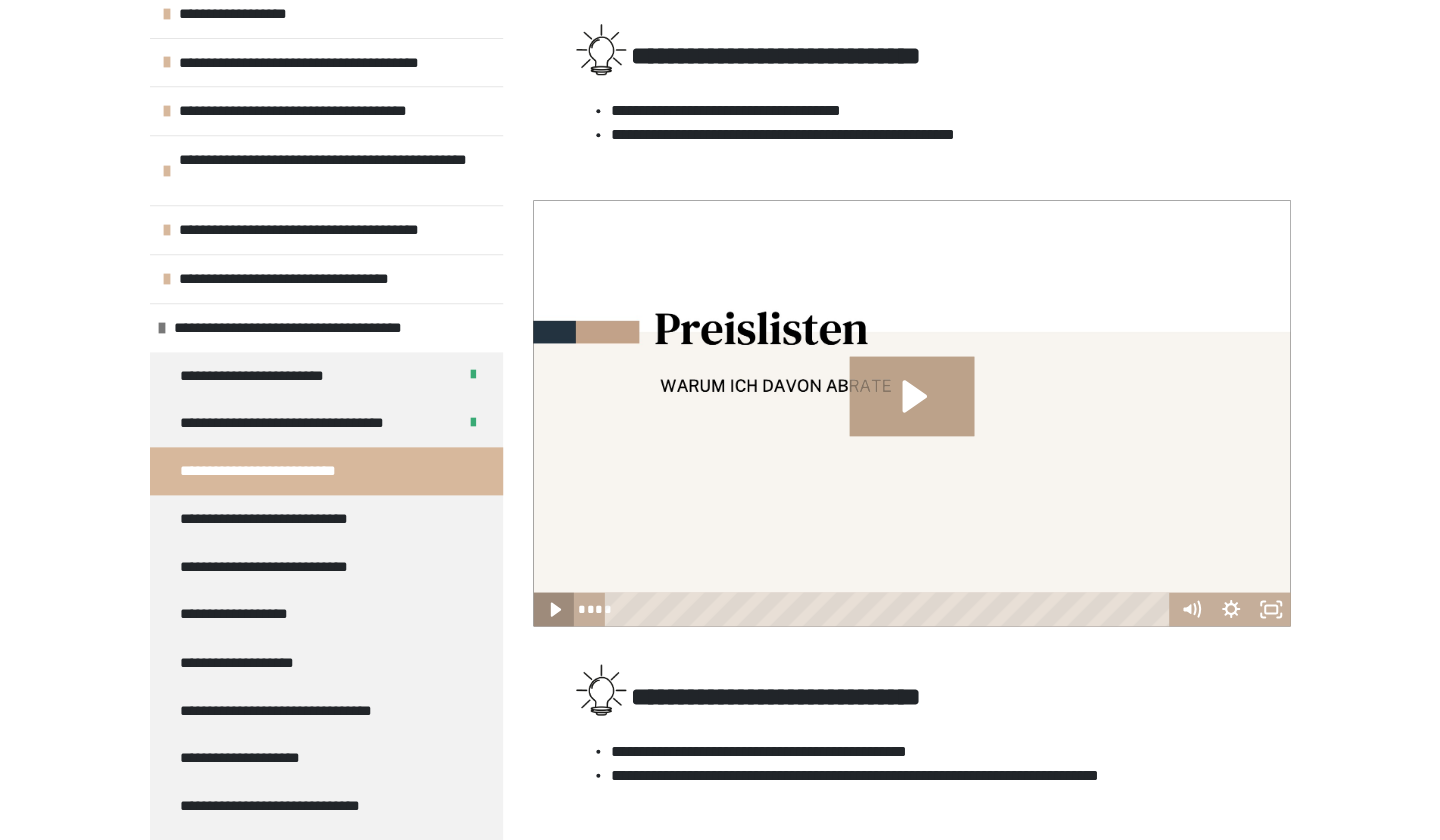 click 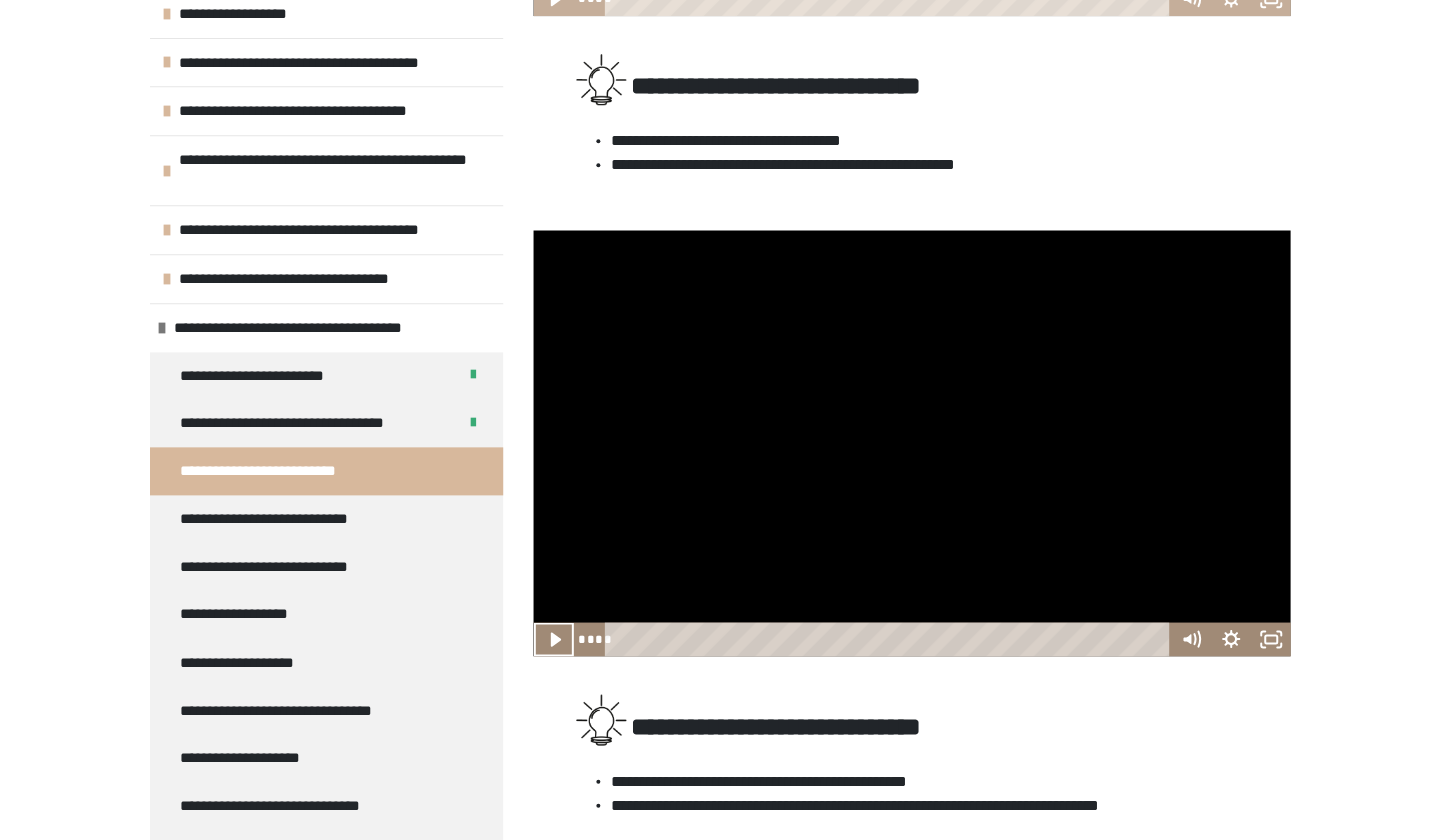 scroll, scrollTop: 1988, scrollLeft: 0, axis: vertical 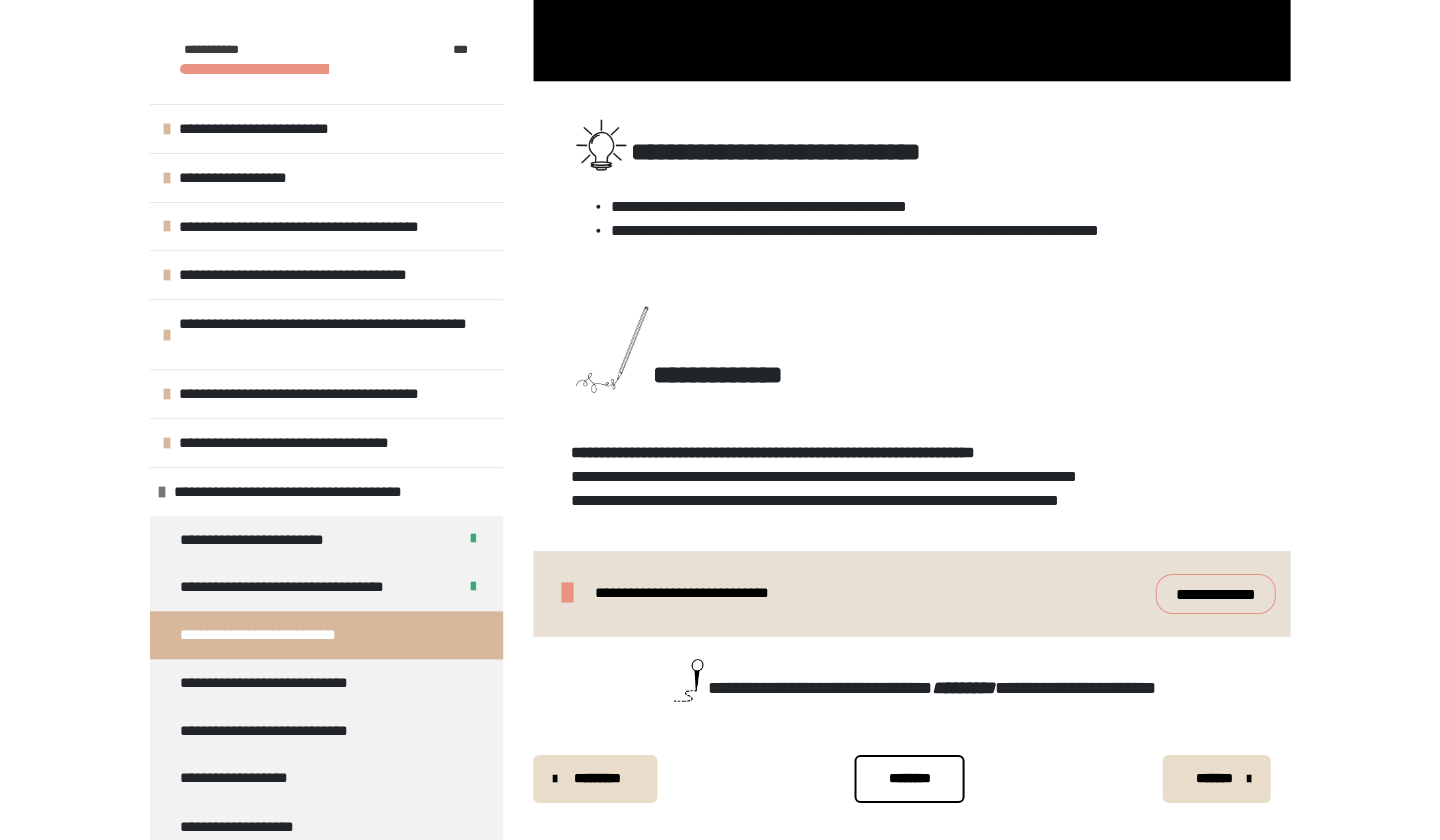 click on "********" at bounding box center (909, 778) 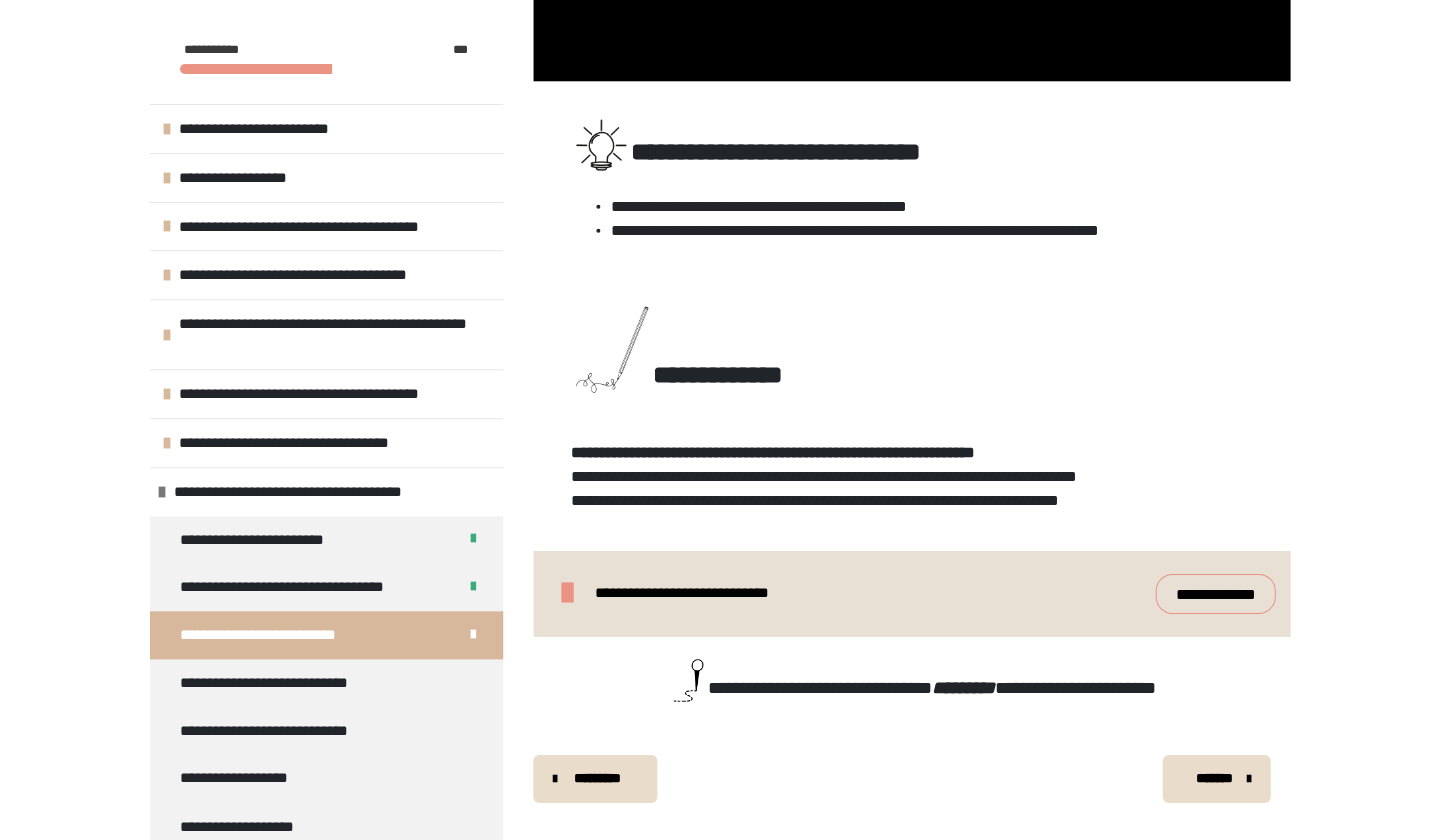 click on "********* ******** *******" at bounding box center [911, 779] 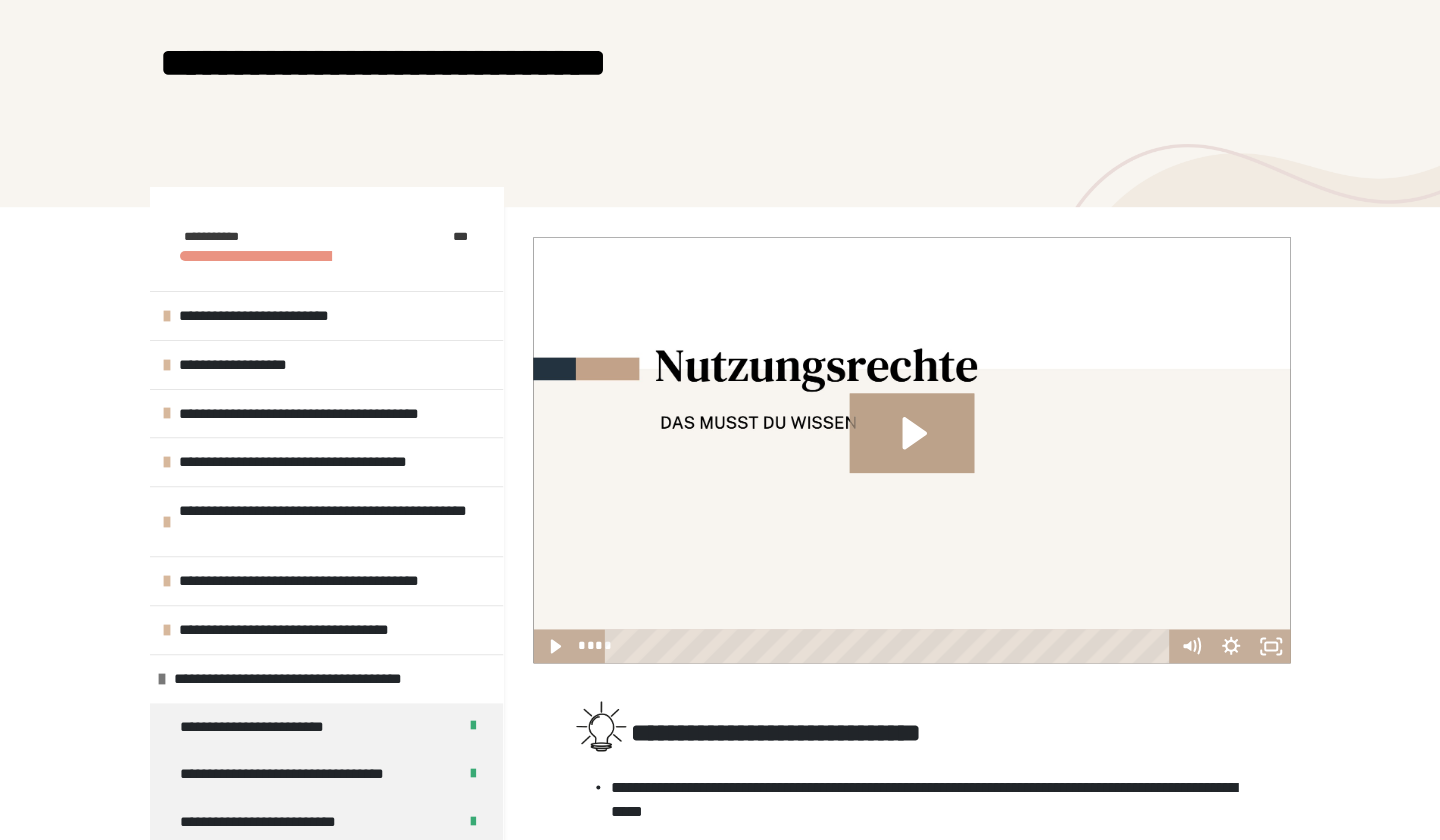 scroll, scrollTop: 72, scrollLeft: 0, axis: vertical 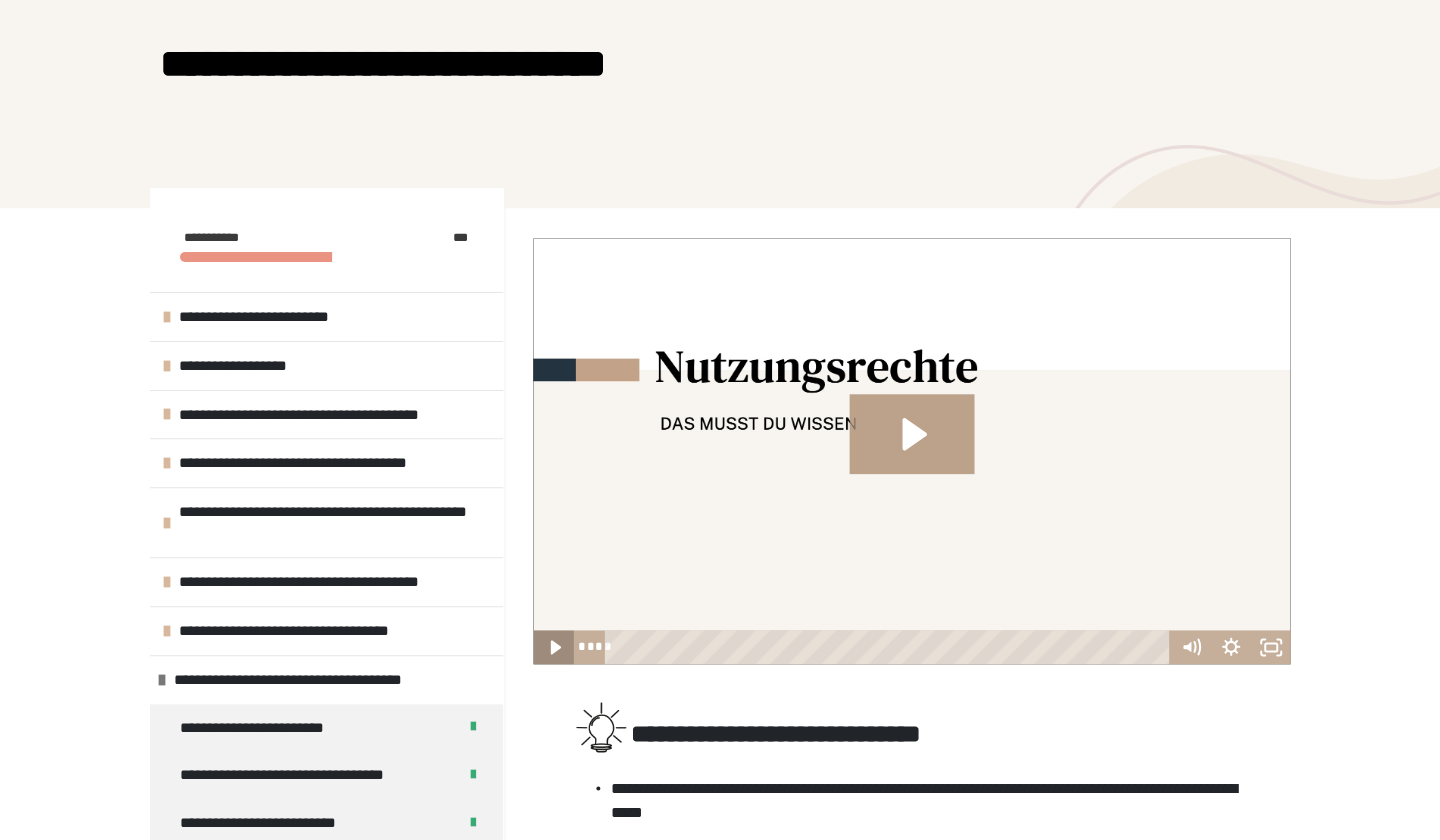 click 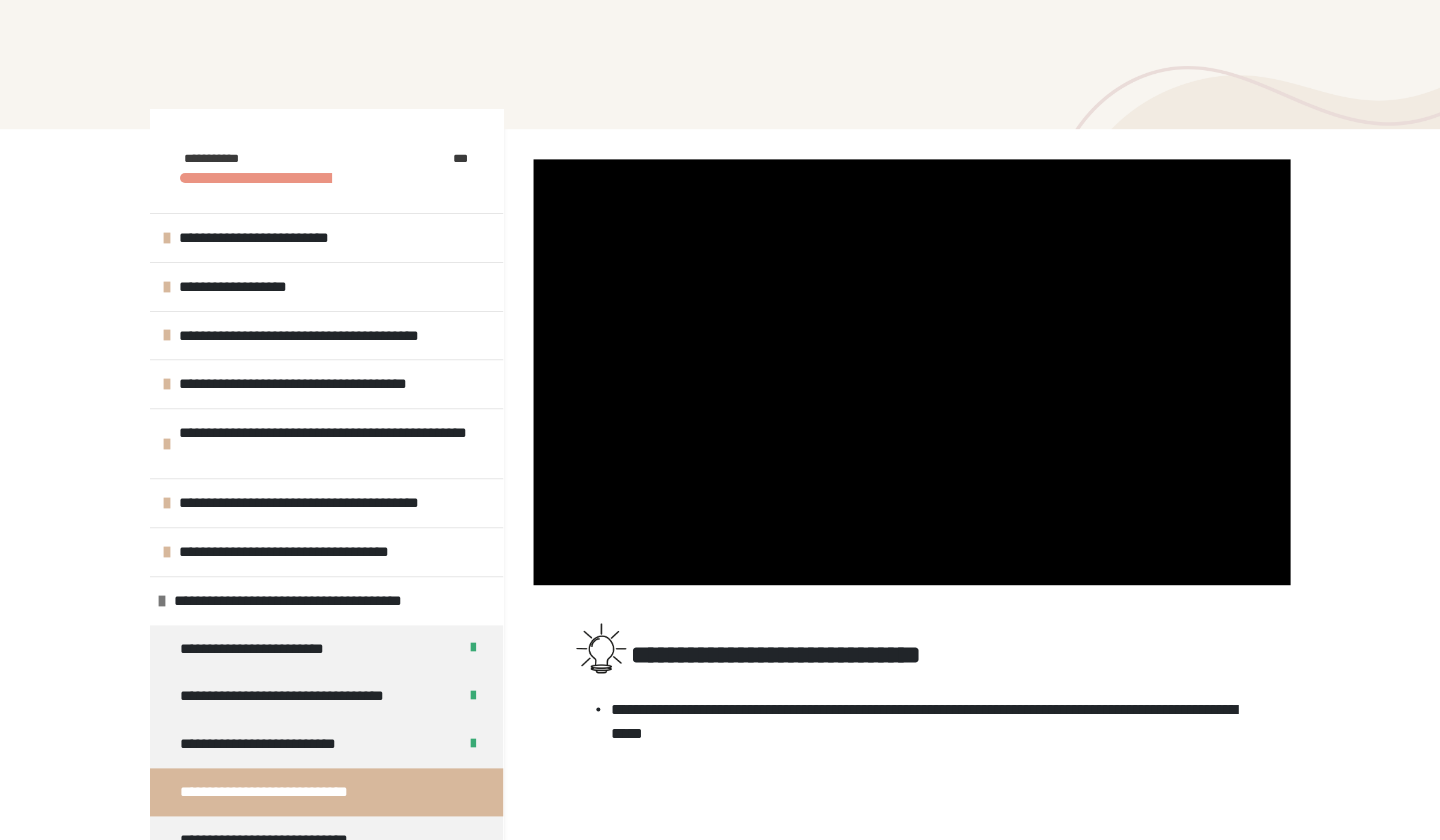 scroll, scrollTop: 146, scrollLeft: 0, axis: vertical 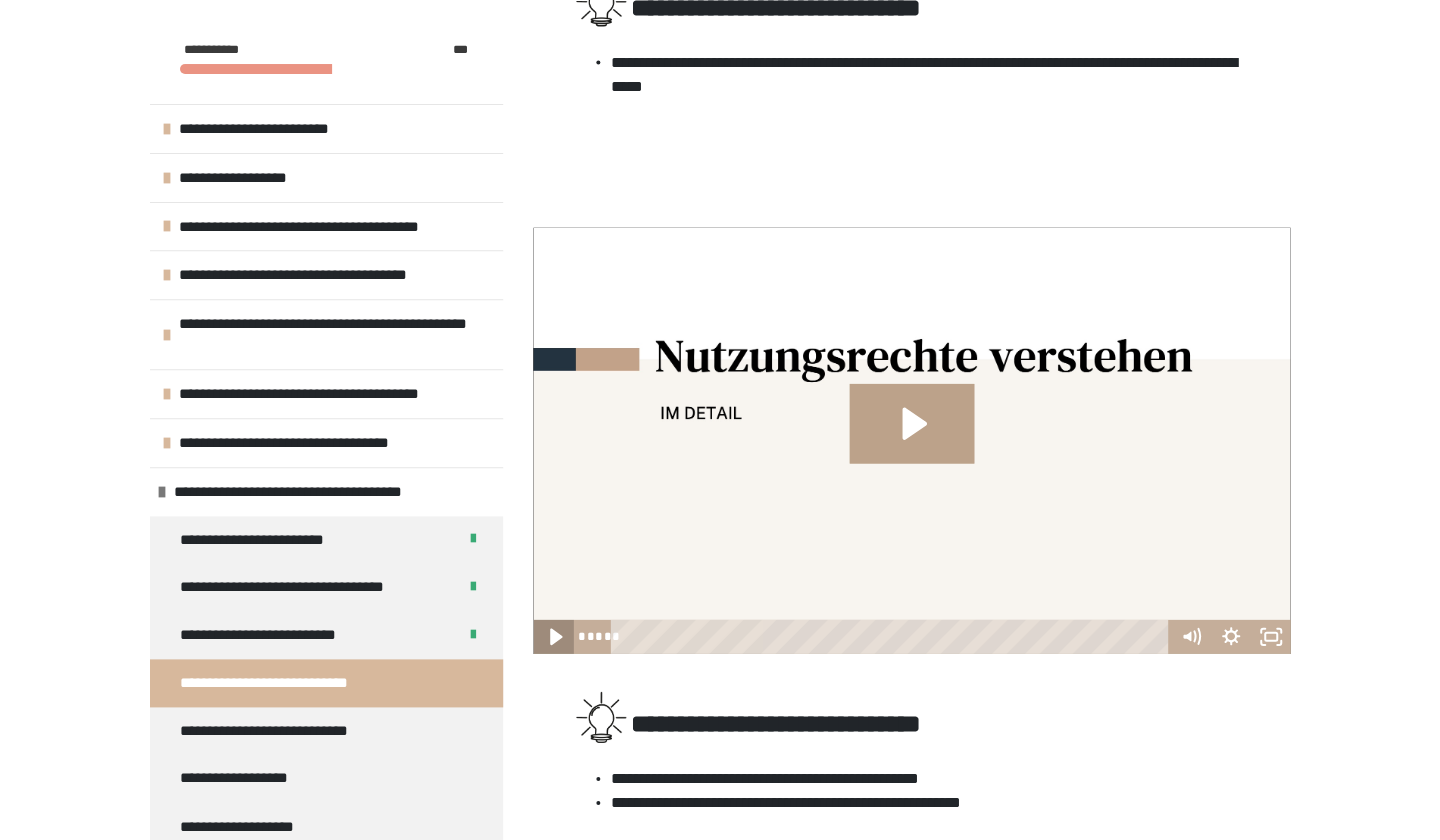 click 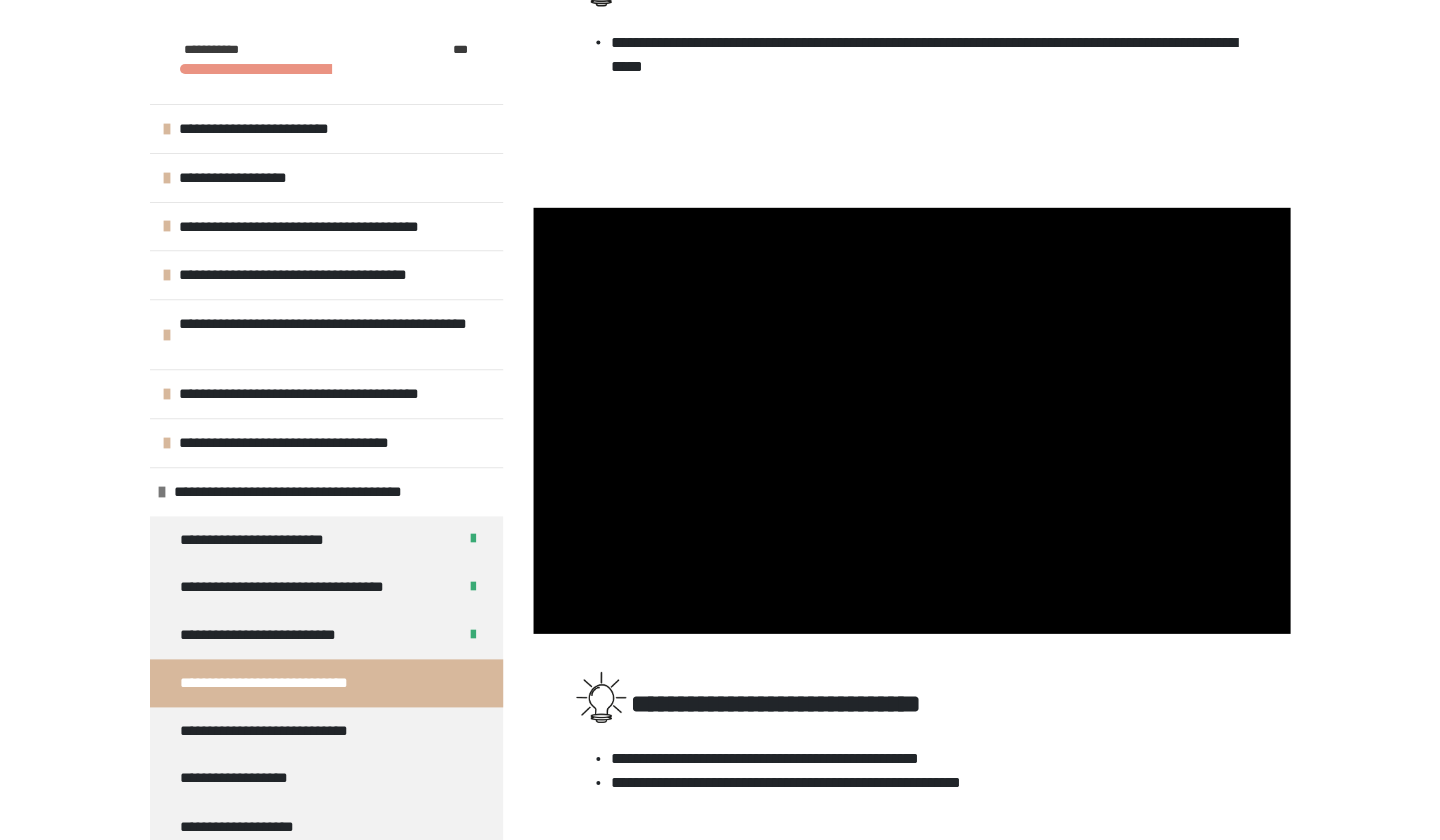 scroll, scrollTop: 820, scrollLeft: 0, axis: vertical 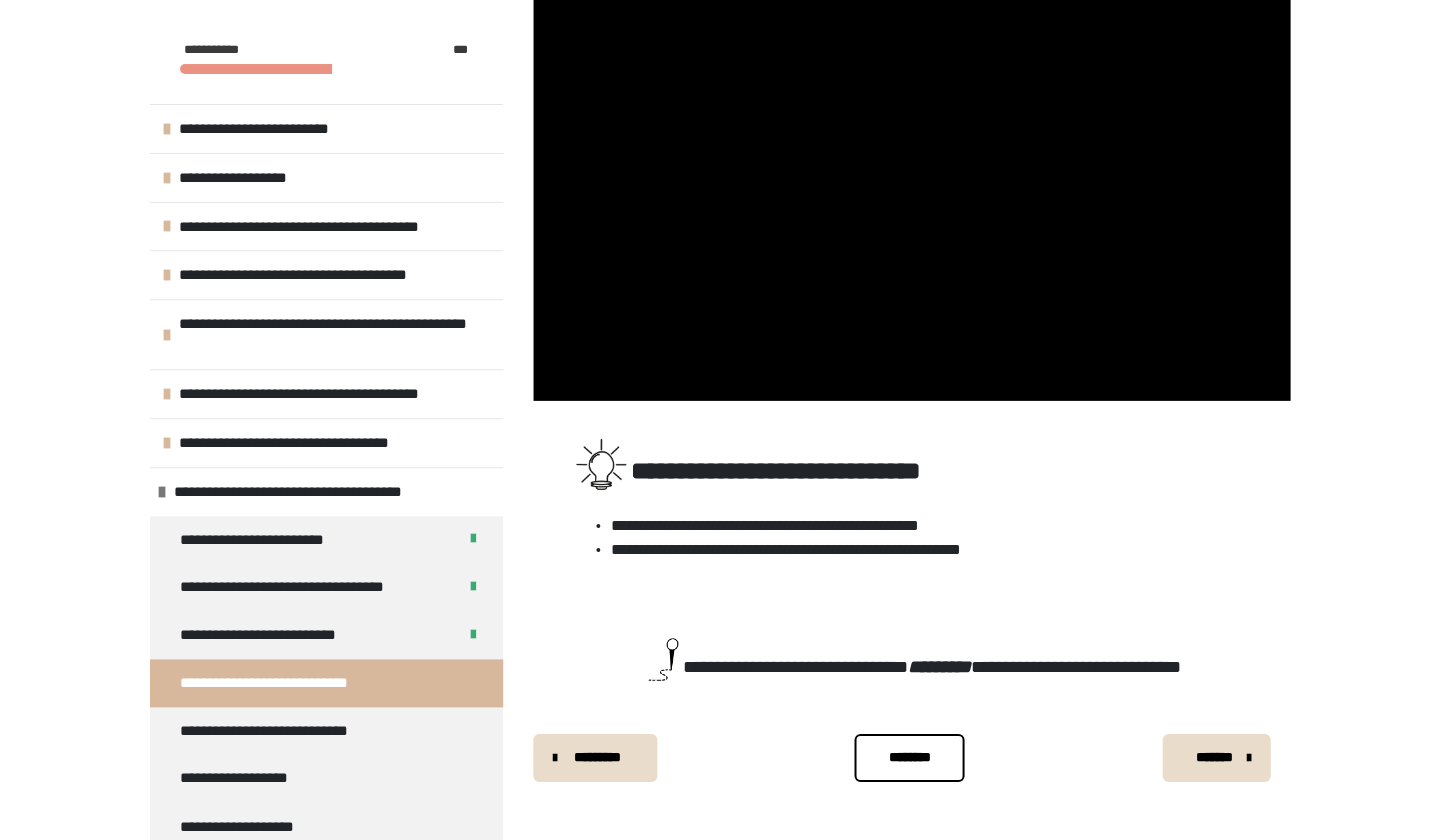 click on "********" at bounding box center [909, 757] 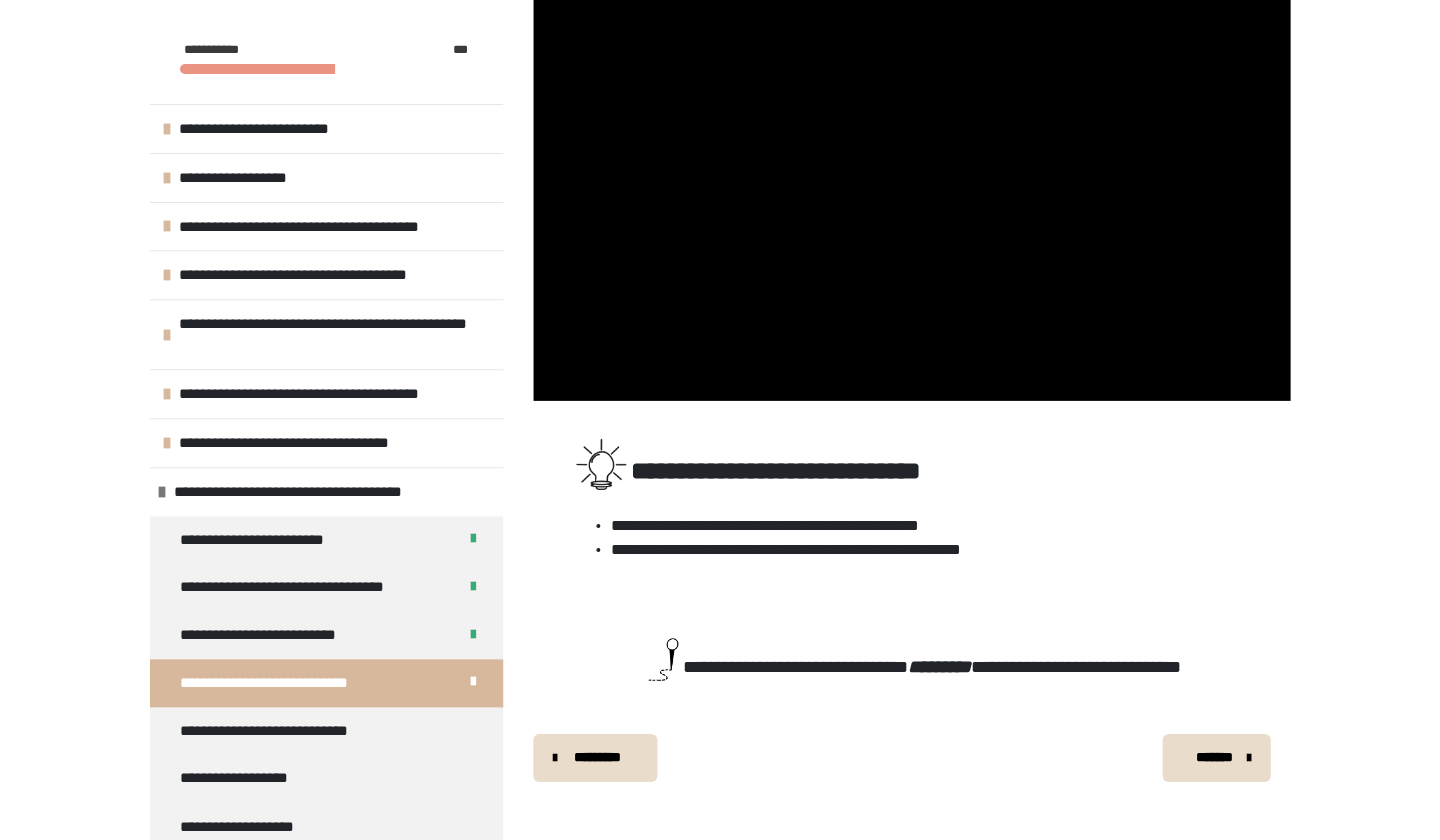 click on "*******" at bounding box center [1214, 757] 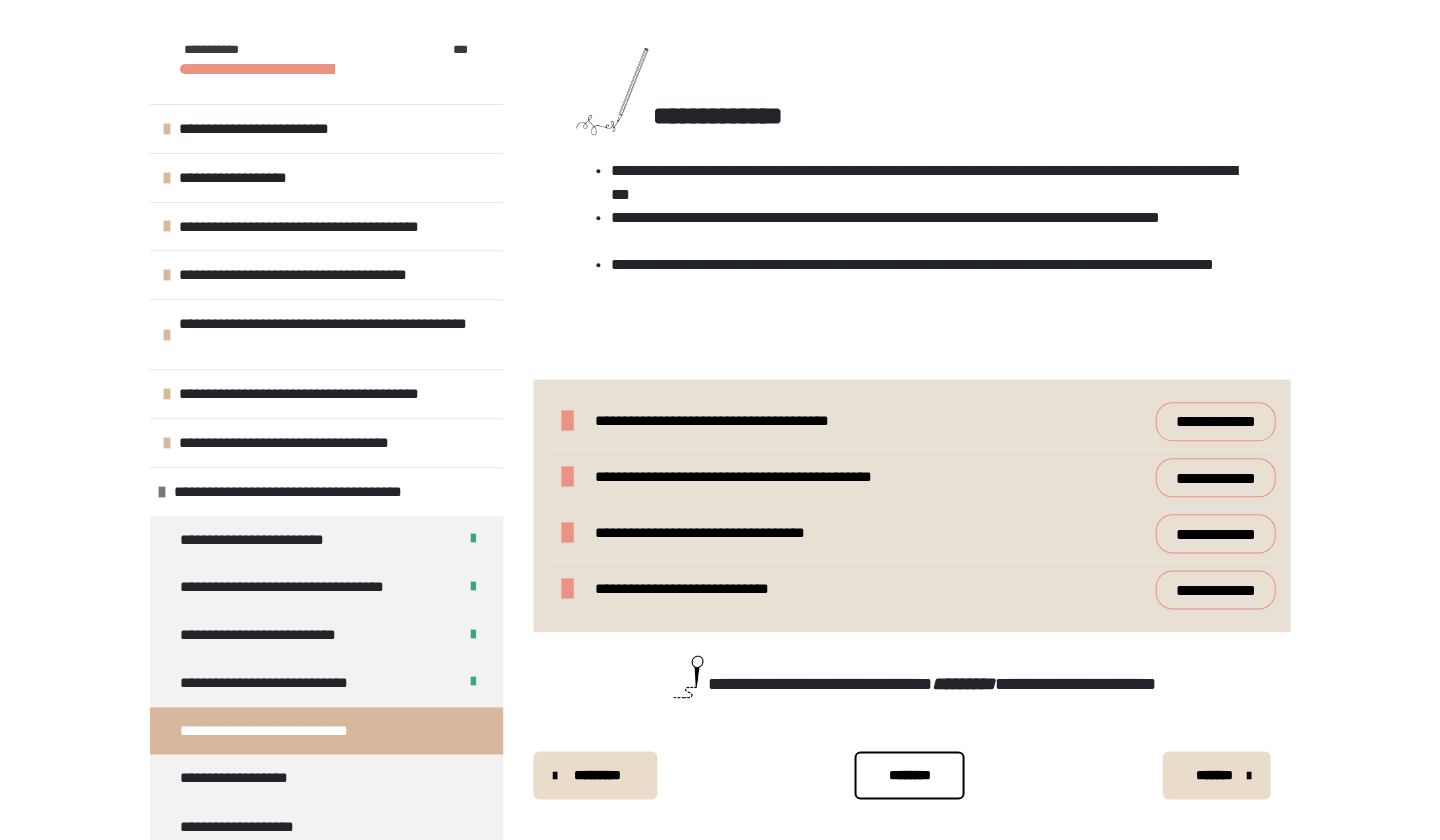 scroll, scrollTop: 1751, scrollLeft: 0, axis: vertical 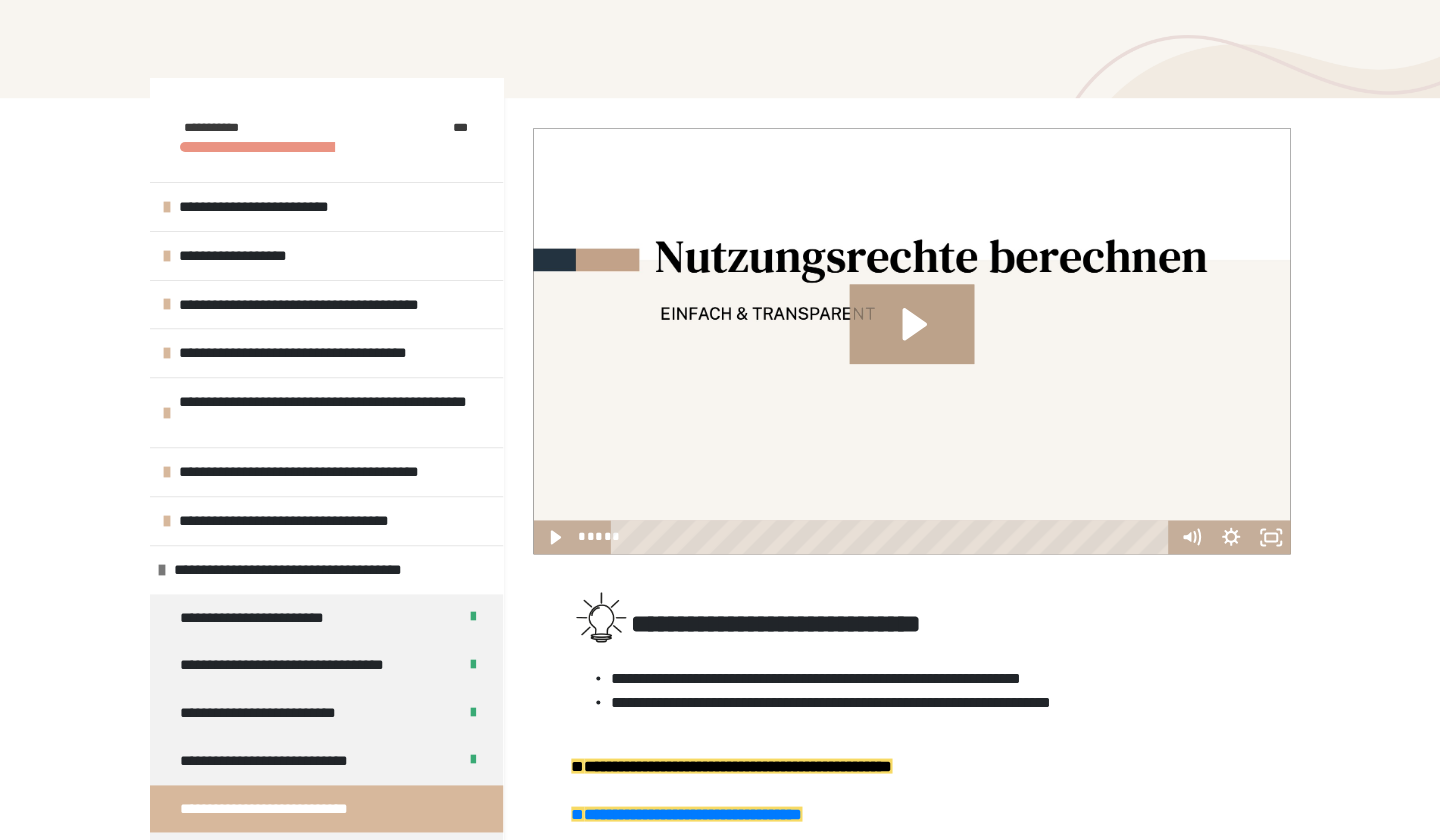 click on "**********" at bounding box center [738, 765] 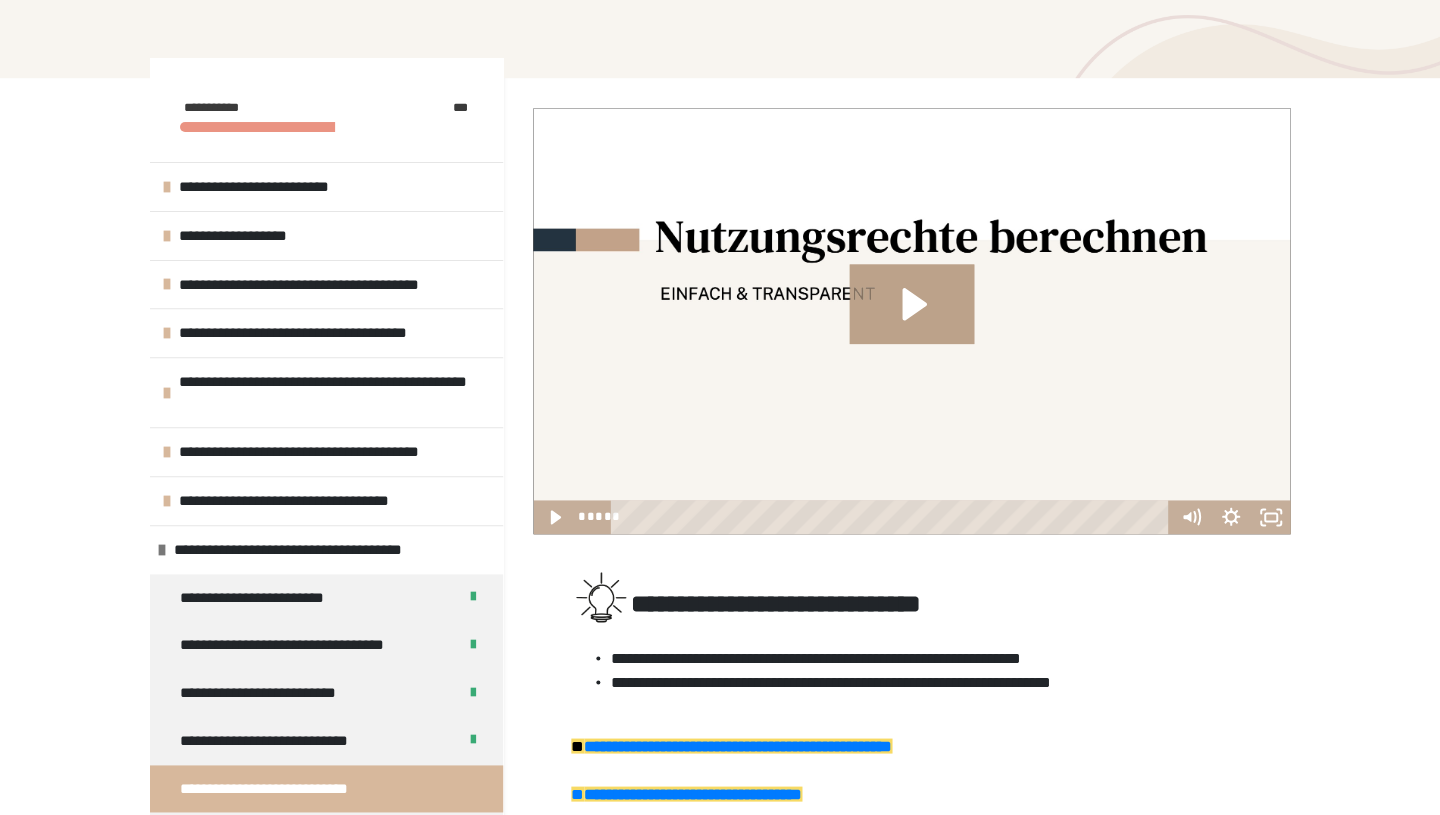 scroll, scrollTop: 213, scrollLeft: 0, axis: vertical 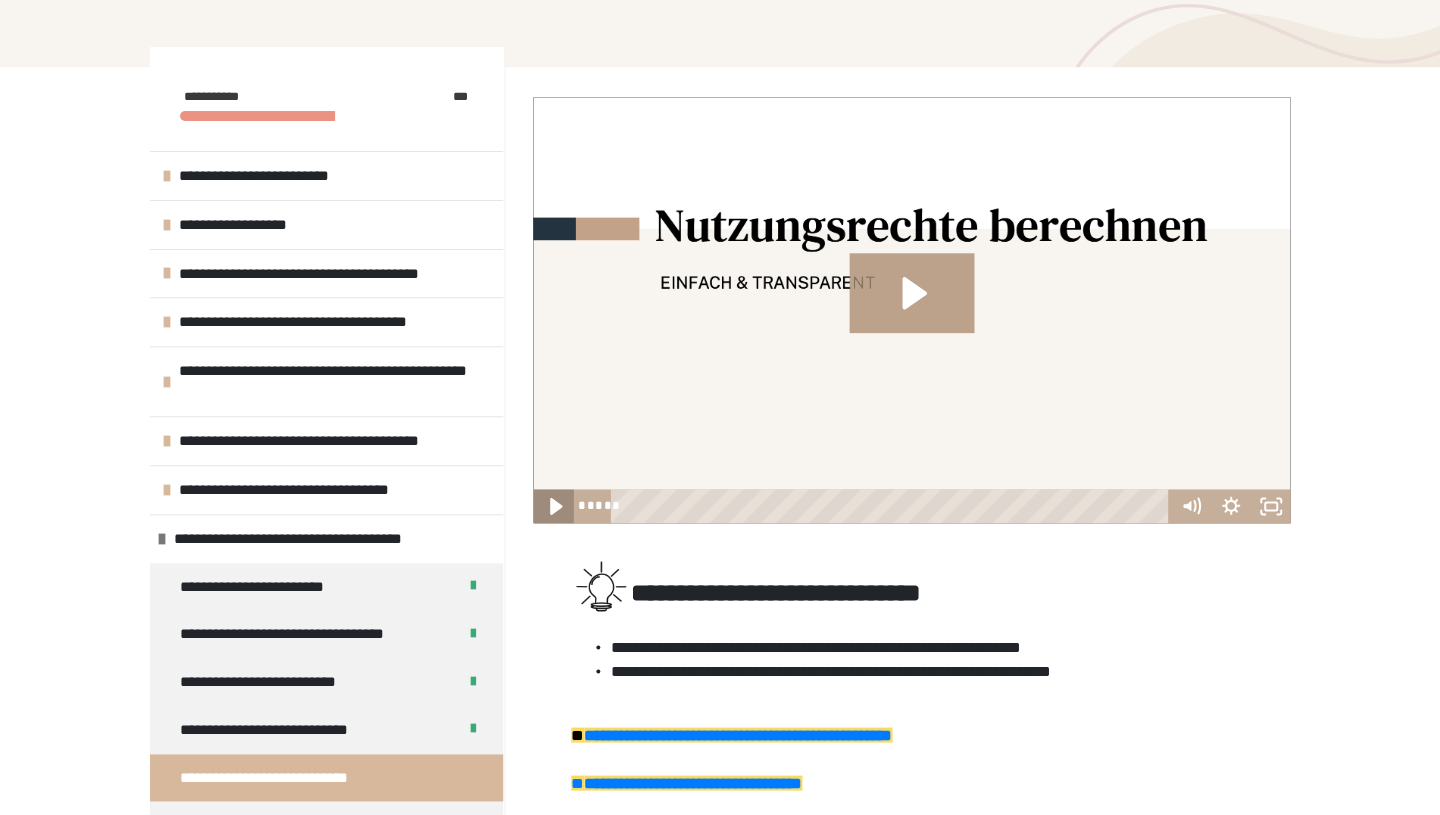 click 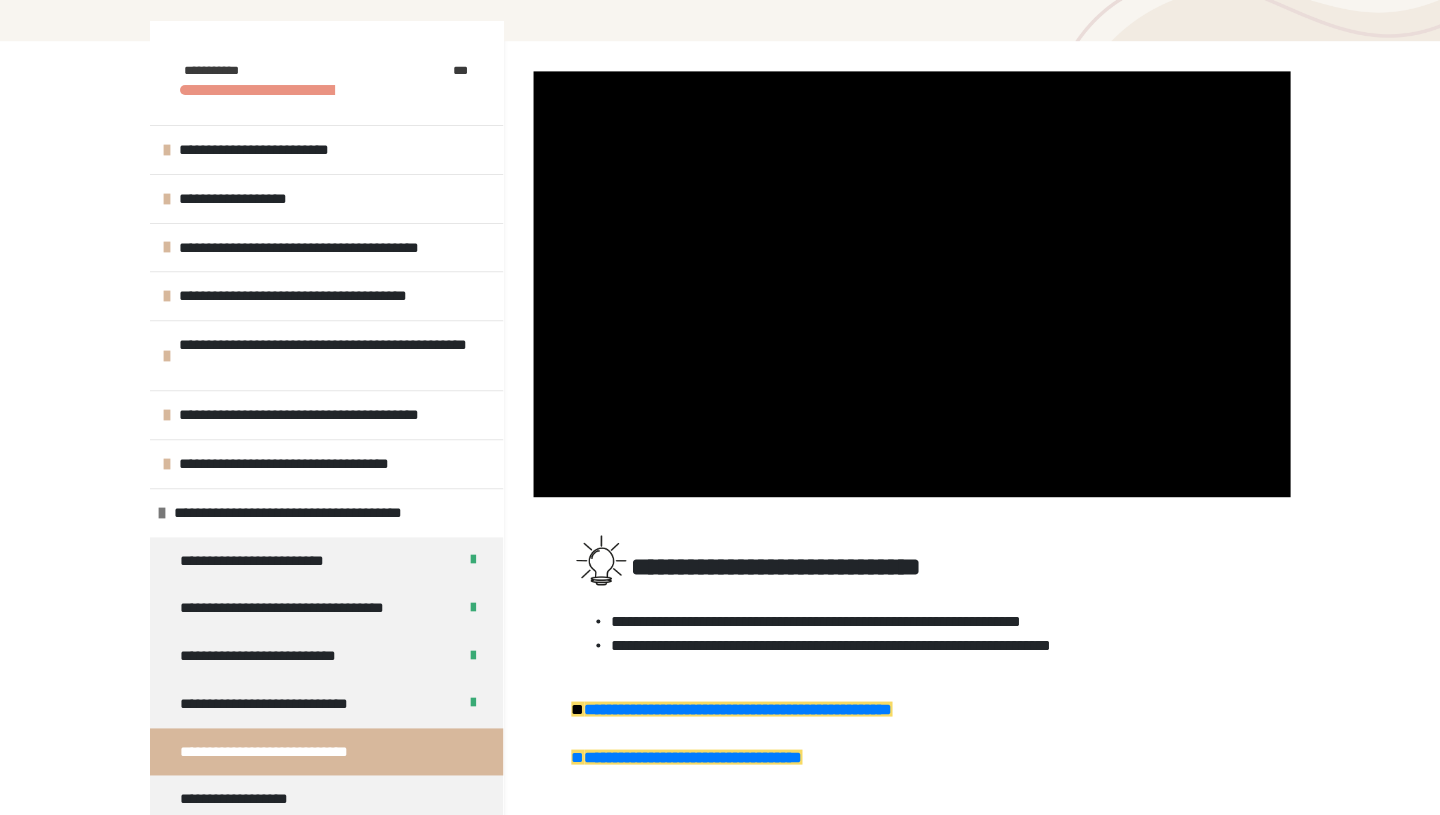 scroll, scrollTop: 229, scrollLeft: 0, axis: vertical 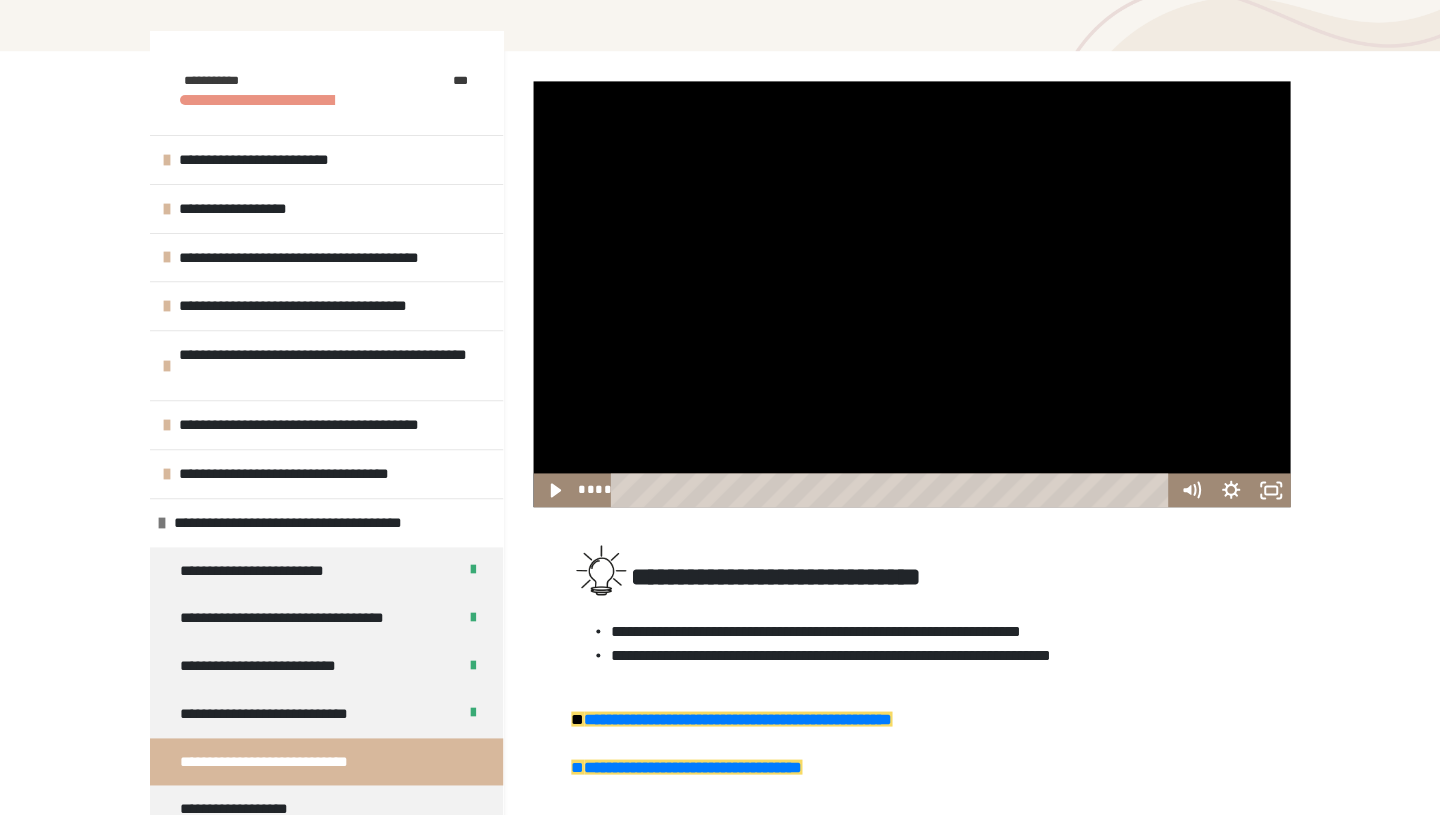 click on "**** ****" at bounding box center (871, 490) 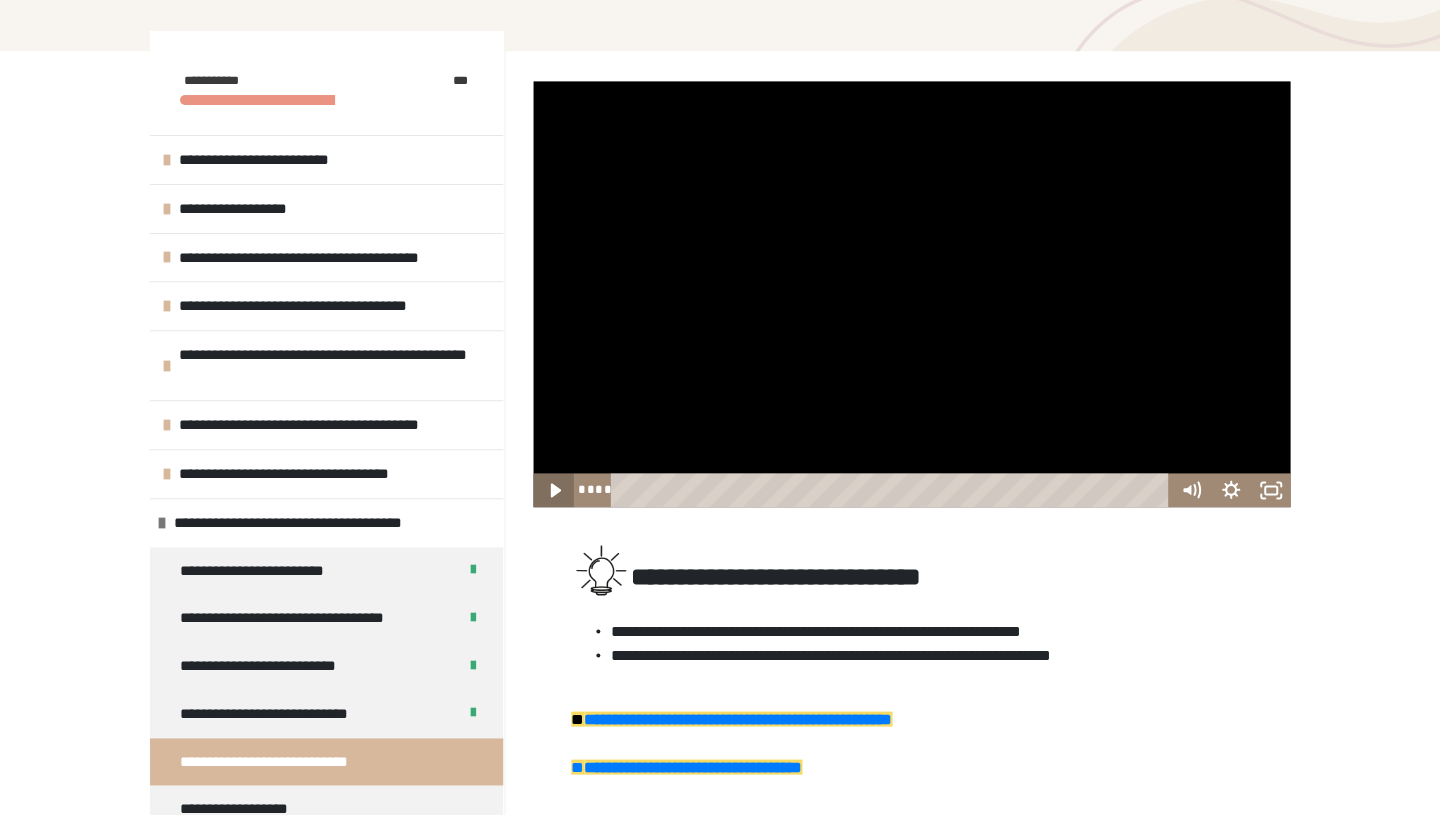 click 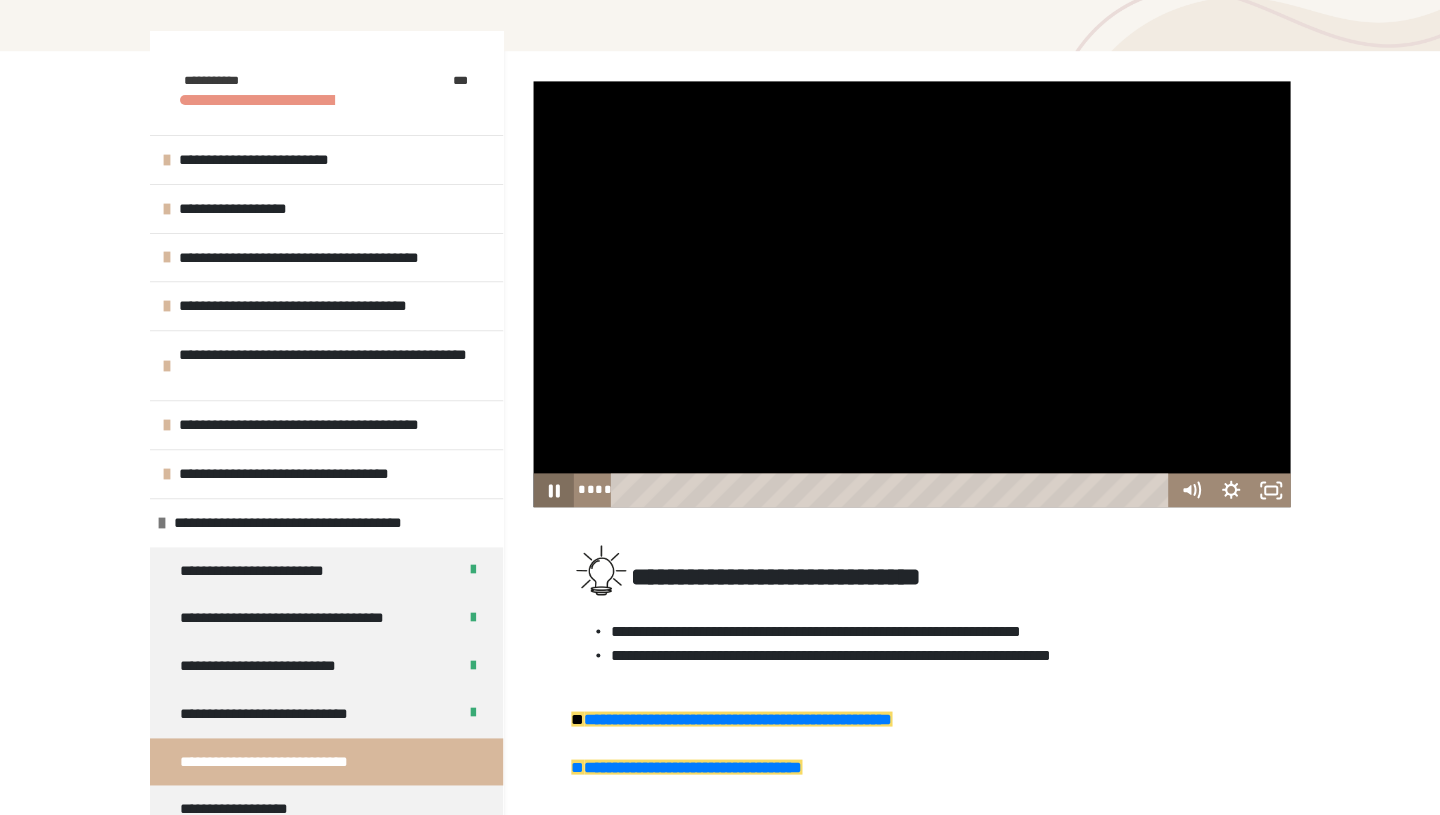 click on "**** ****" at bounding box center (911, 490) 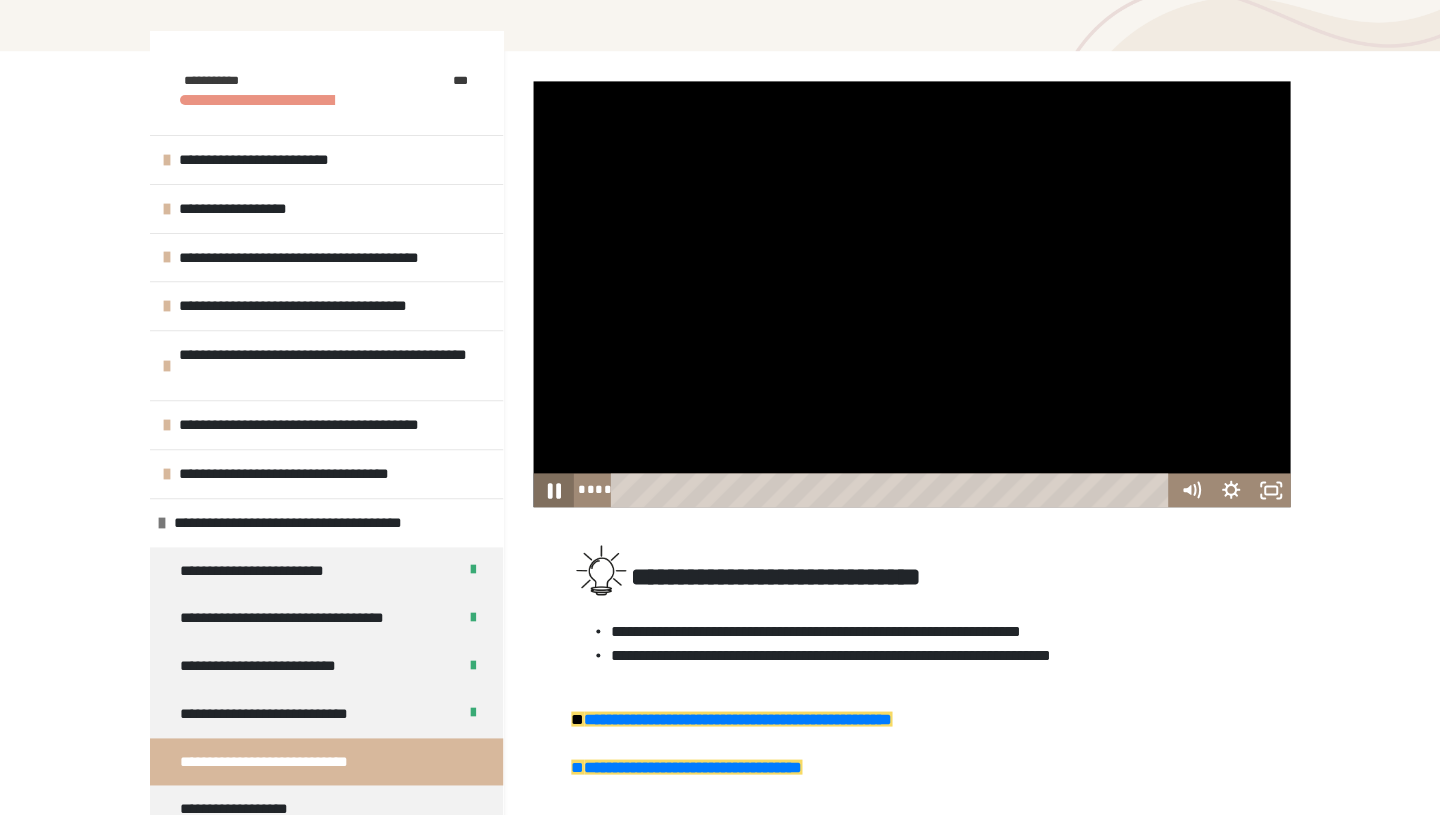 click 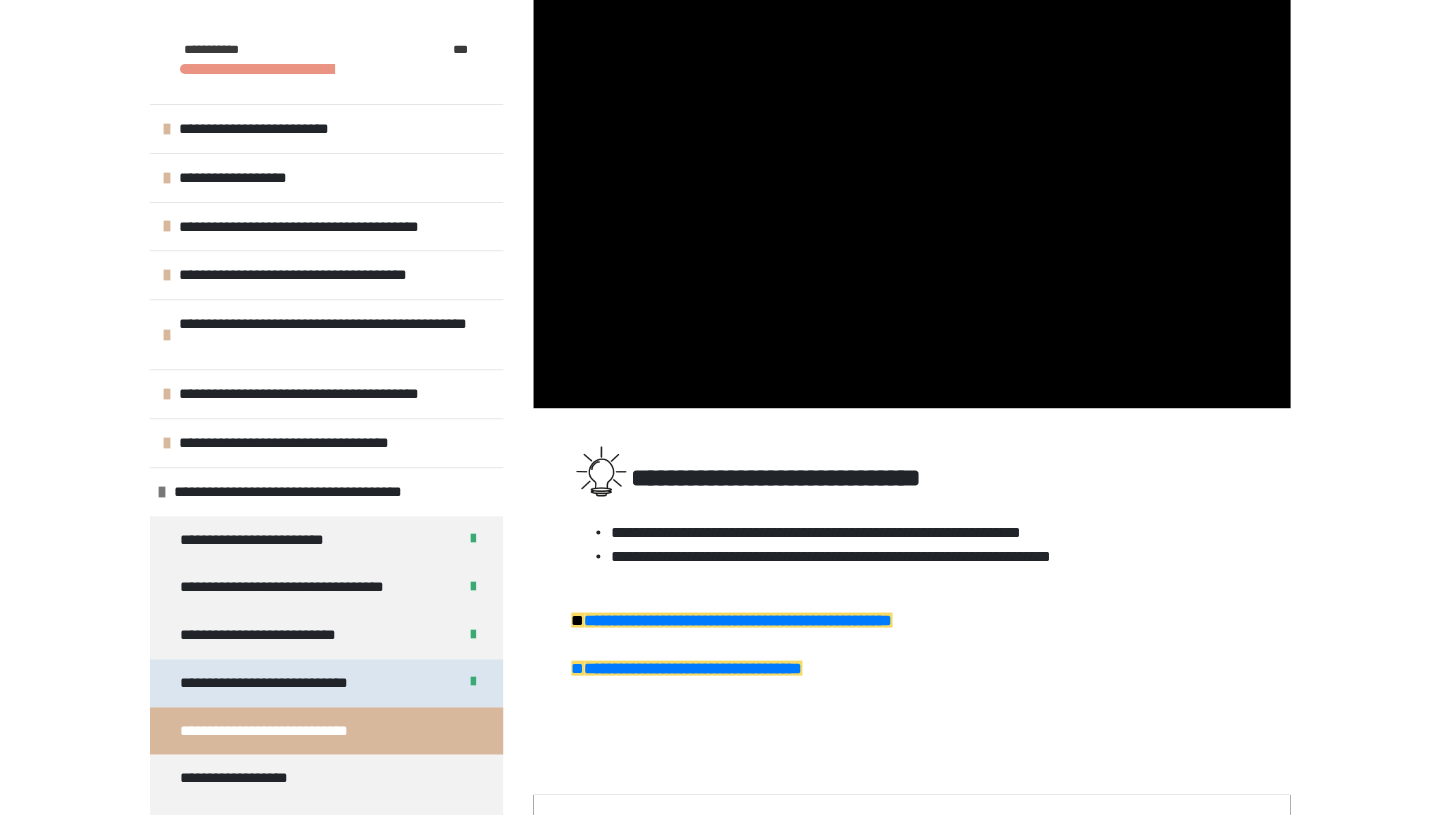click on "**********" at bounding box center [285, 683] 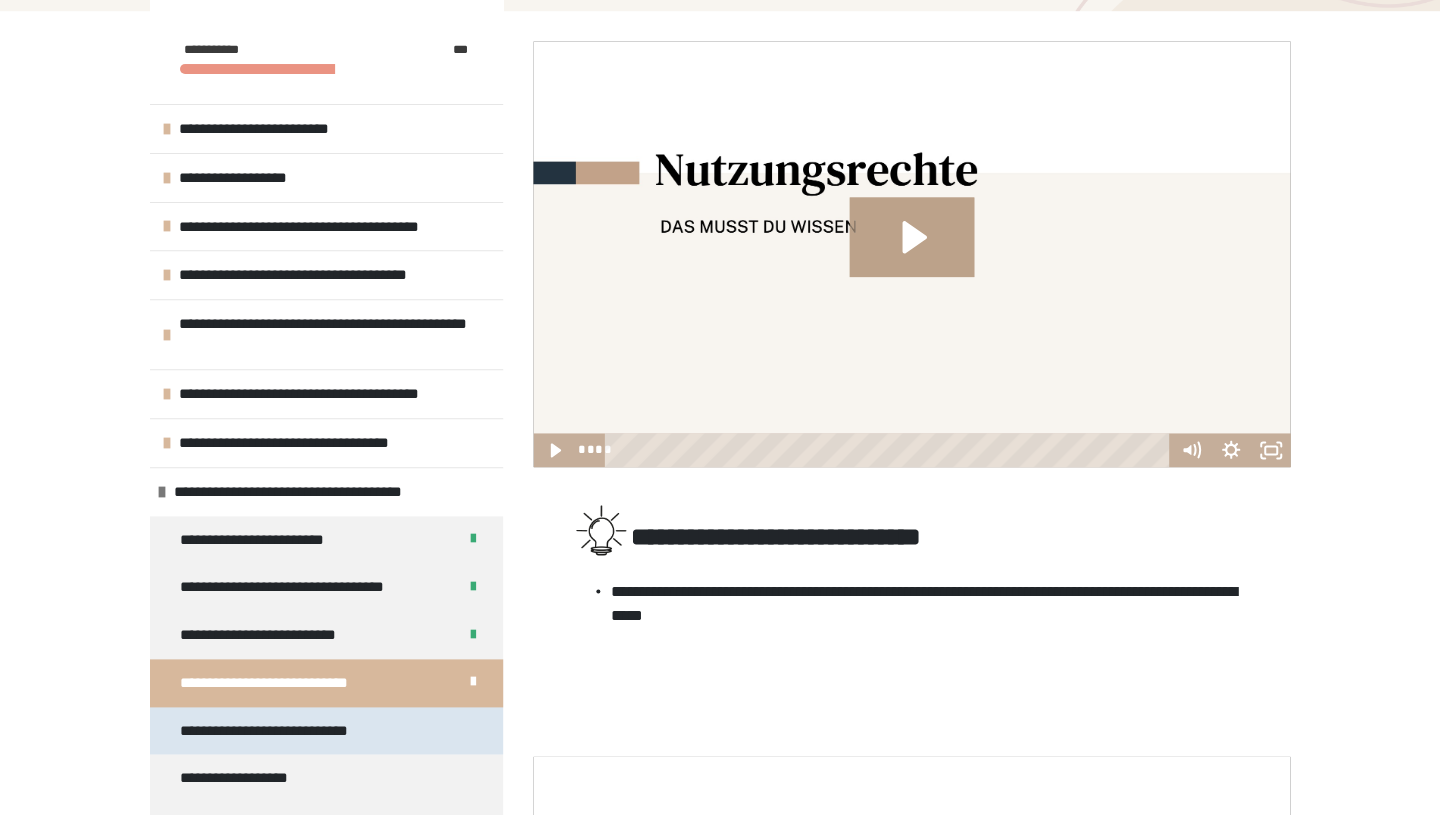 click on "**********" at bounding box center [326, 731] 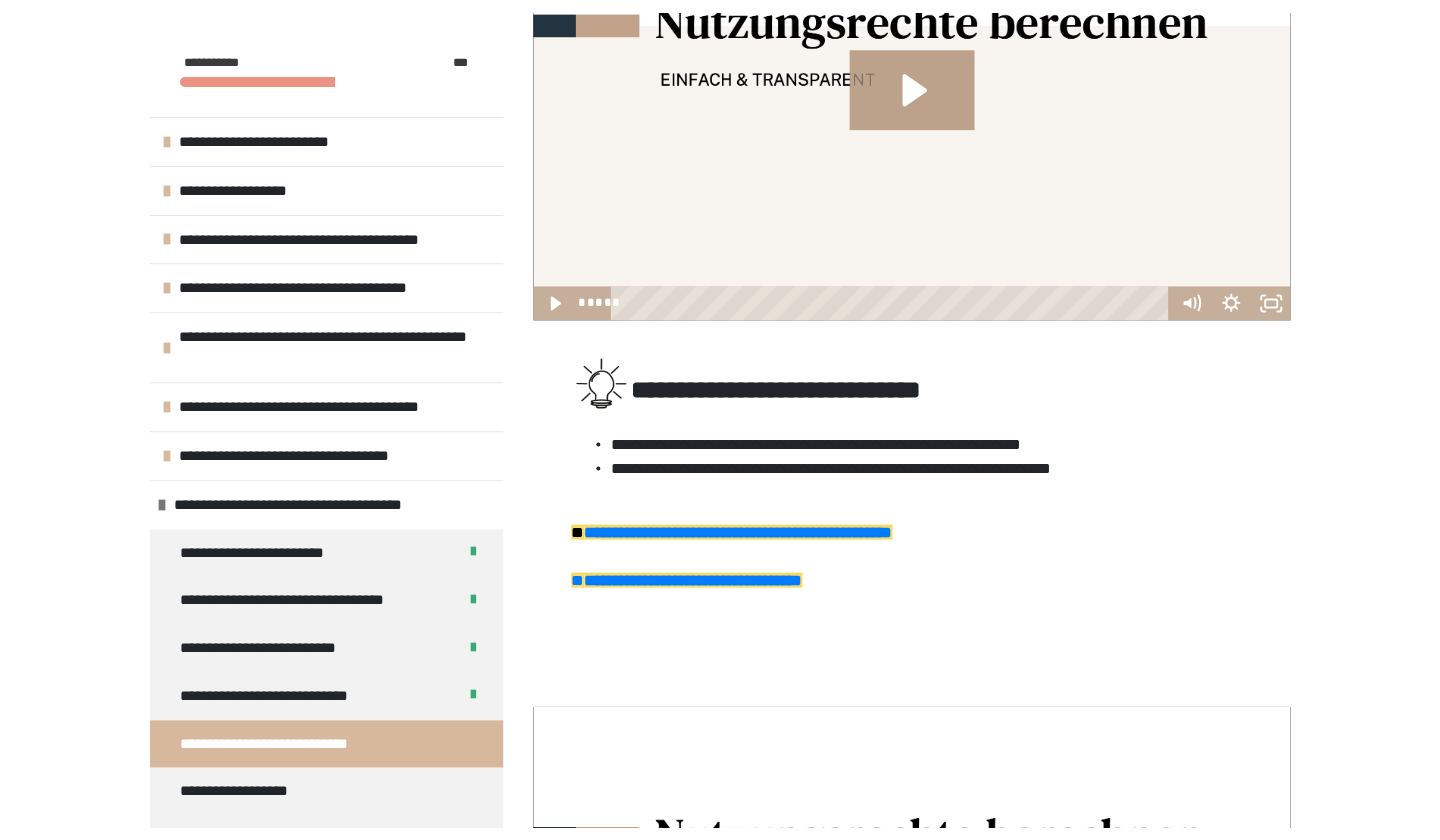 scroll, scrollTop: 430, scrollLeft: 0, axis: vertical 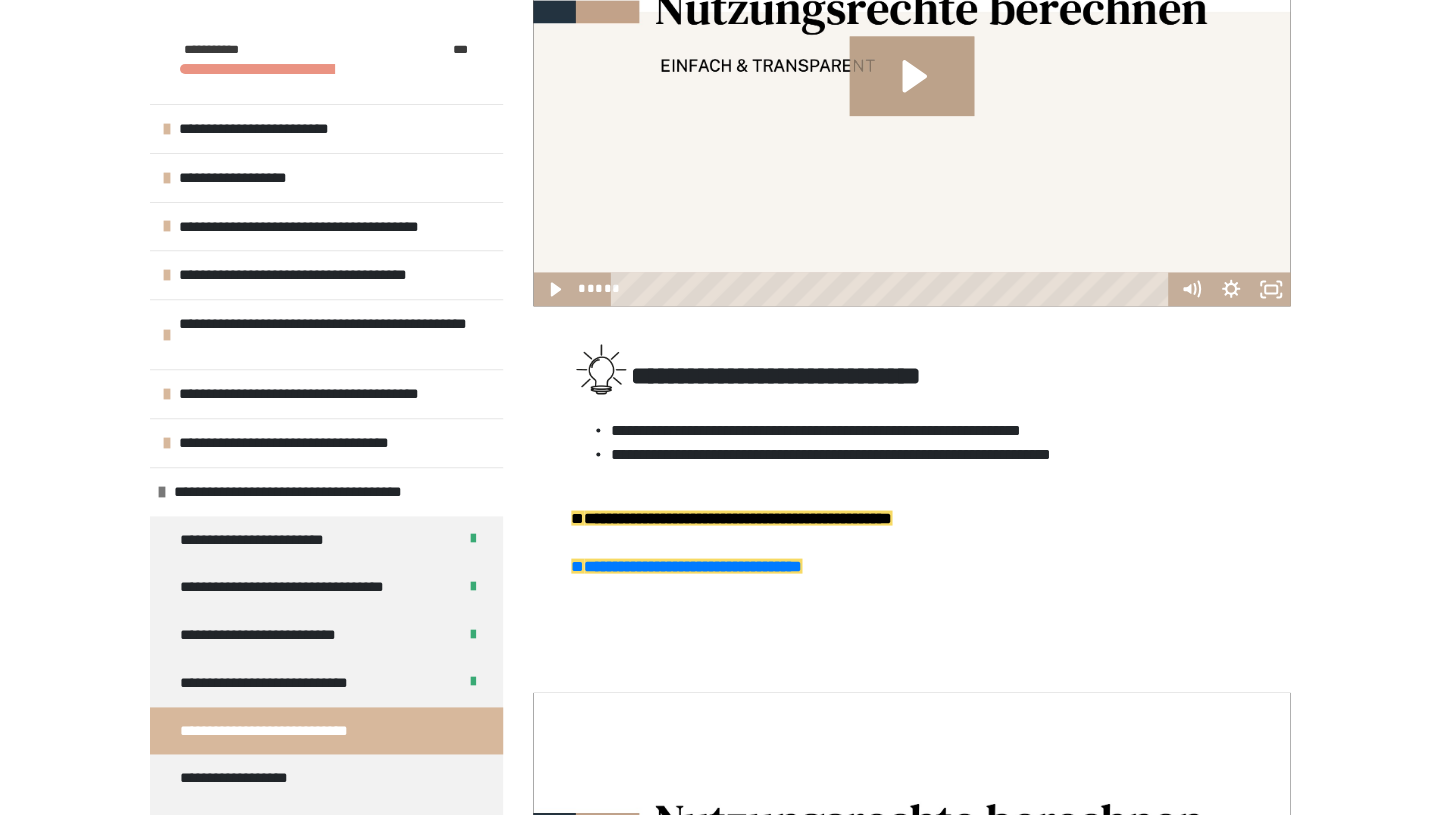 click on "**********" at bounding box center [738, 517] 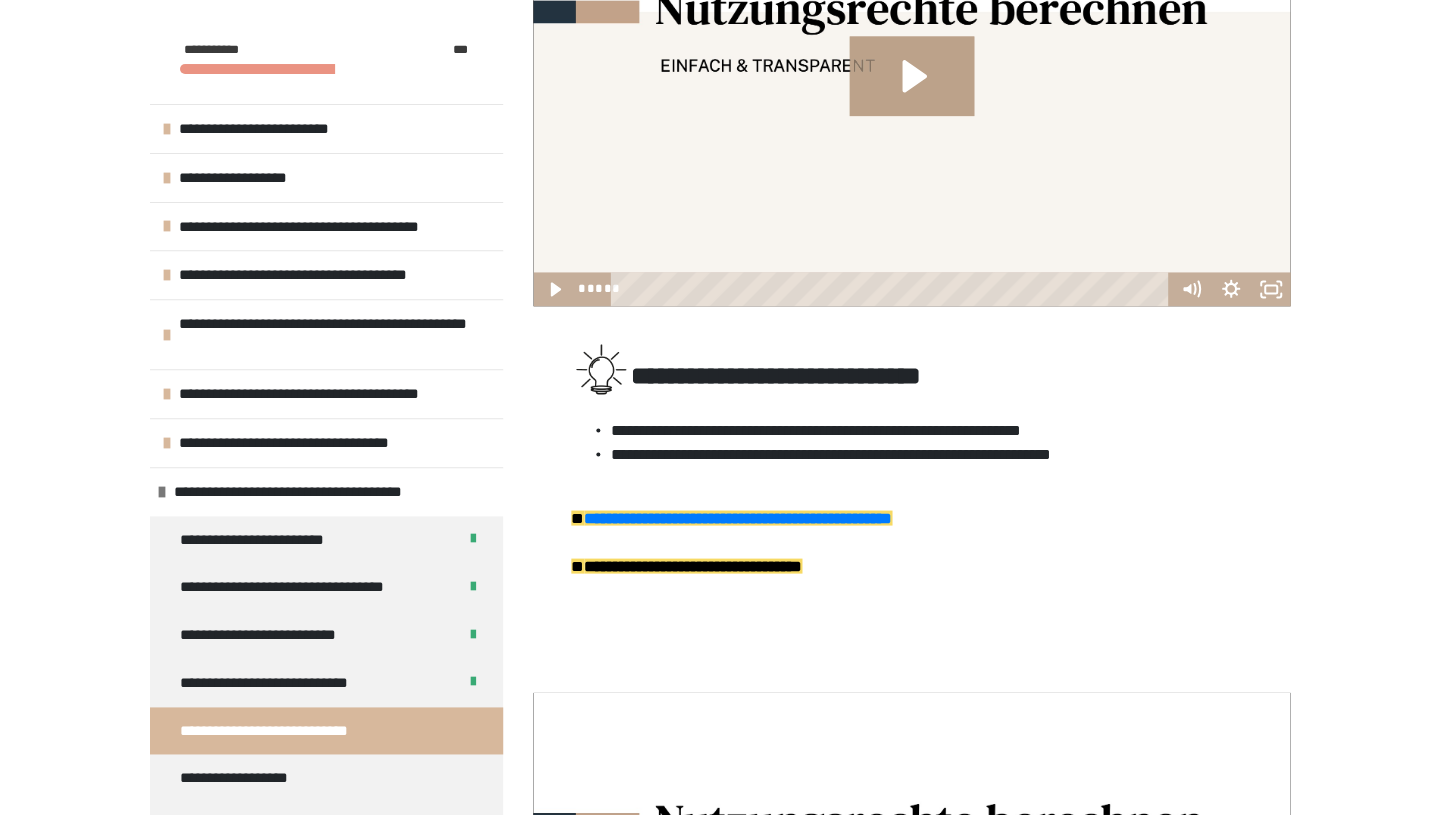 click on "**********" at bounding box center [693, 565] 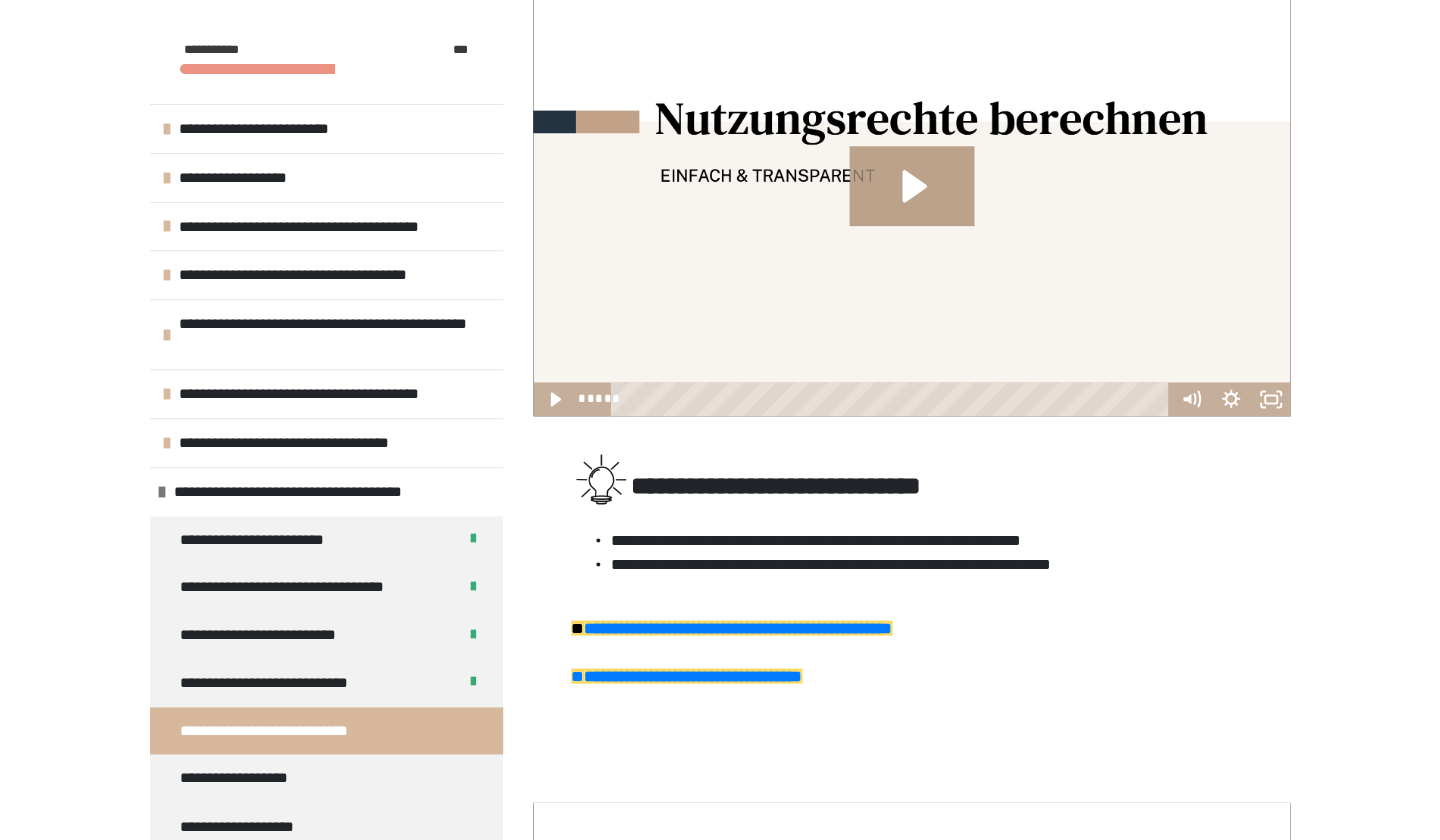 scroll, scrollTop: 320, scrollLeft: 0, axis: vertical 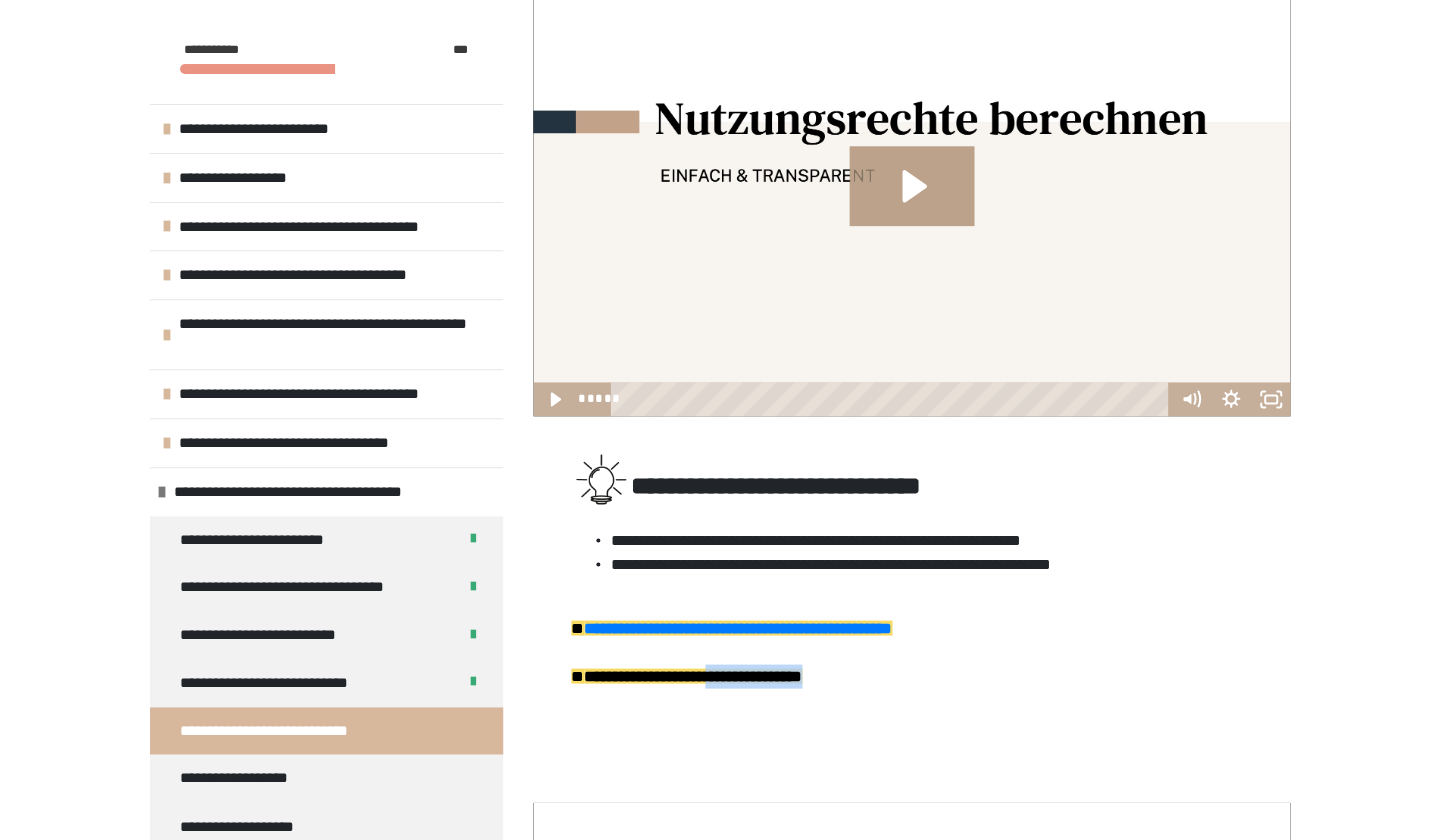 drag, startPoint x: 879, startPoint y: 672, endPoint x: 734, endPoint y: 672, distance: 145 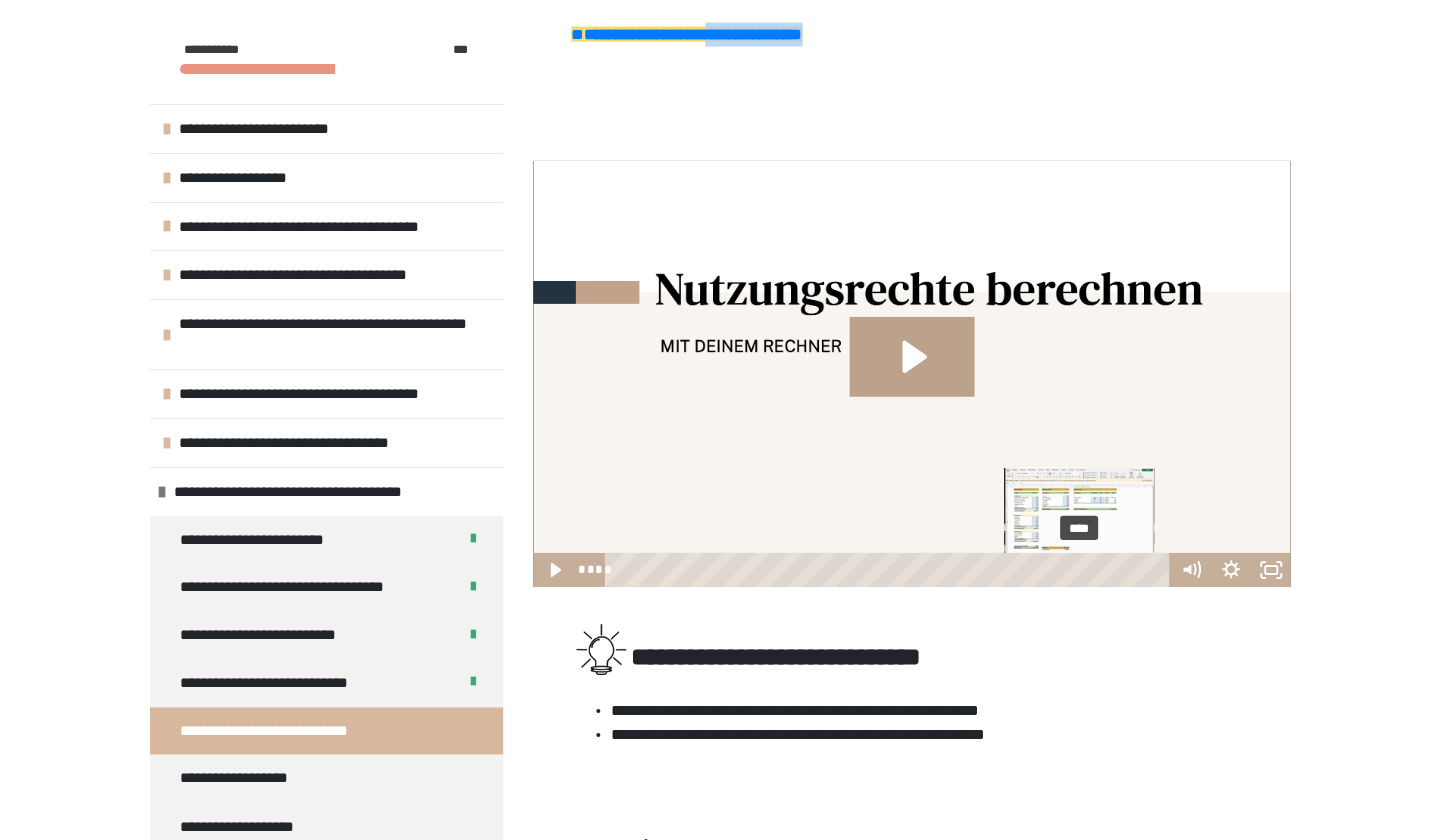 scroll, scrollTop: 961, scrollLeft: 0, axis: vertical 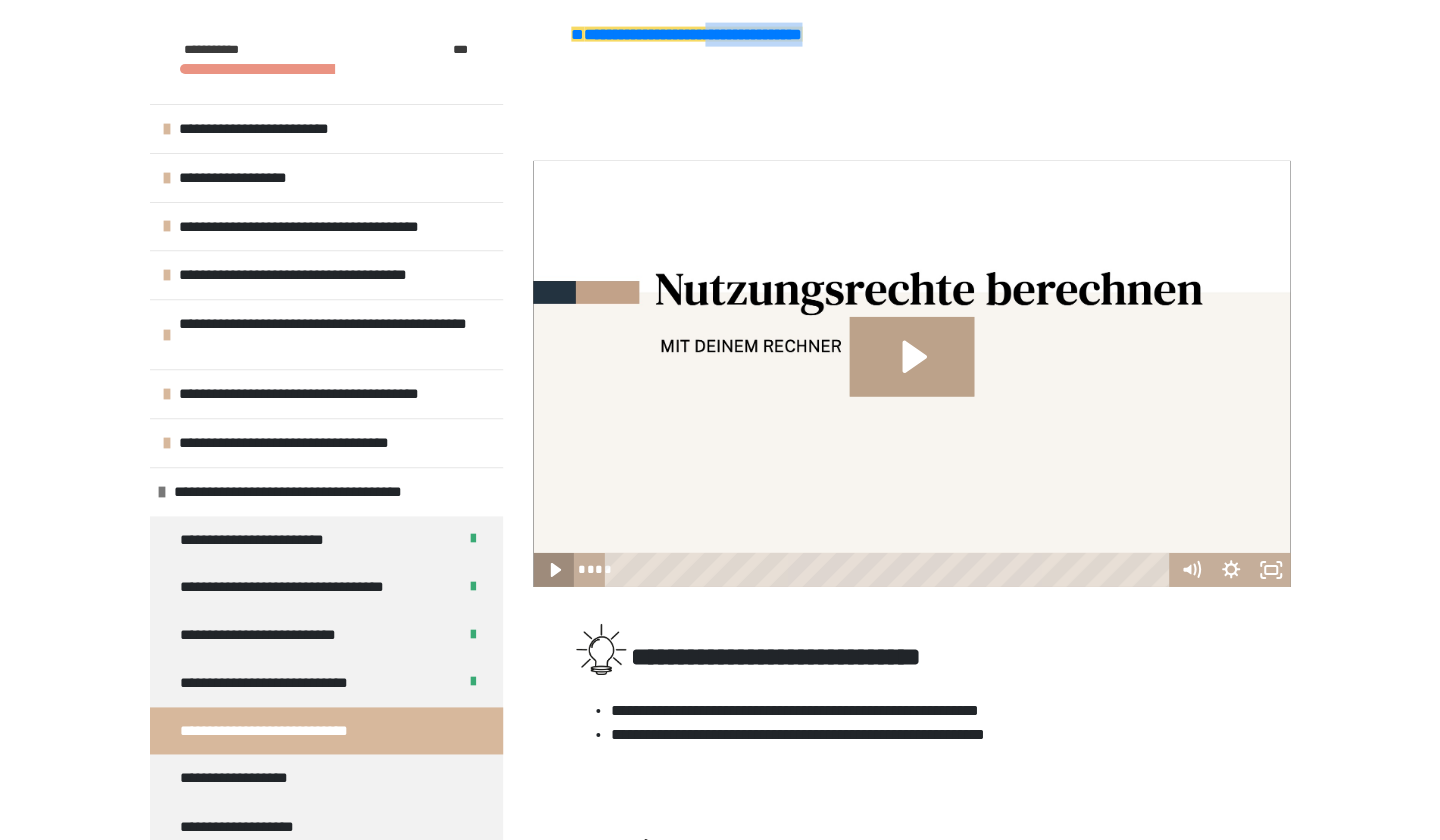 click 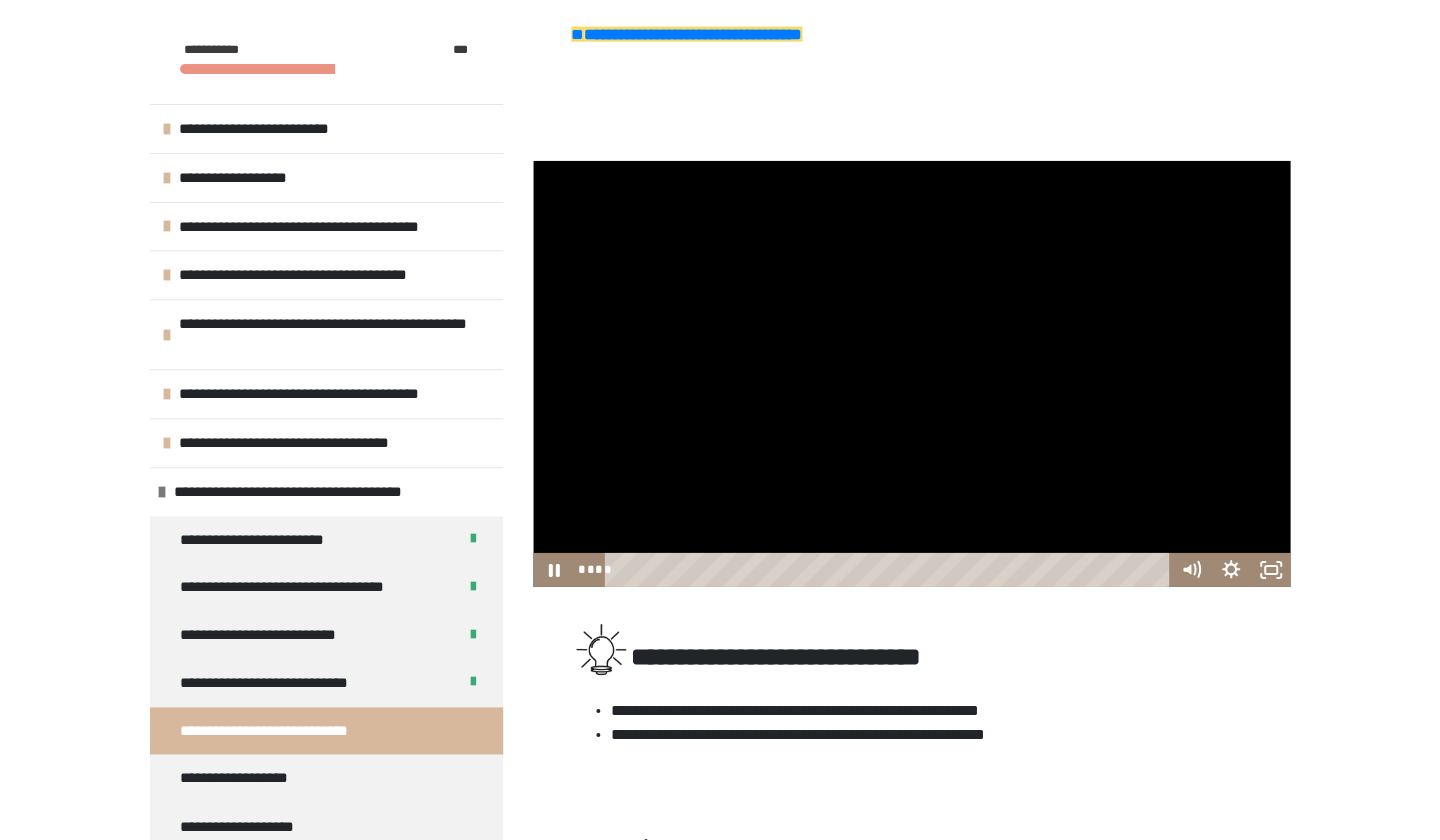 drag, startPoint x: 630, startPoint y: 560, endPoint x: 881, endPoint y: 583, distance: 252.05157 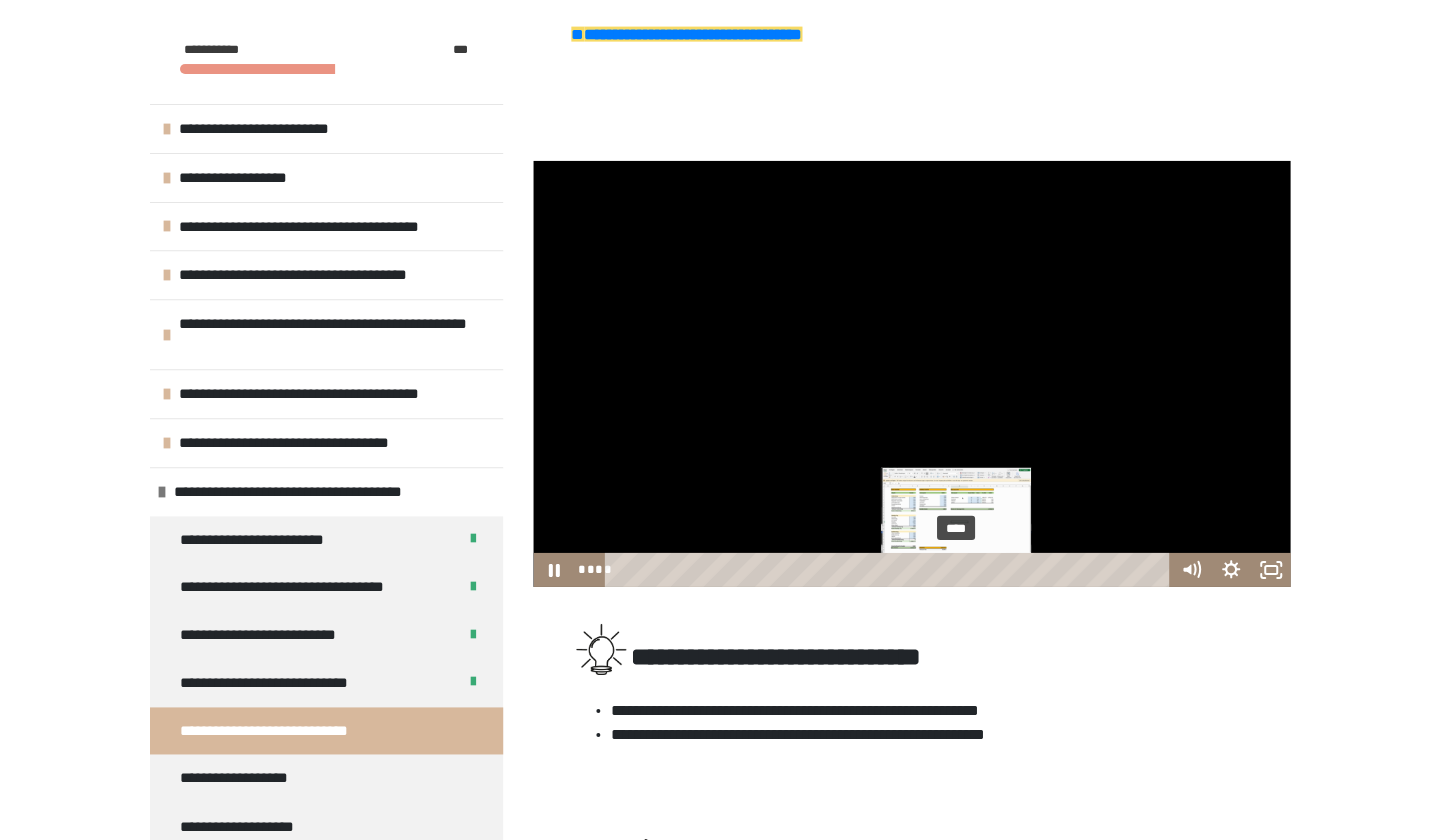 click on "****" at bounding box center (890, 570) 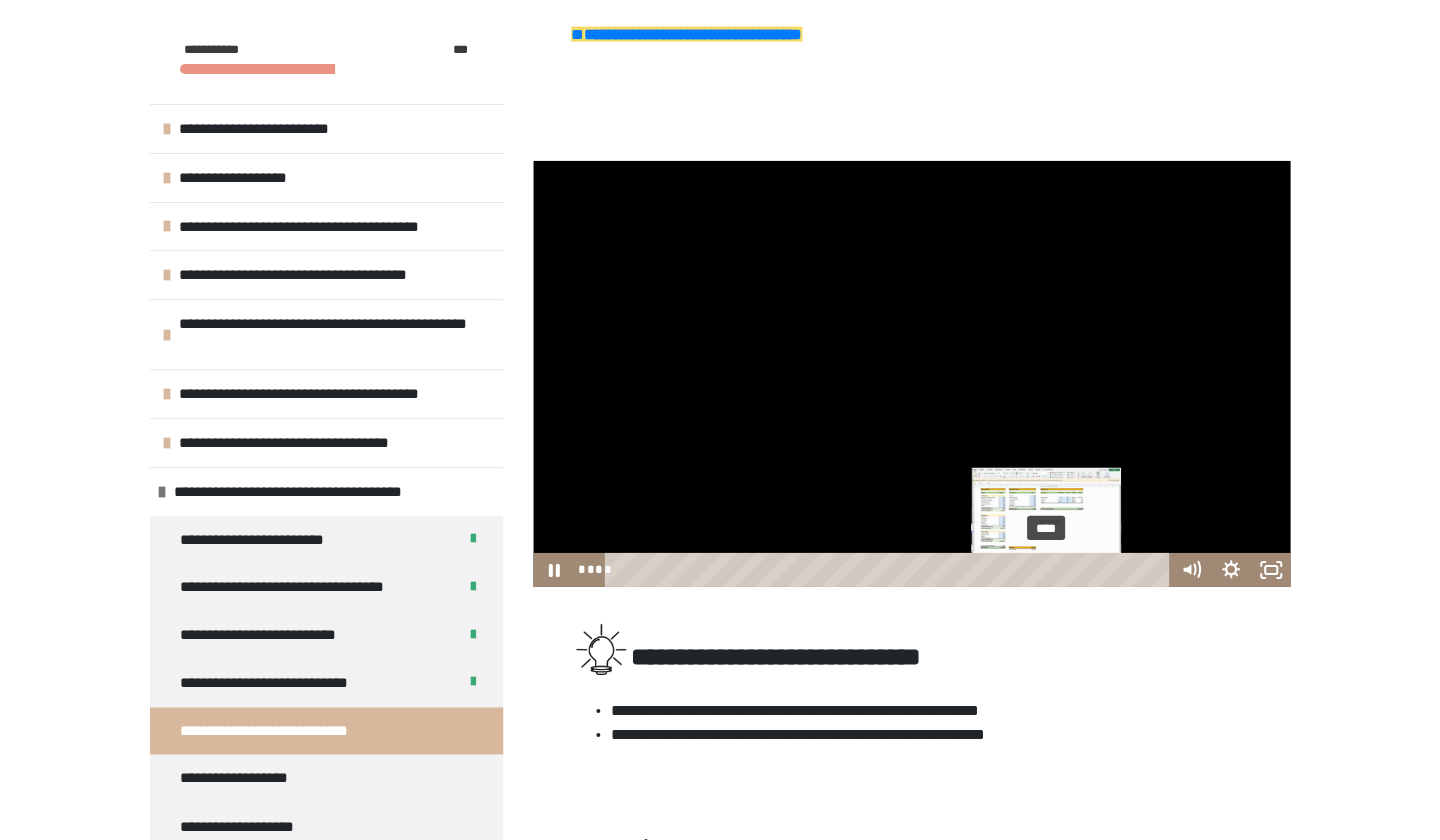 click on "****" at bounding box center [890, 570] 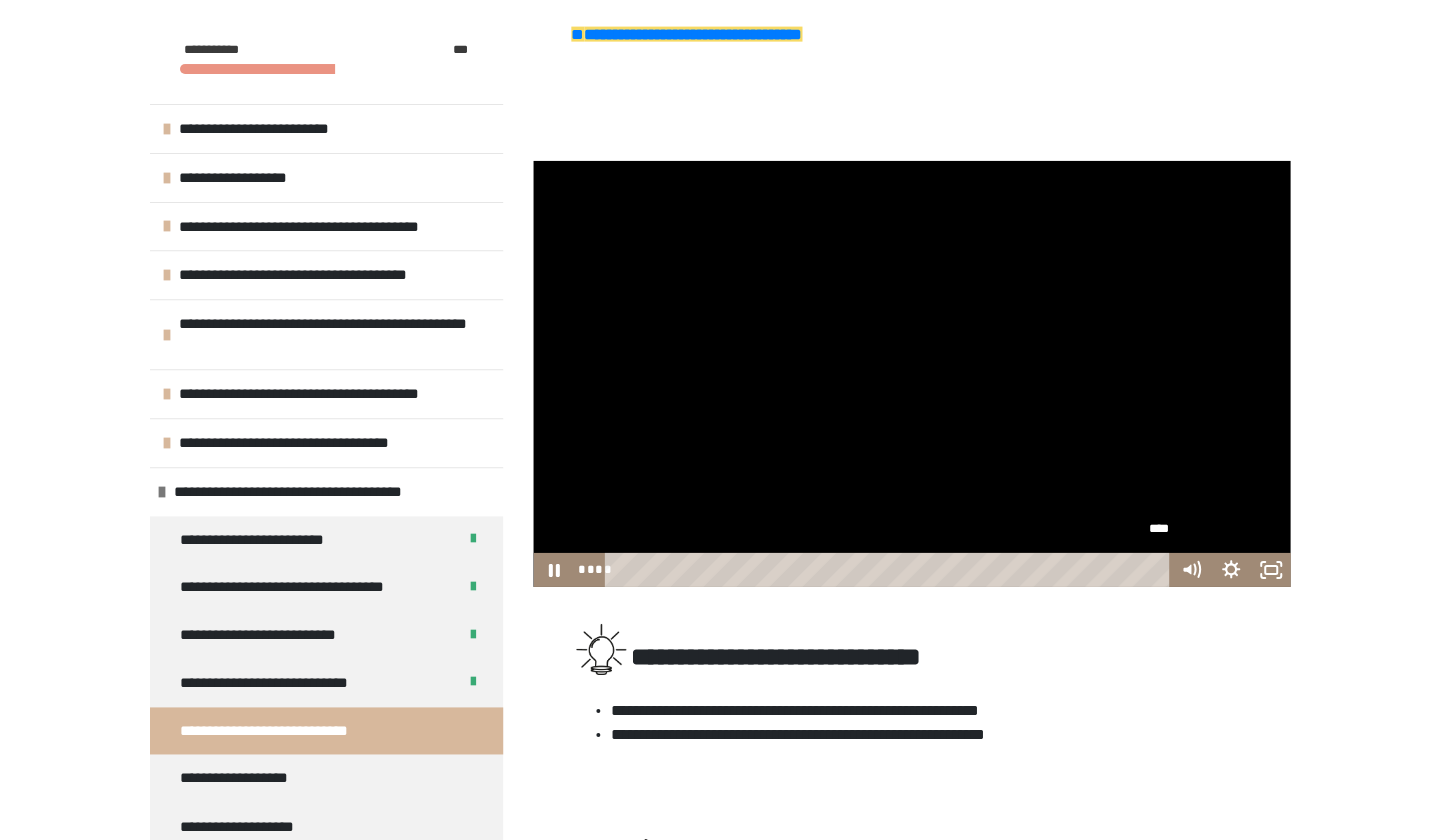 click on "****" at bounding box center [890, 570] 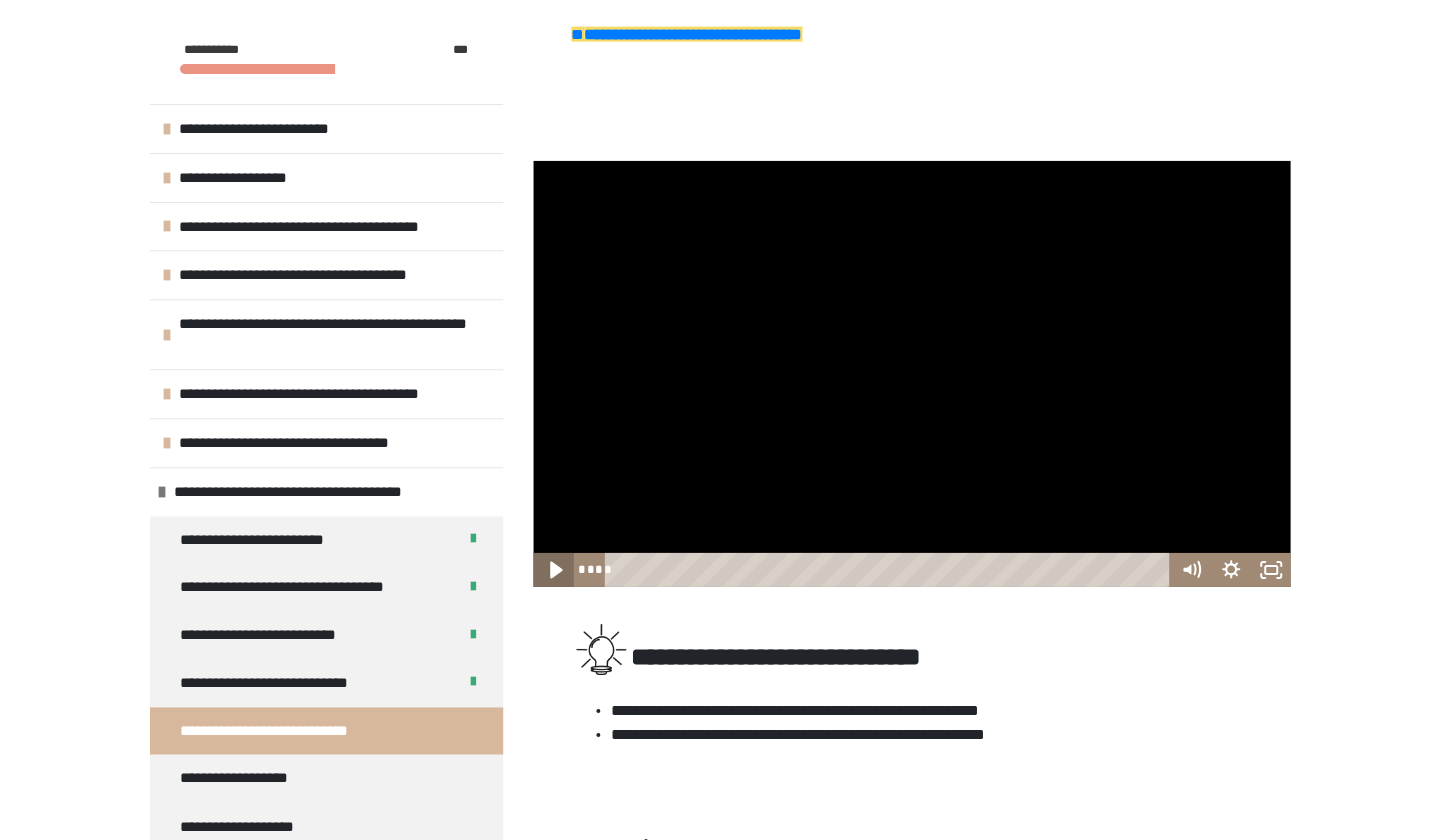 click 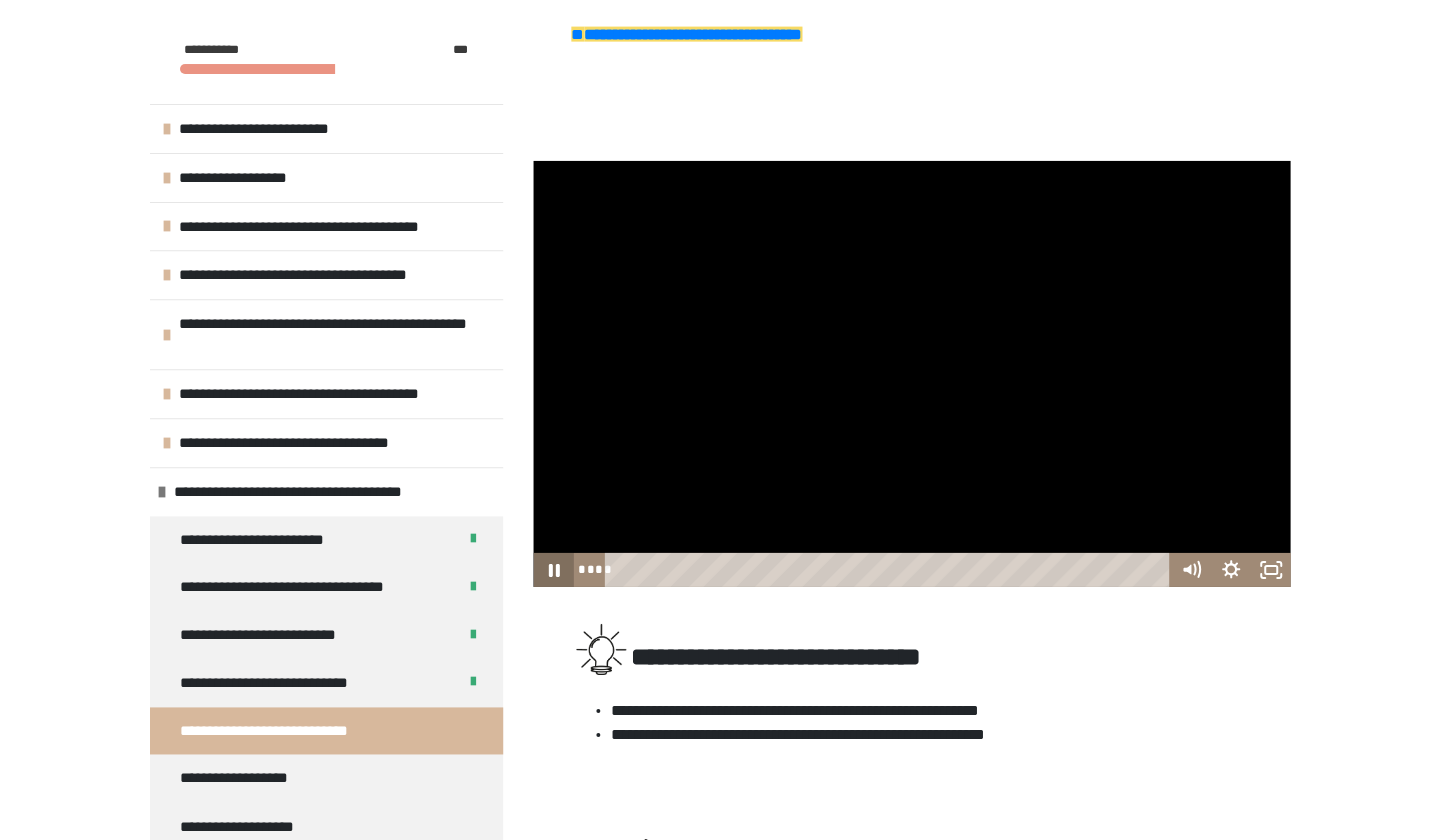 click 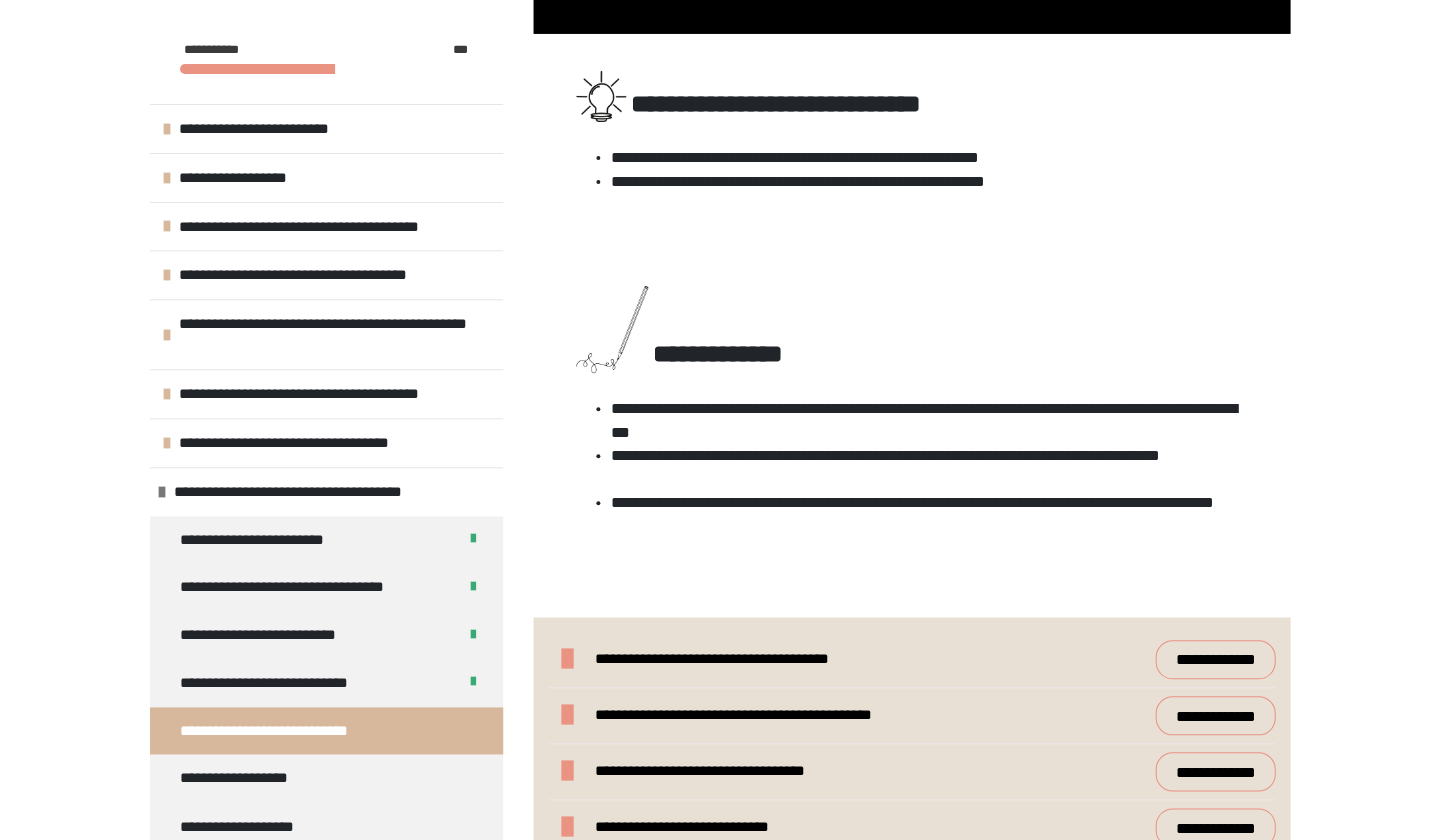scroll, scrollTop: 1474, scrollLeft: 0, axis: vertical 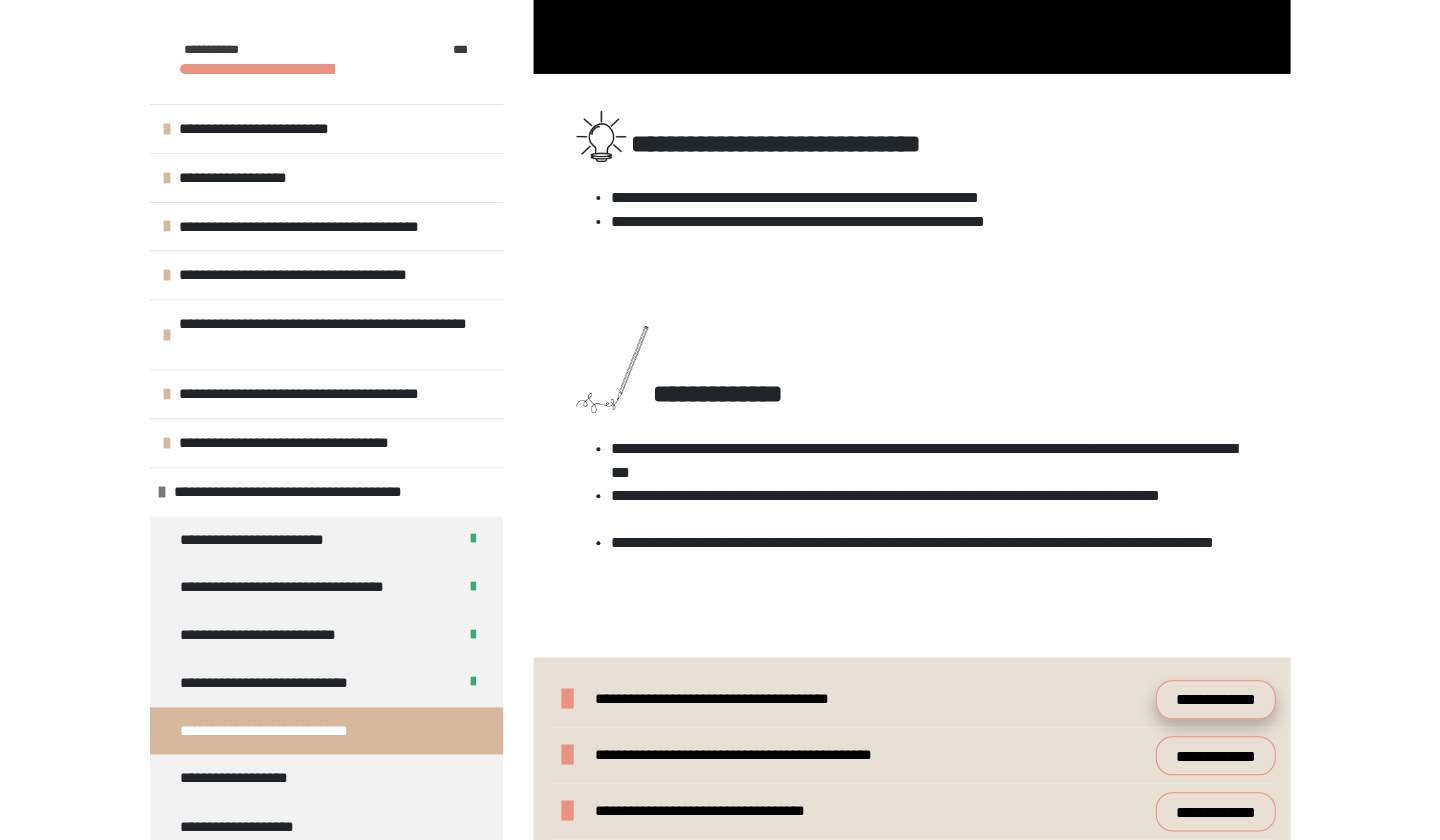 click on "**********" at bounding box center (1215, 699) 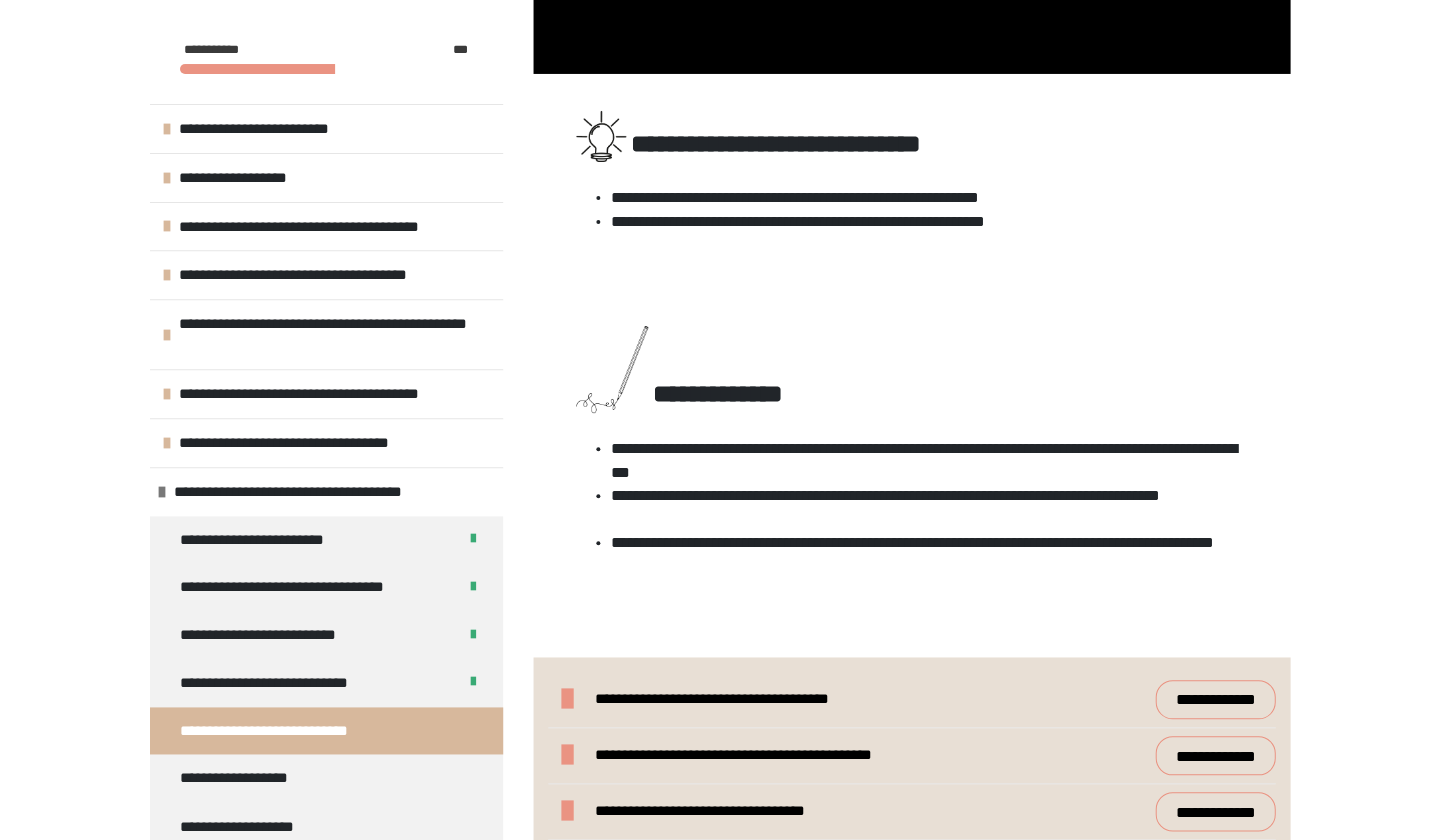 scroll, scrollTop: 1537, scrollLeft: 0, axis: vertical 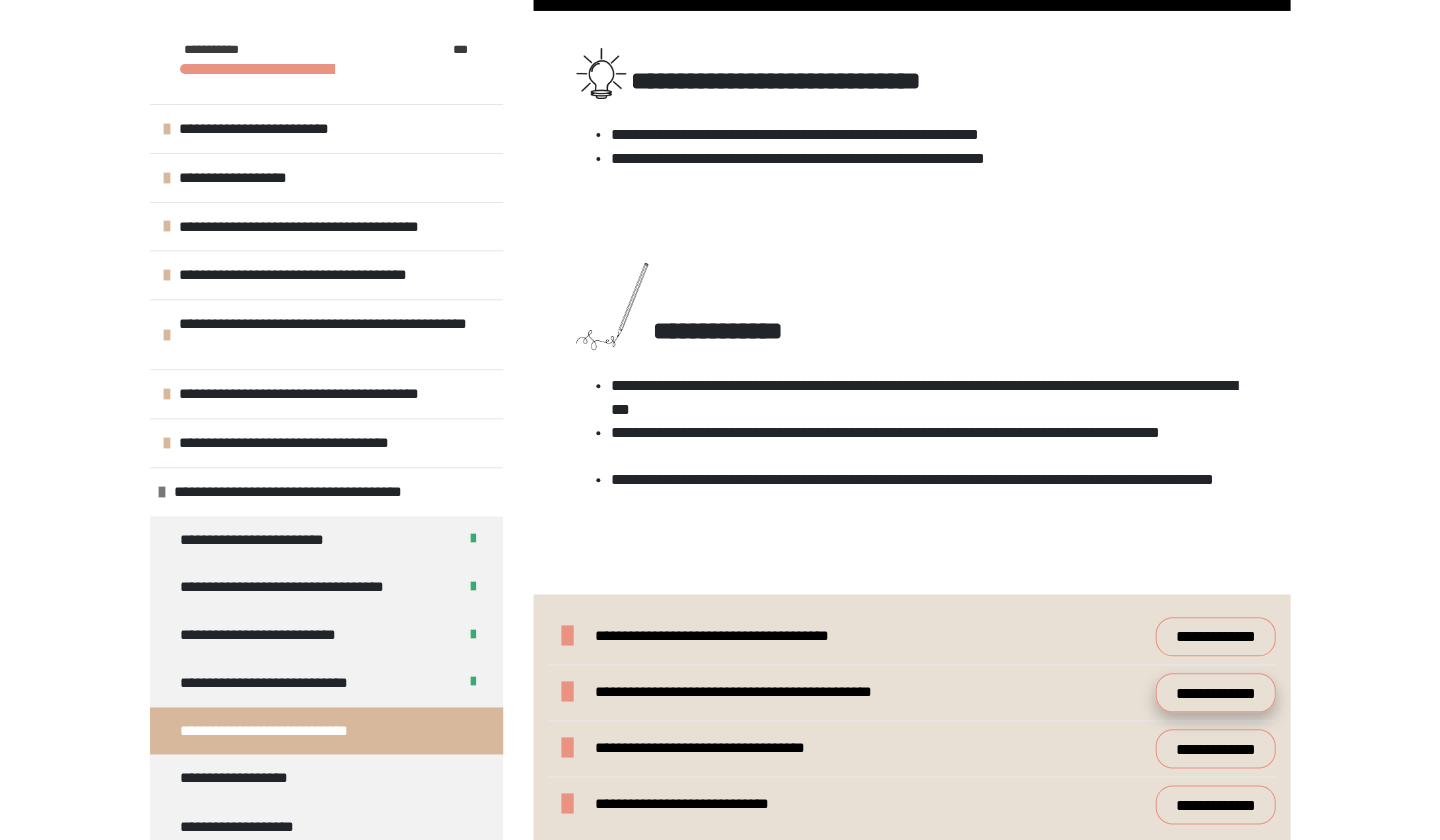 click on "**********" at bounding box center [1215, 692] 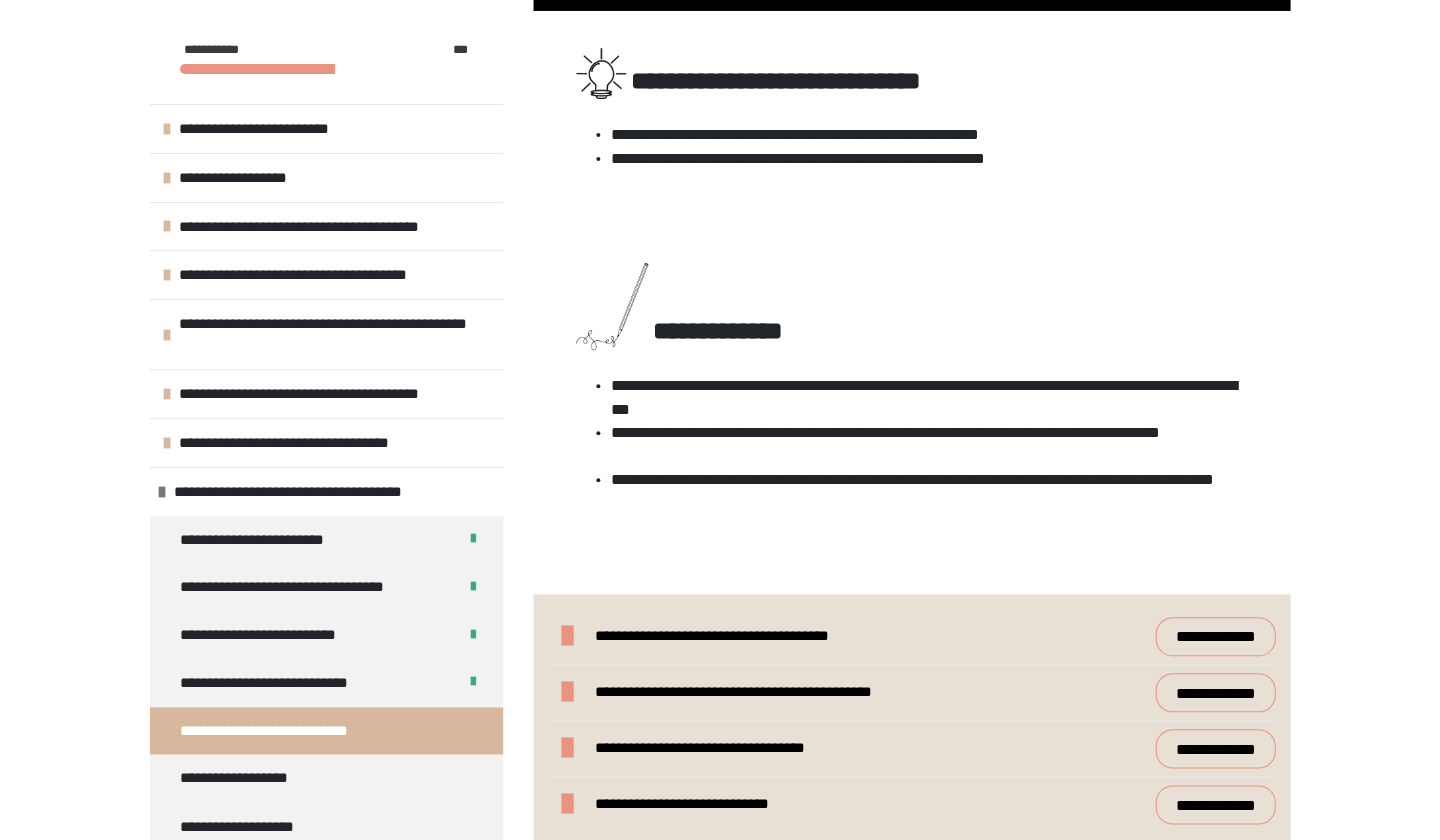 scroll, scrollTop: 1614, scrollLeft: 0, axis: vertical 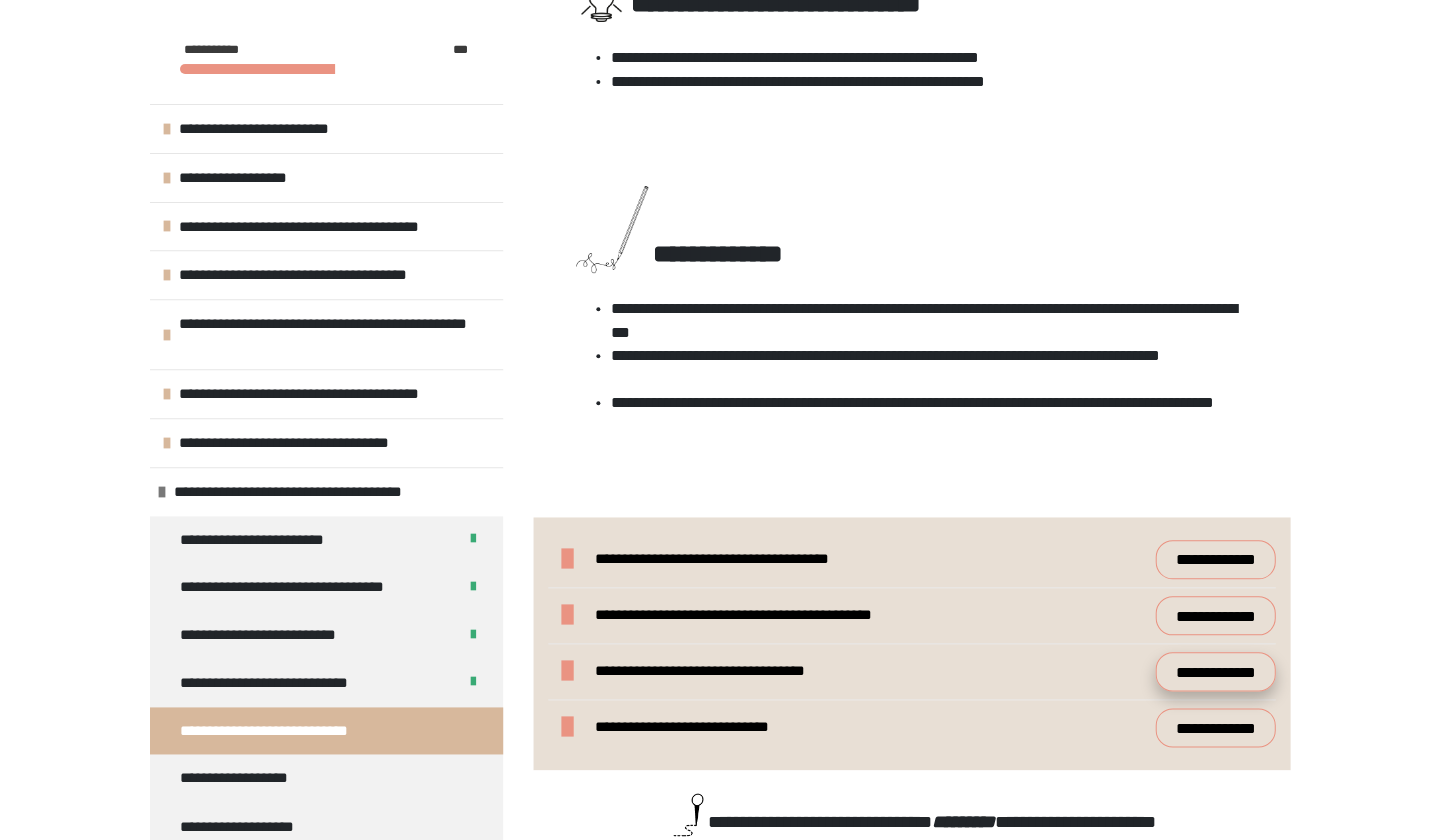 click on "**********" at bounding box center [1215, 671] 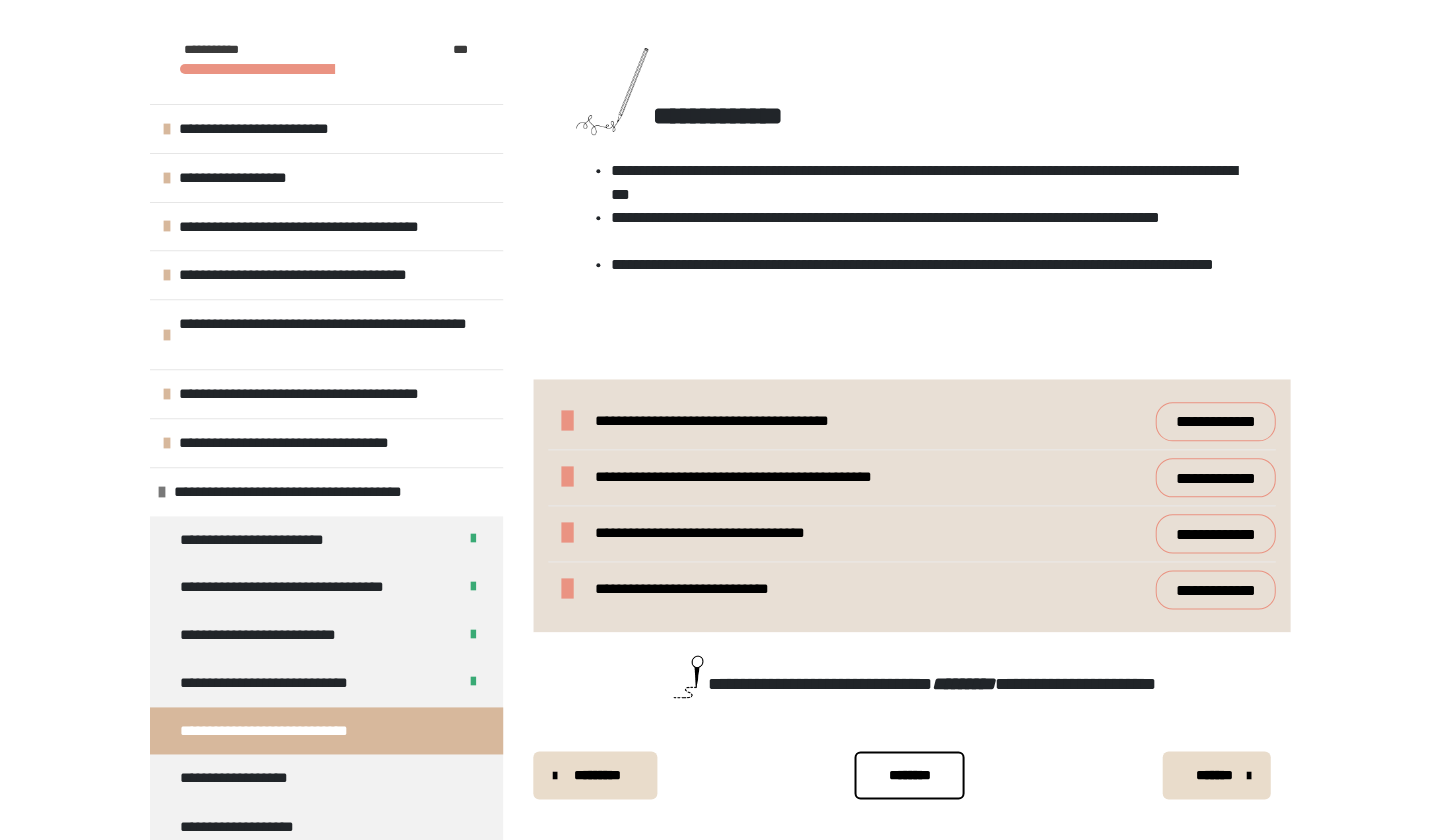 scroll, scrollTop: 1751, scrollLeft: 0, axis: vertical 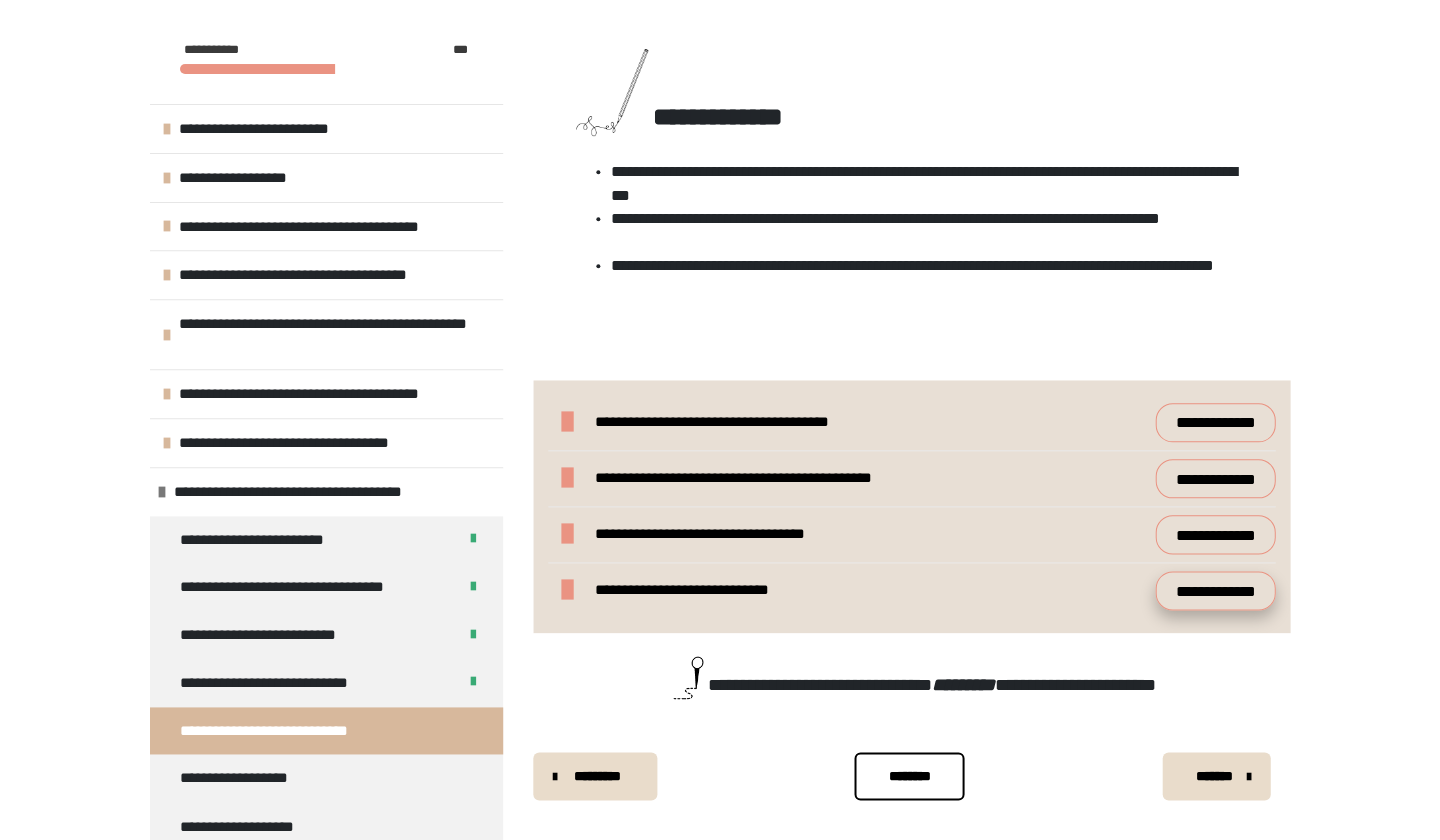 click on "**********" at bounding box center [1215, 590] 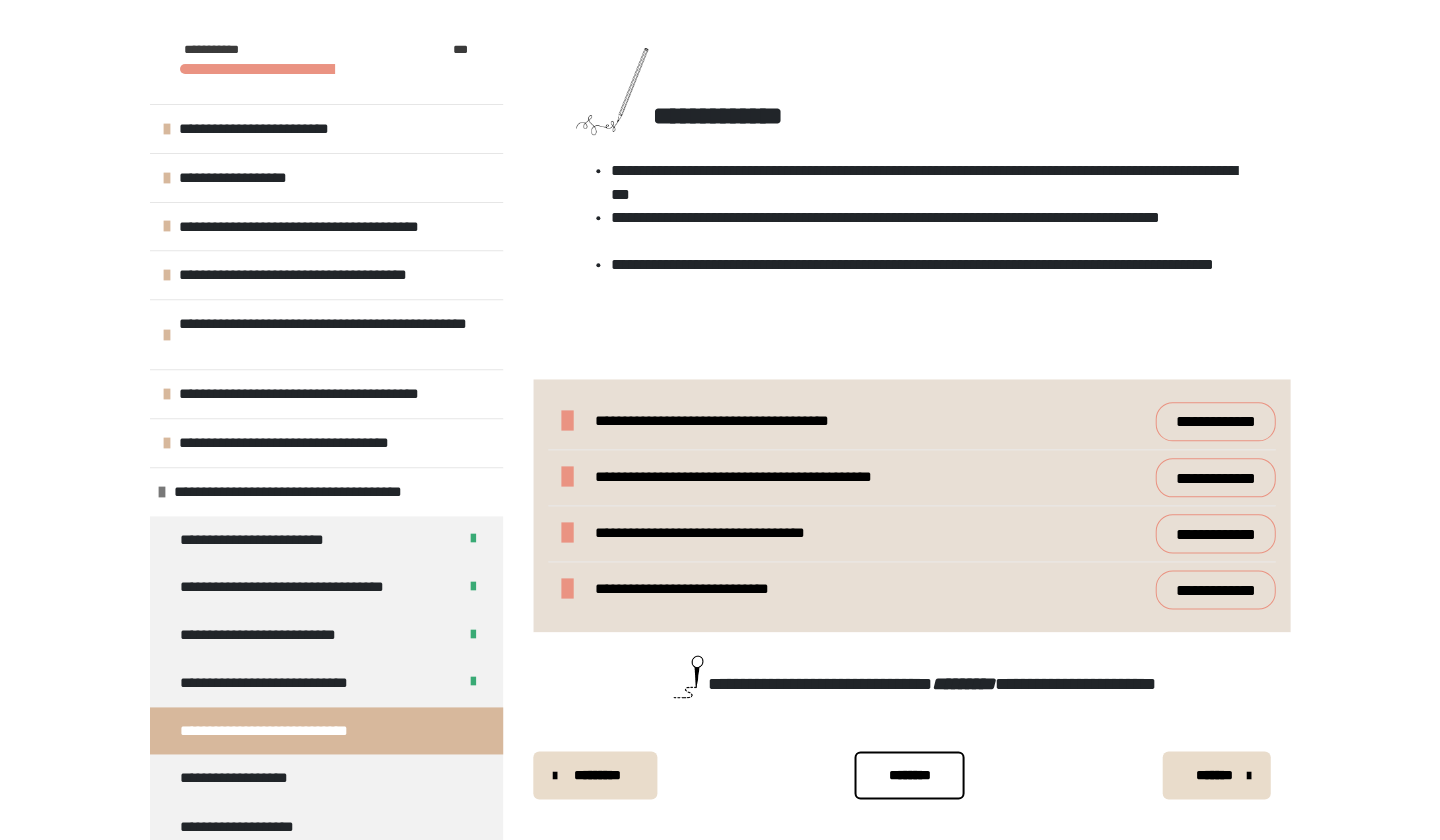 scroll, scrollTop: 1751, scrollLeft: 0, axis: vertical 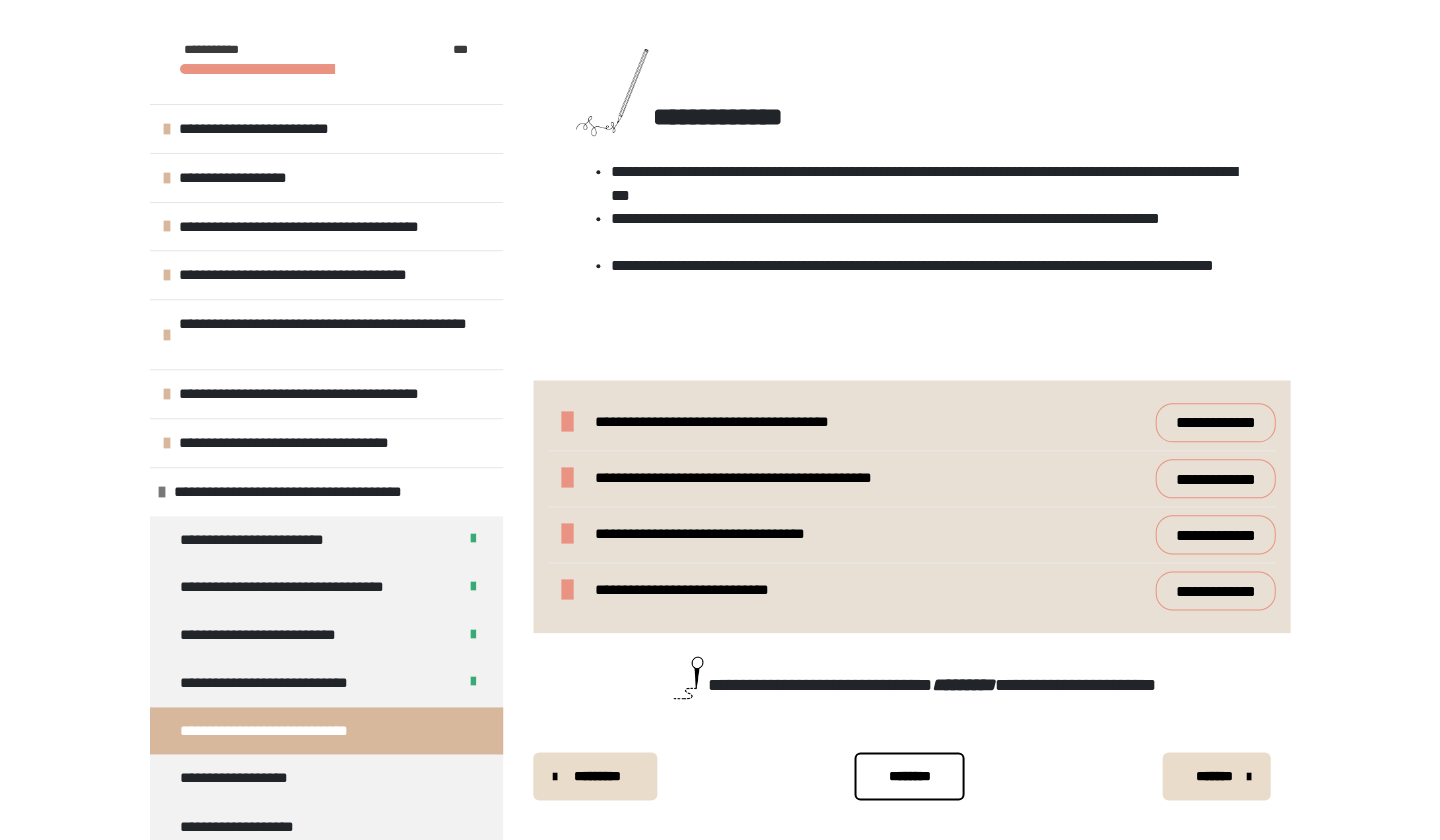 click on "********" at bounding box center [909, 776] 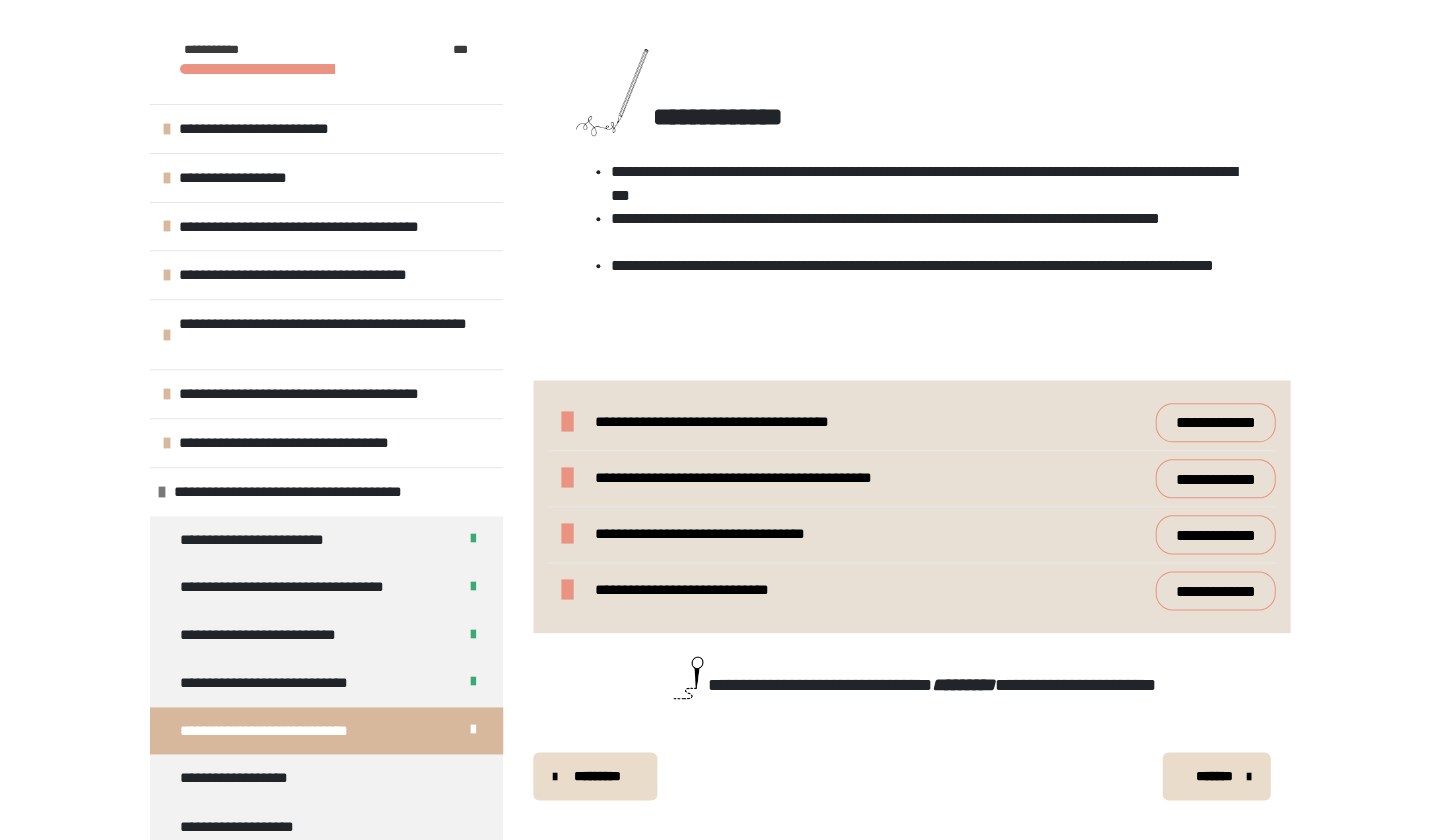 click on "********* ******** *******" at bounding box center [911, 776] 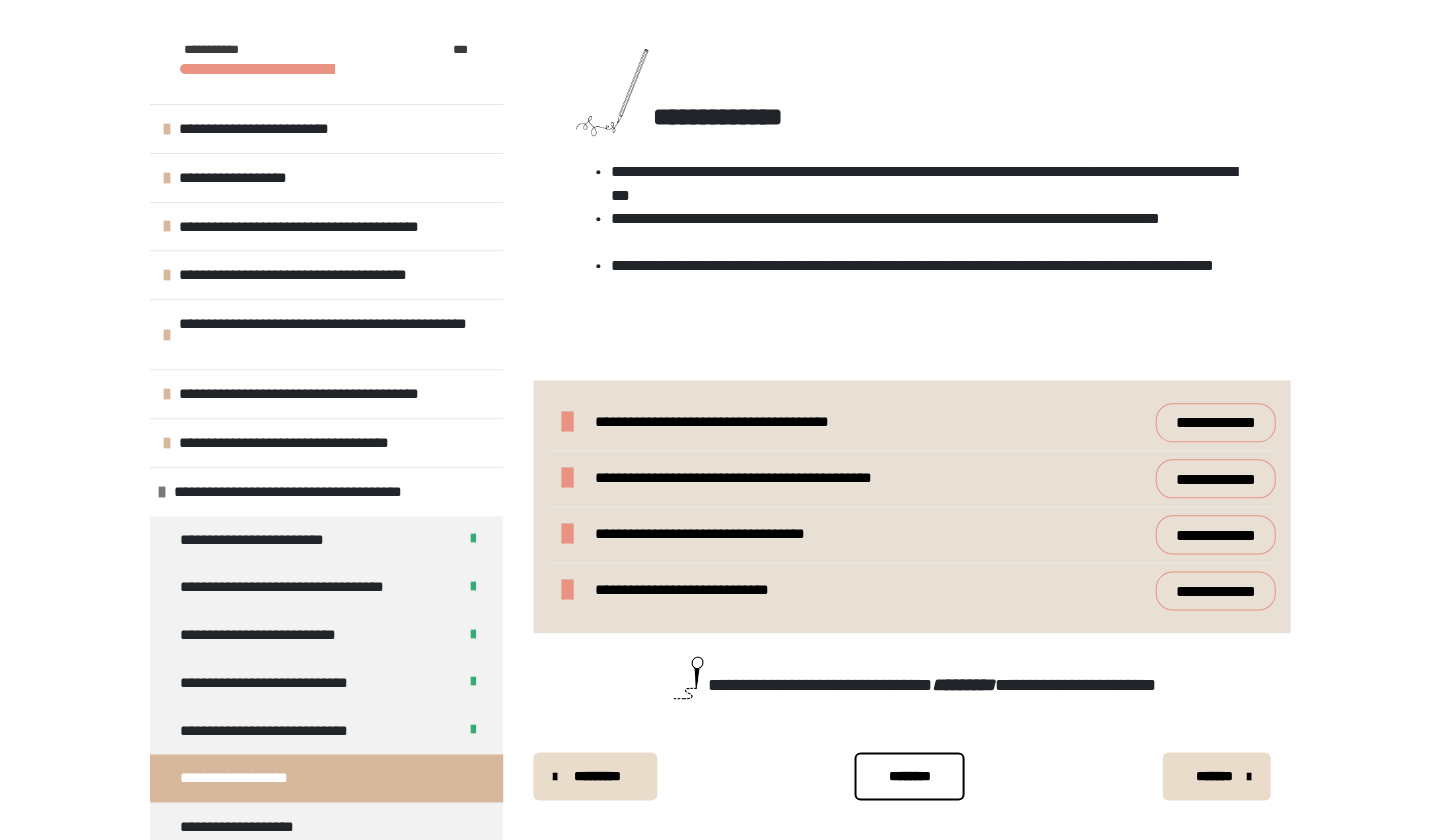 scroll, scrollTop: 340, scrollLeft: 0, axis: vertical 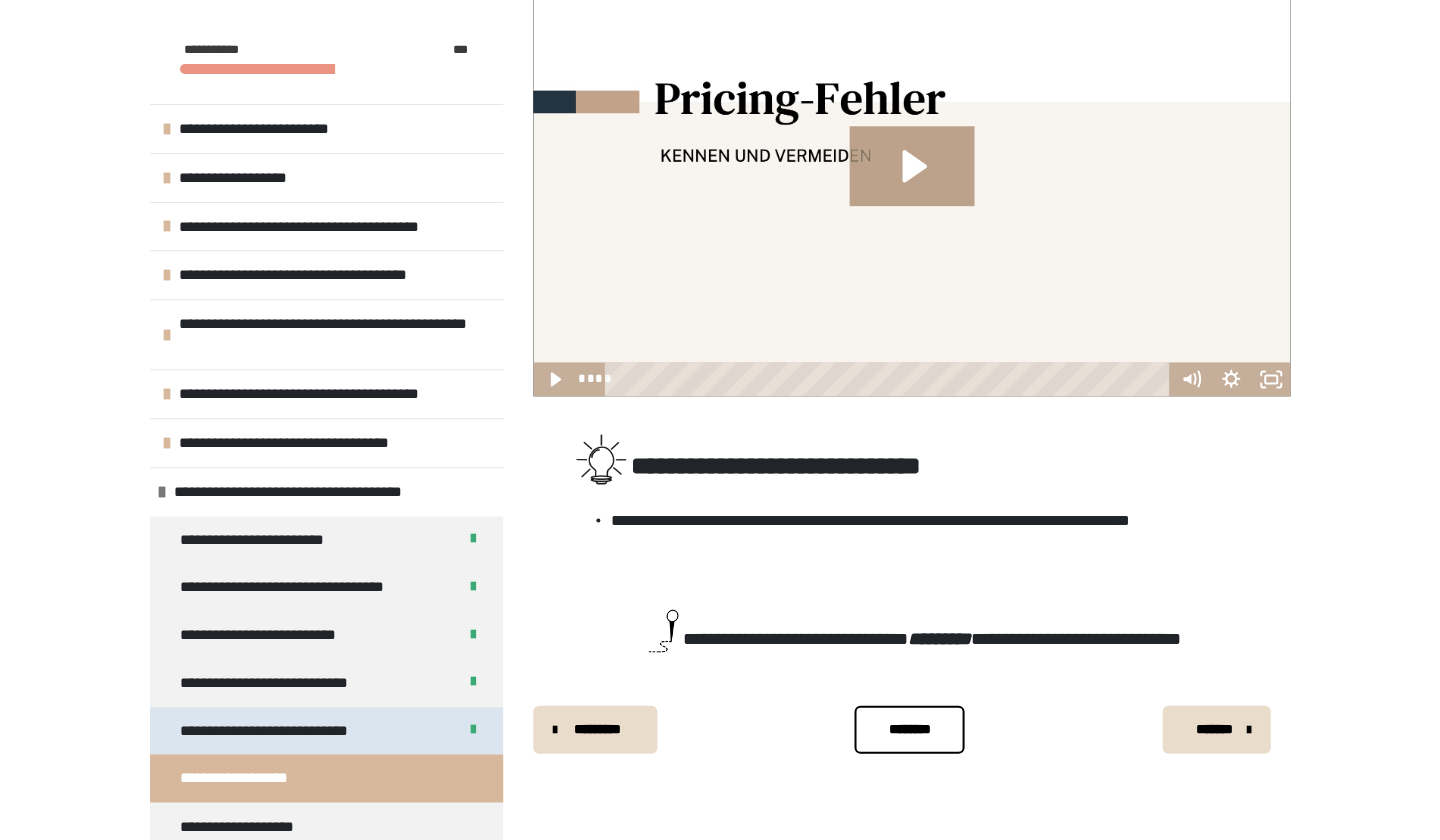 click on "**********" at bounding box center [288, 731] 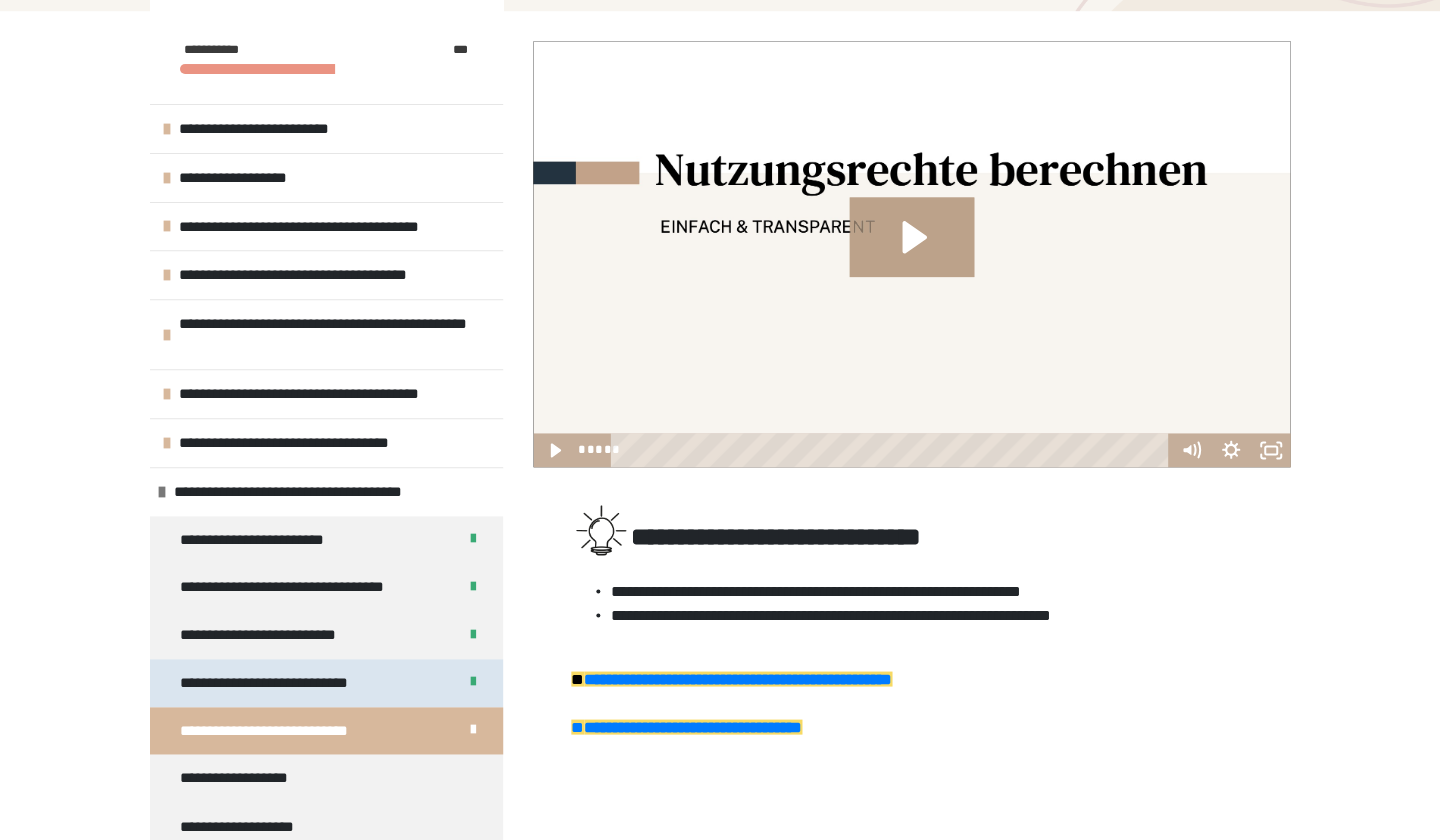 click on "**********" at bounding box center (285, 683) 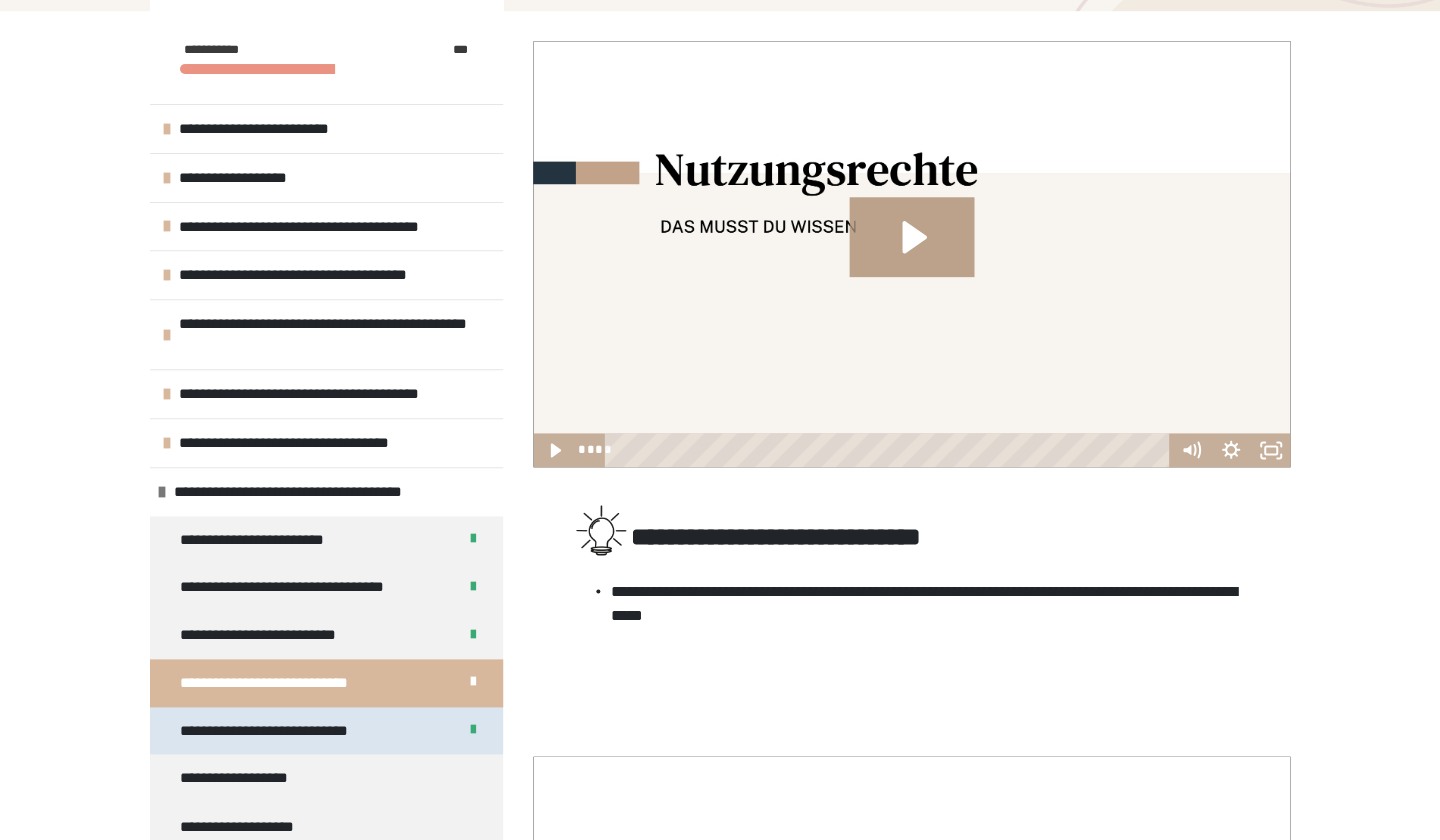 click on "**********" at bounding box center (288, 731) 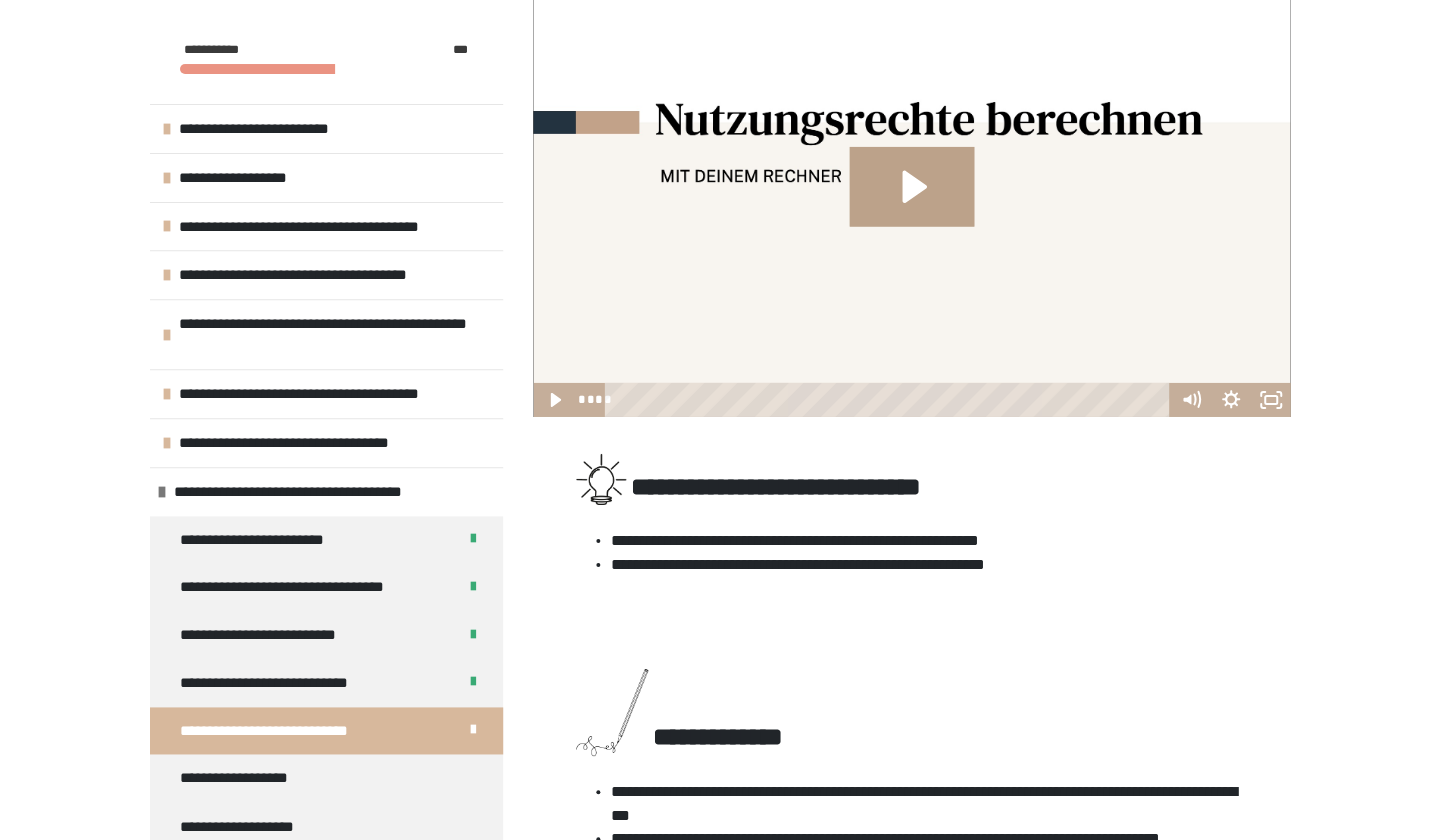 scroll, scrollTop: 1128, scrollLeft: 0, axis: vertical 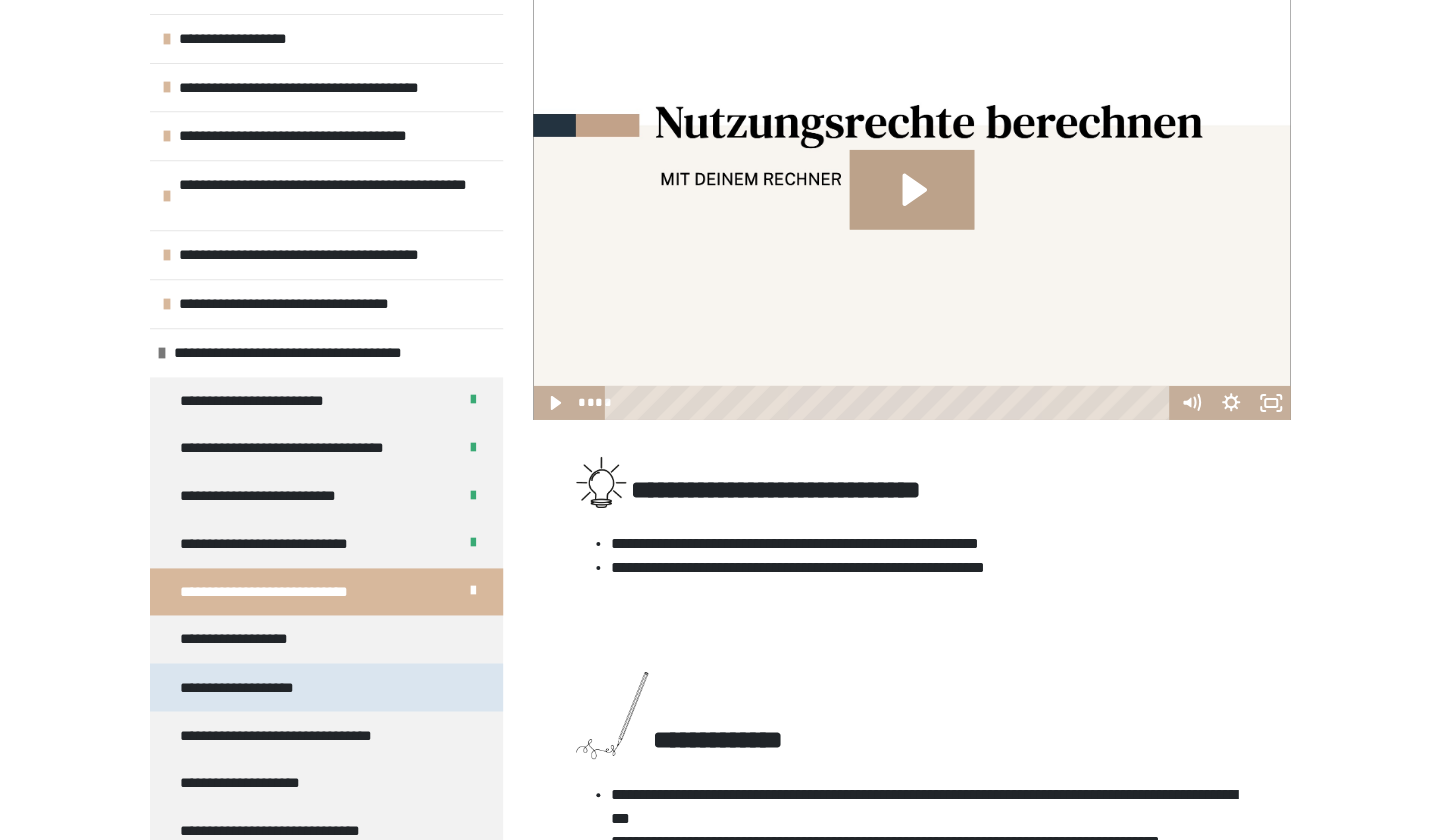click on "**********" at bounding box center [326, 687] 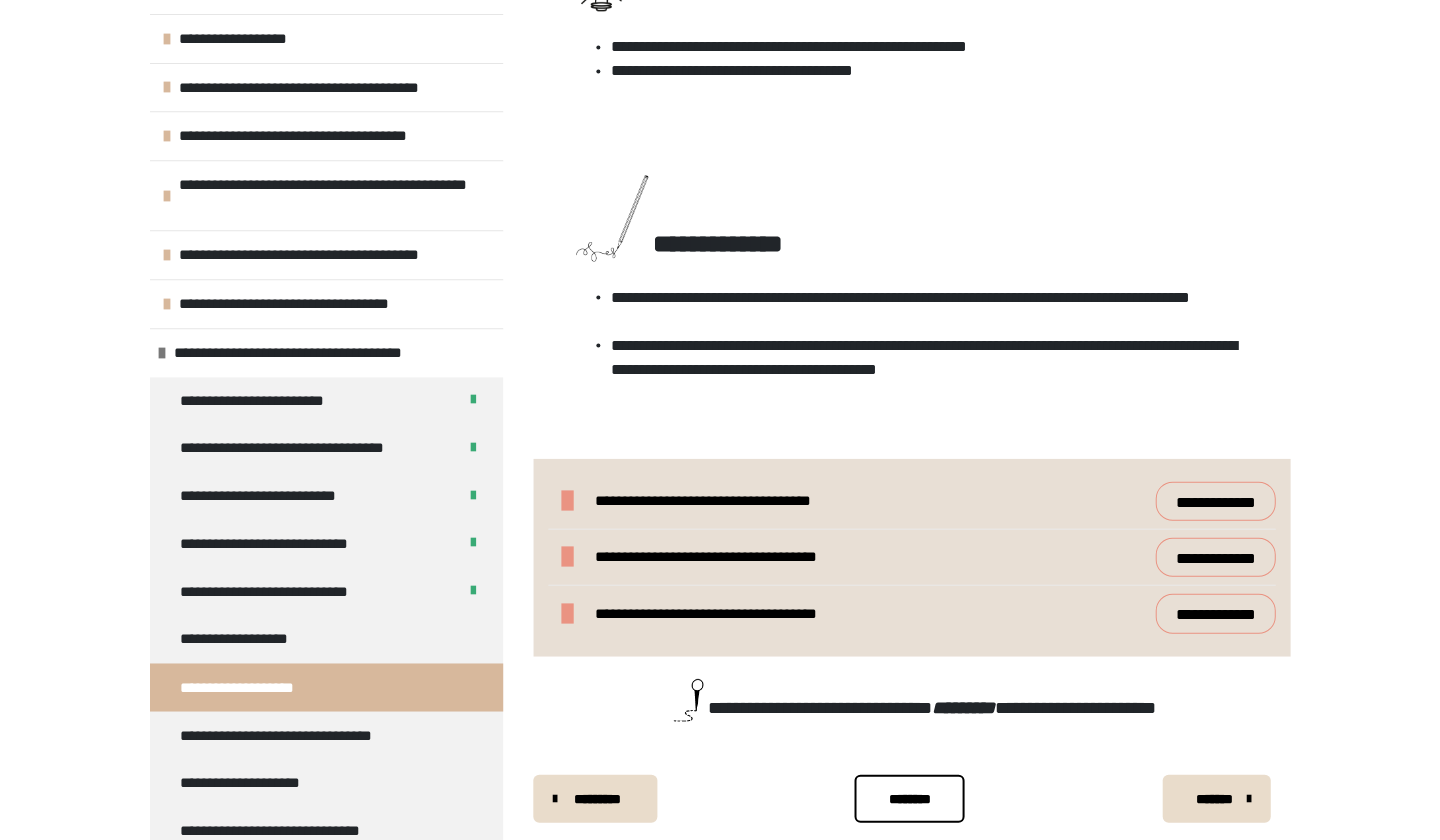 scroll, scrollTop: 2289, scrollLeft: 0, axis: vertical 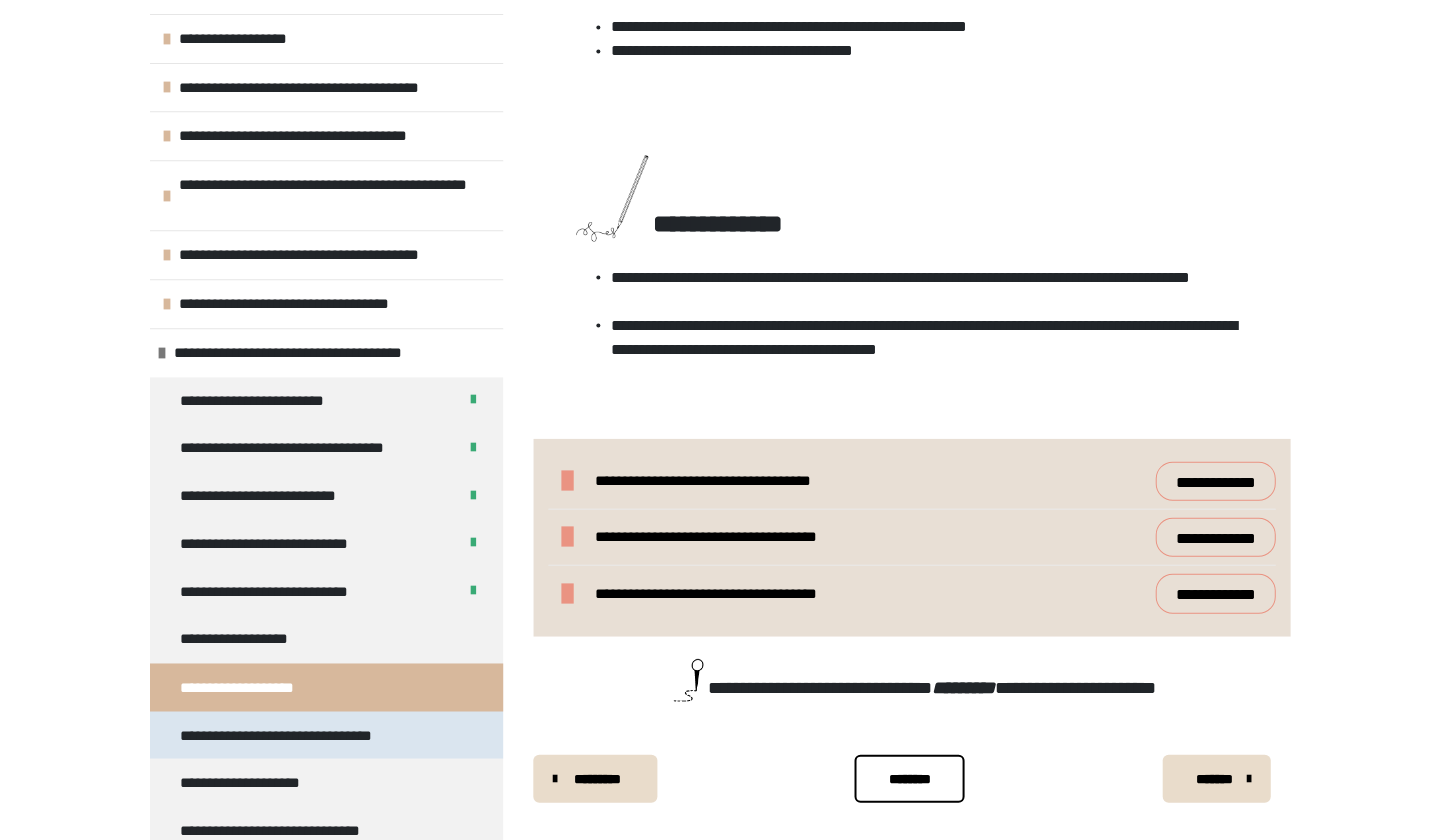 click on "**********" at bounding box center (290, 735) 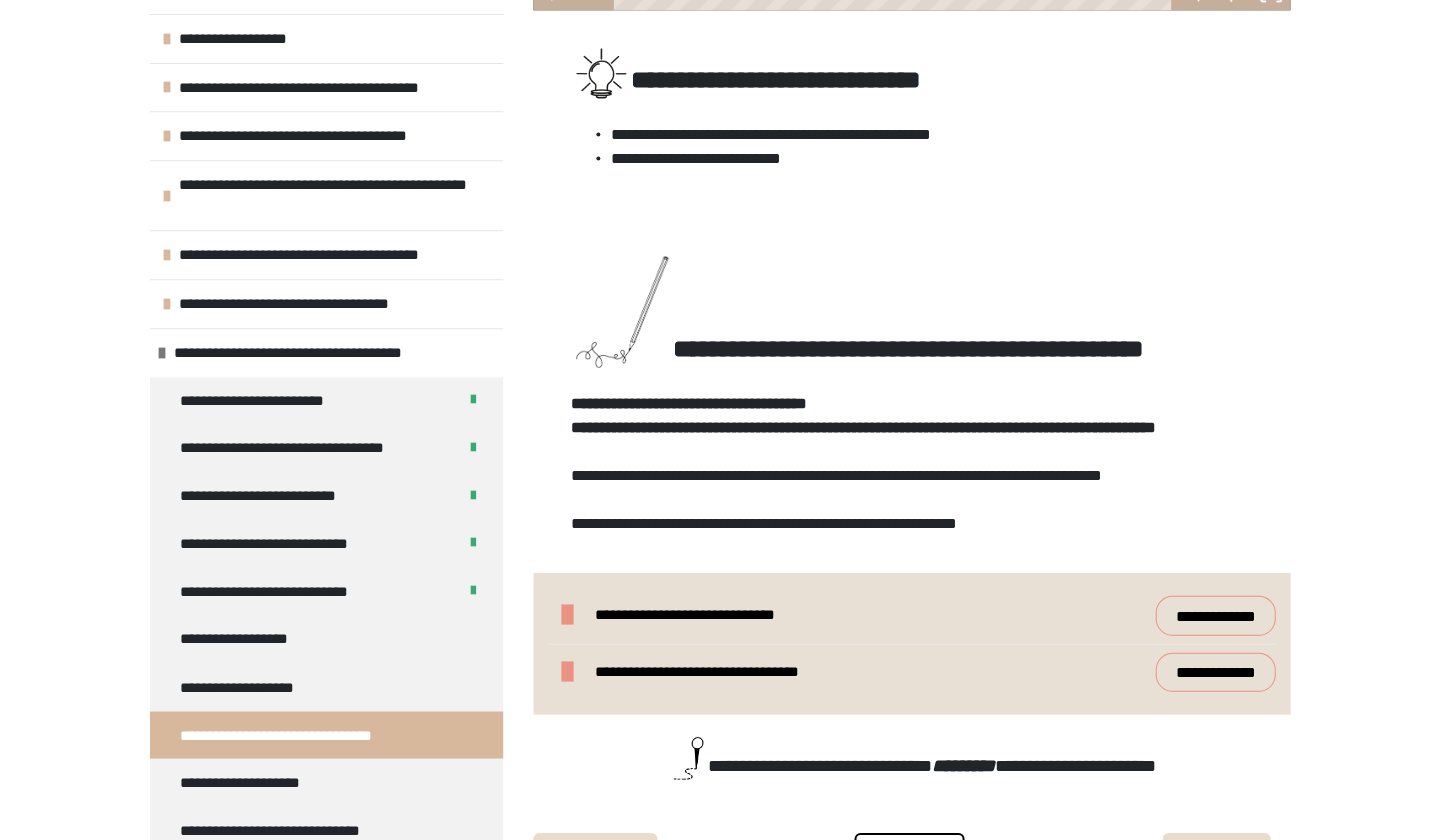 scroll, scrollTop: 792, scrollLeft: 0, axis: vertical 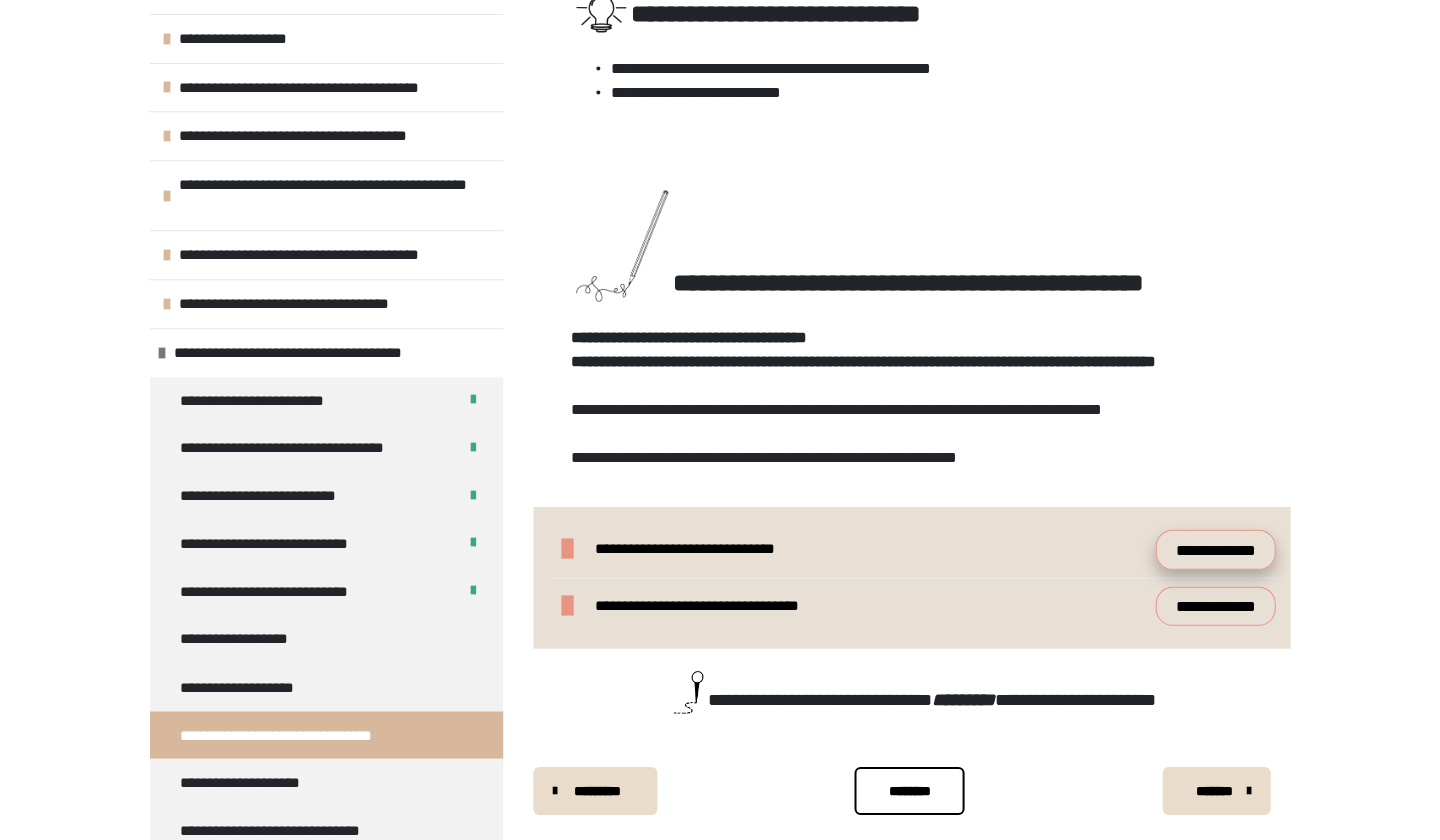 click on "**********" at bounding box center (1215, 548) 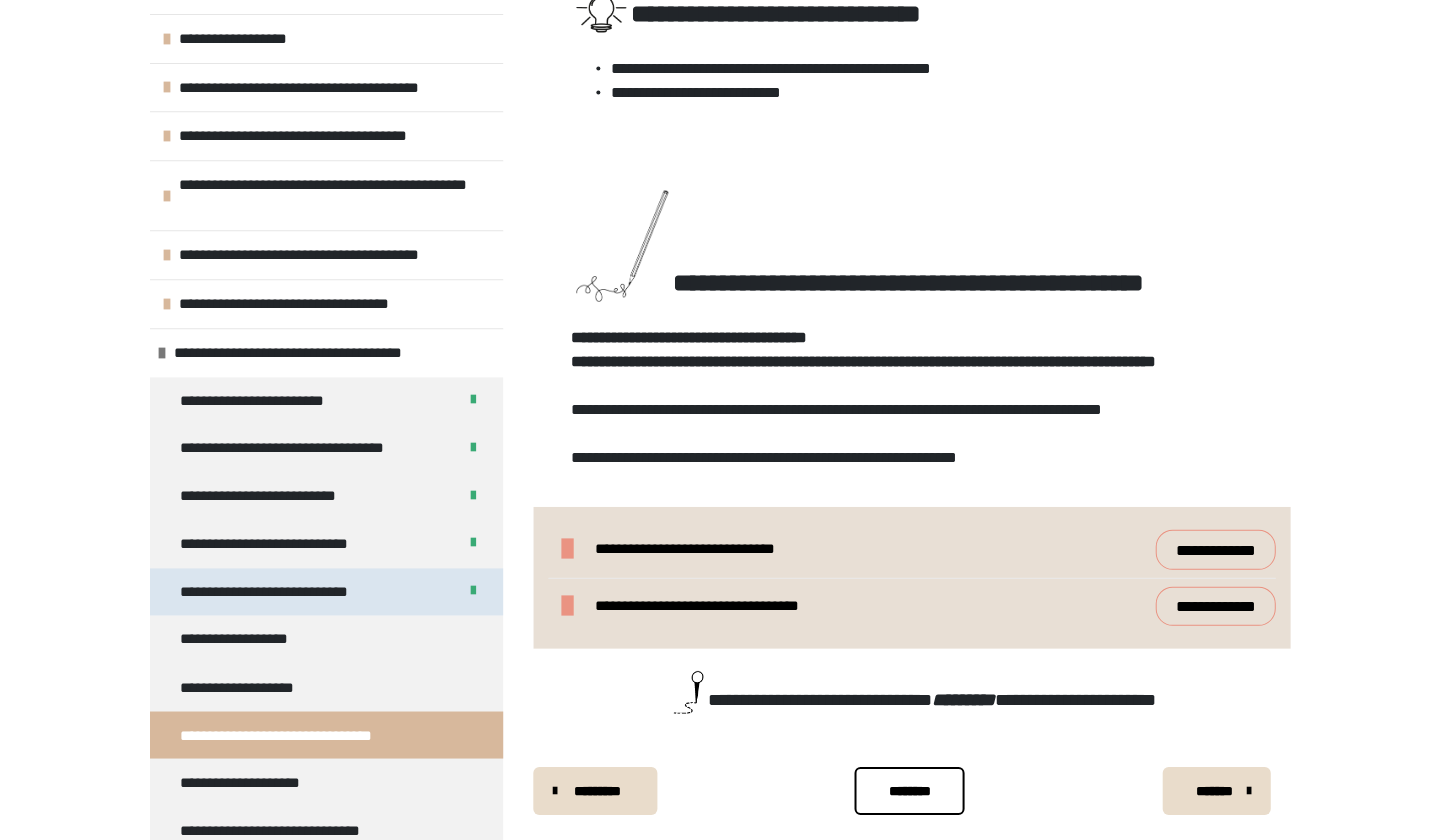 click on "**********" at bounding box center (326, 592) 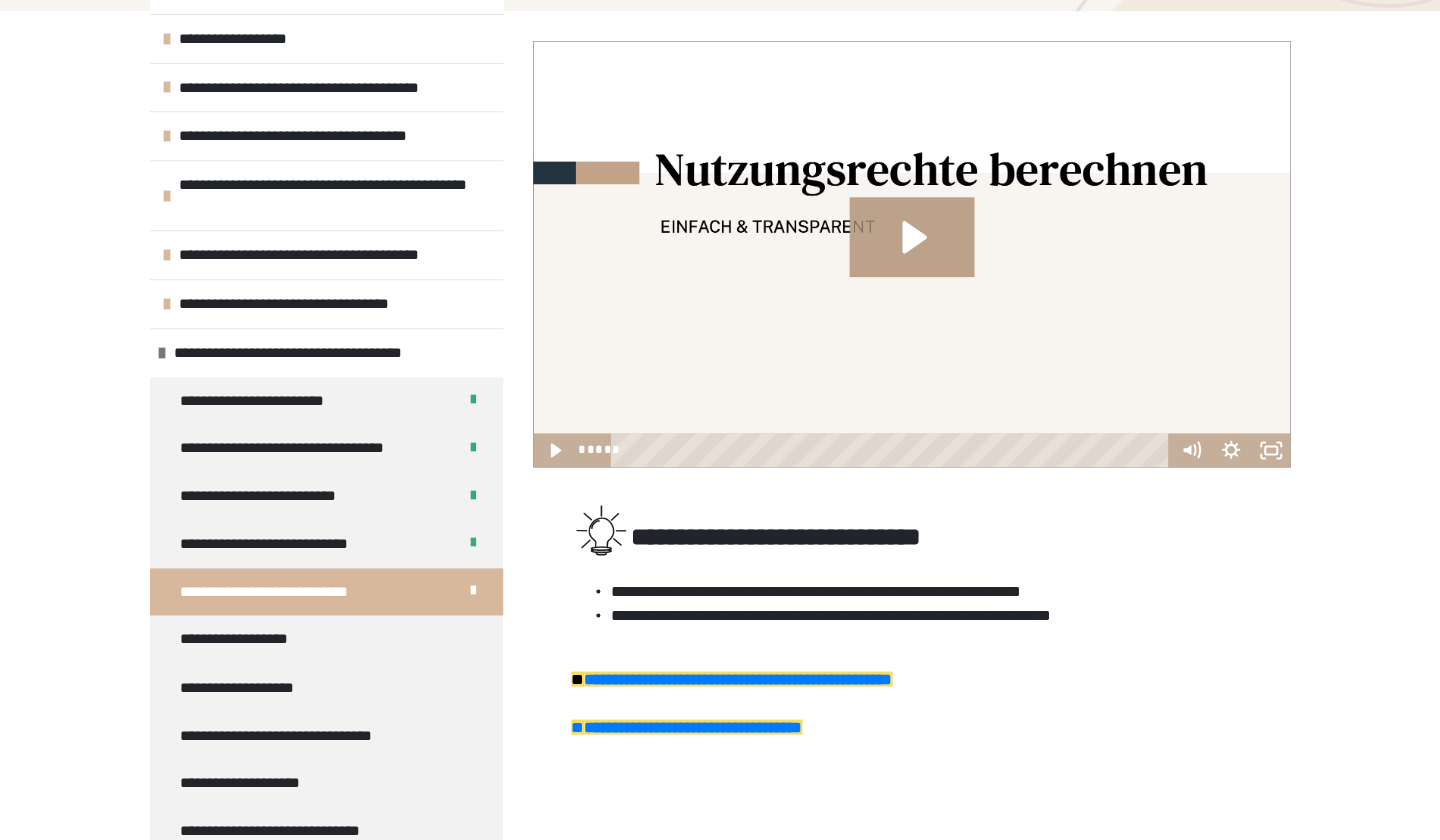 scroll, scrollTop: 205, scrollLeft: 0, axis: vertical 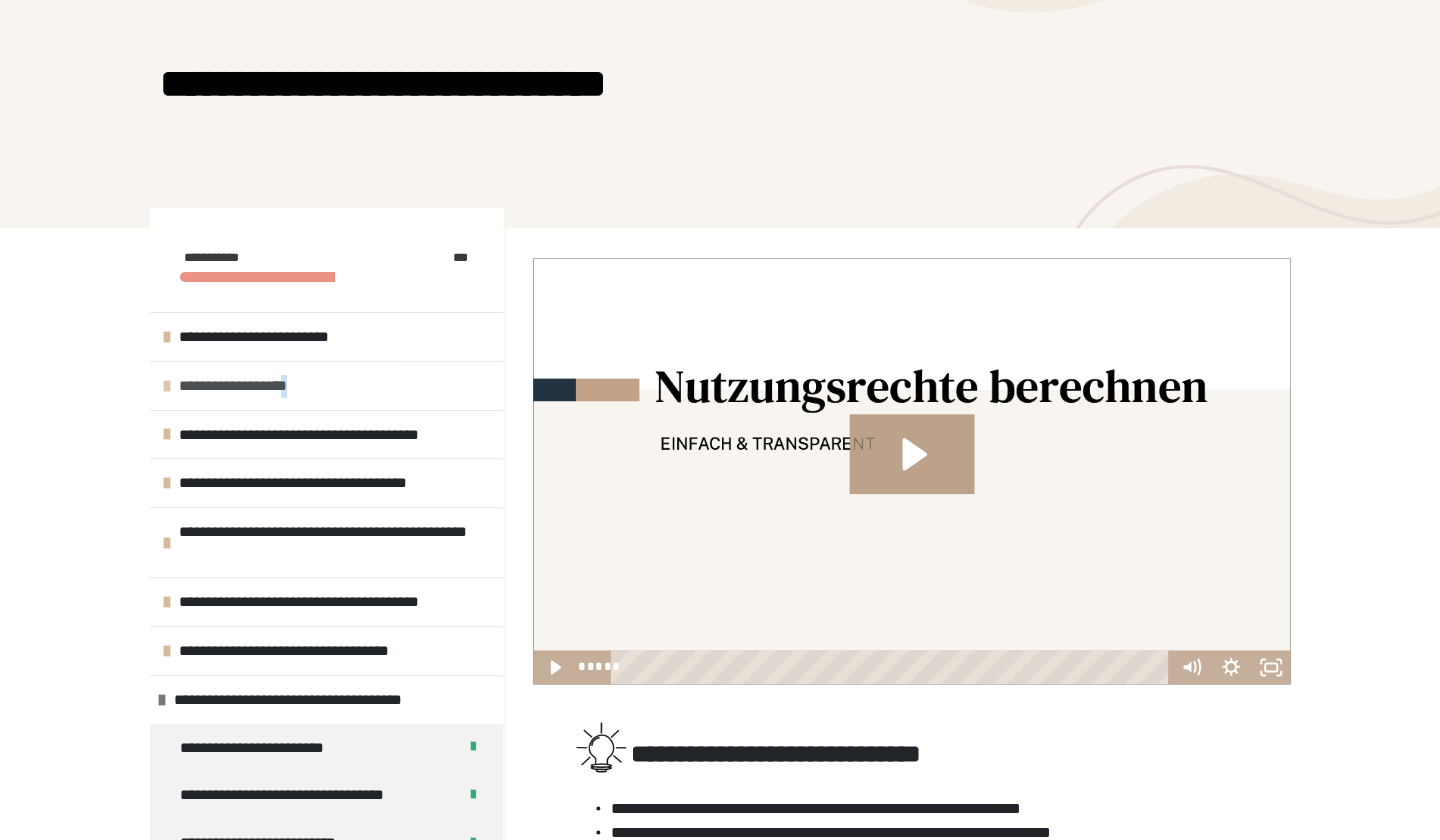 click on "**********" at bounding box center (247, 386) 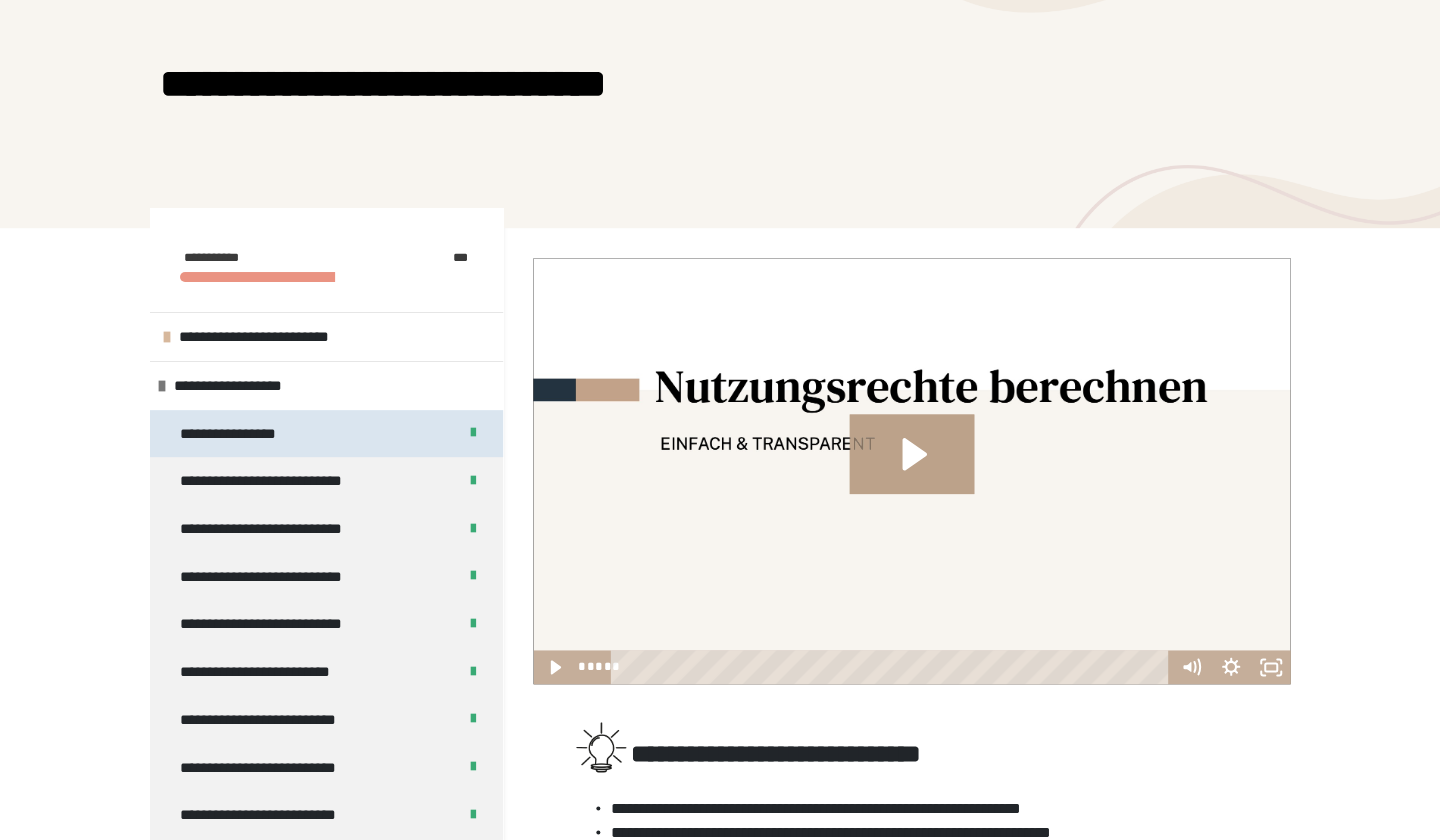 click on "**********" at bounding box center (247, 434) 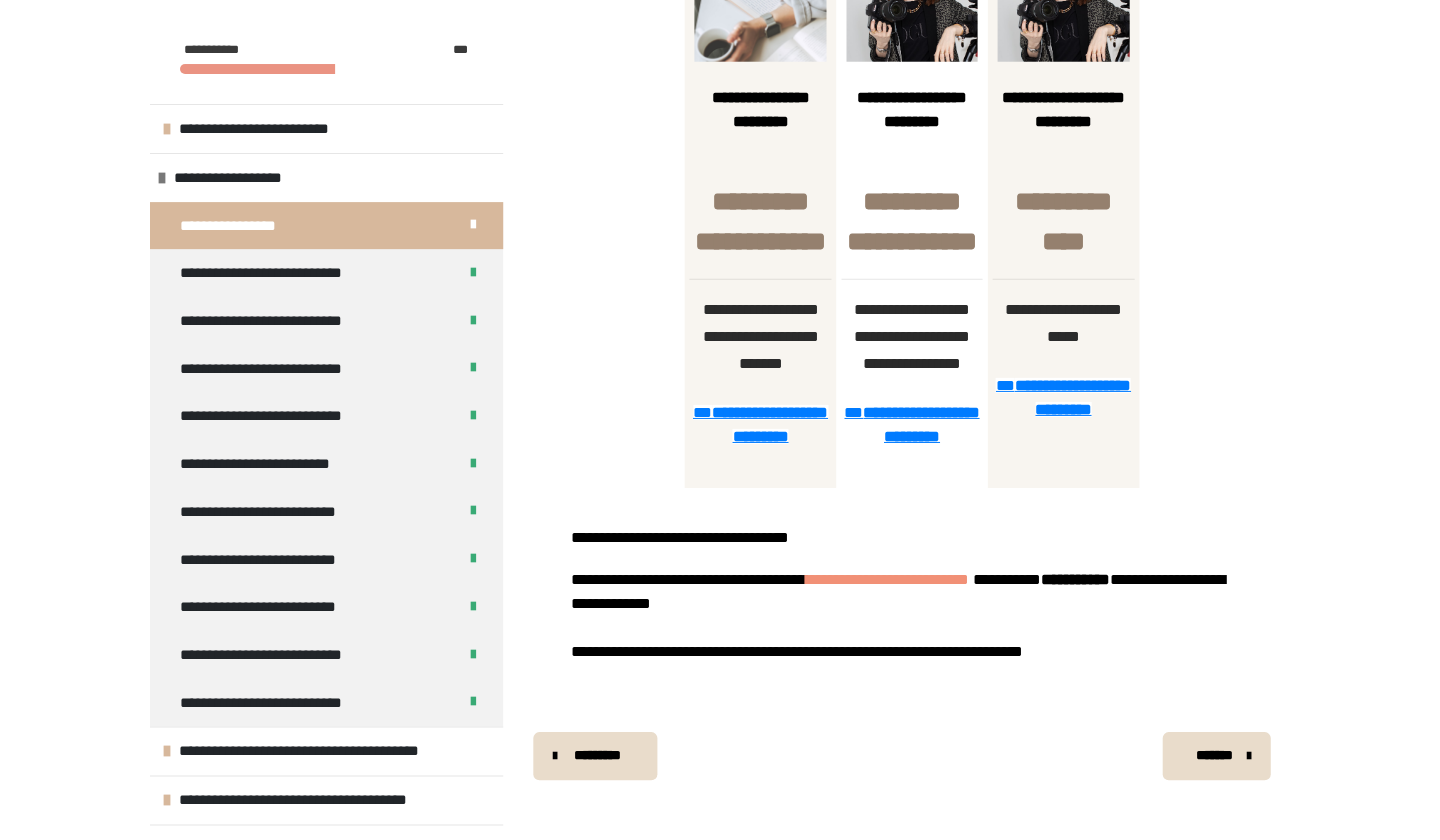 scroll, scrollTop: 2833, scrollLeft: 0, axis: vertical 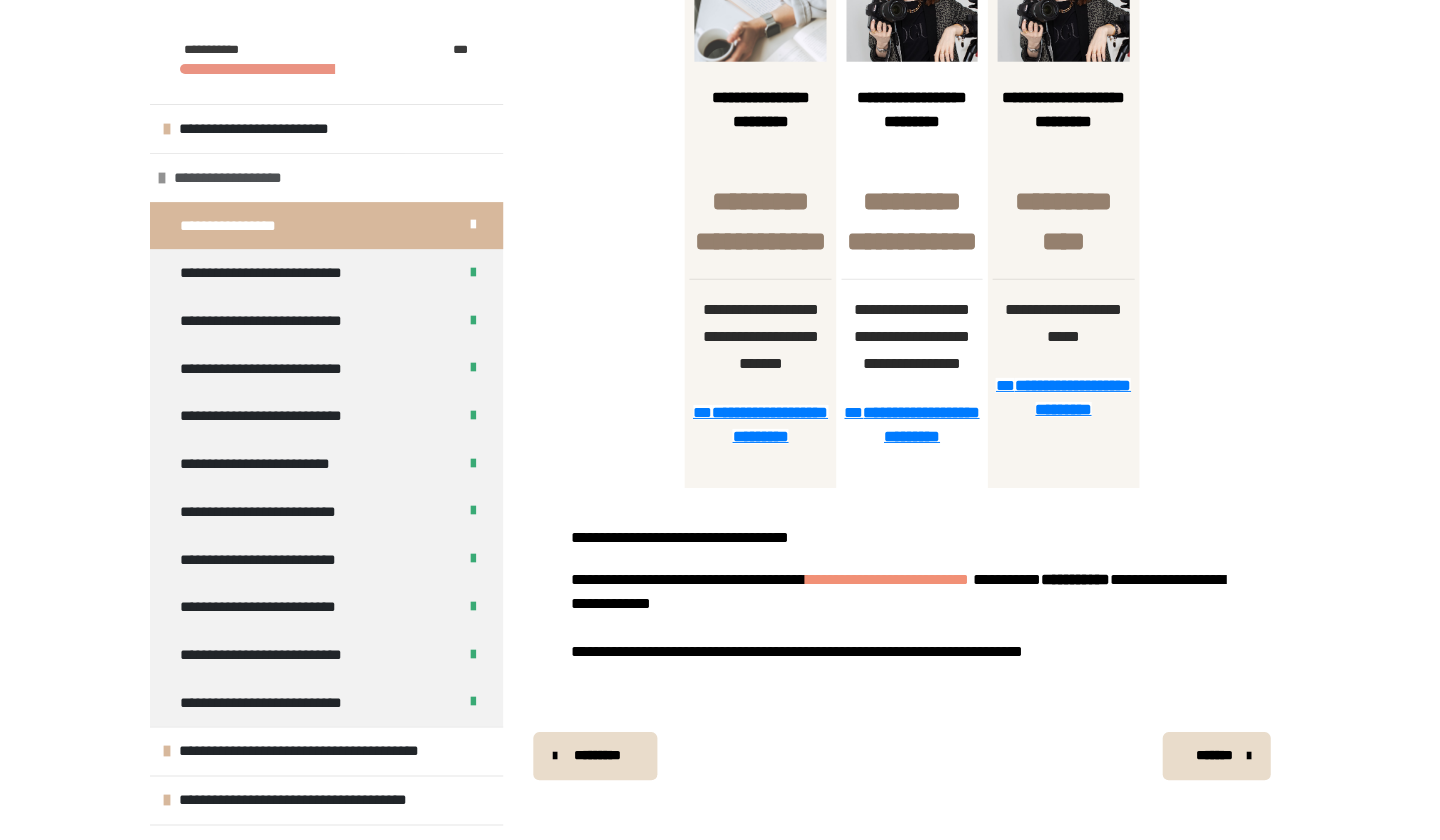 click at bounding box center (162, 178) 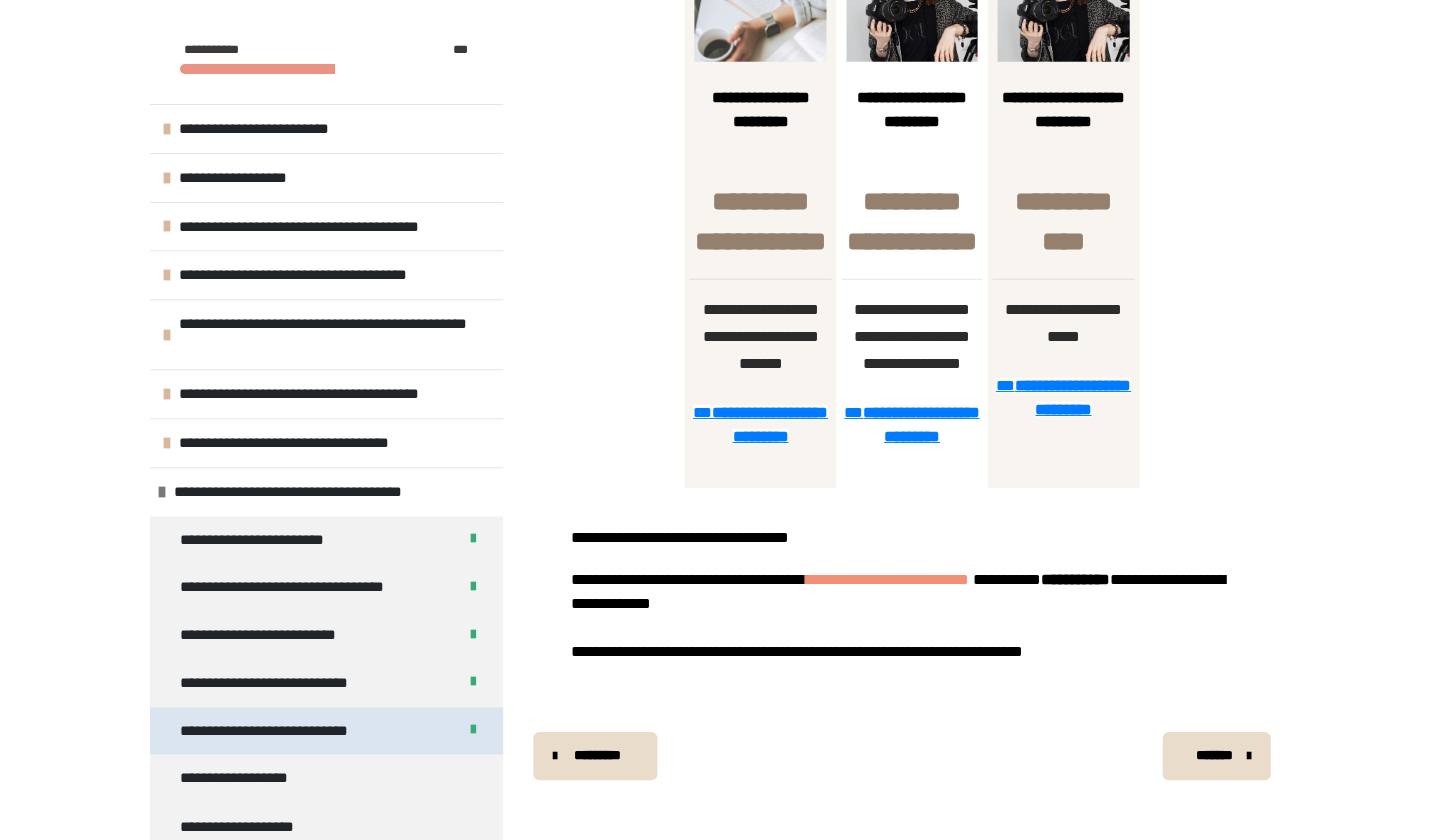 click on "**********" at bounding box center [288, 731] 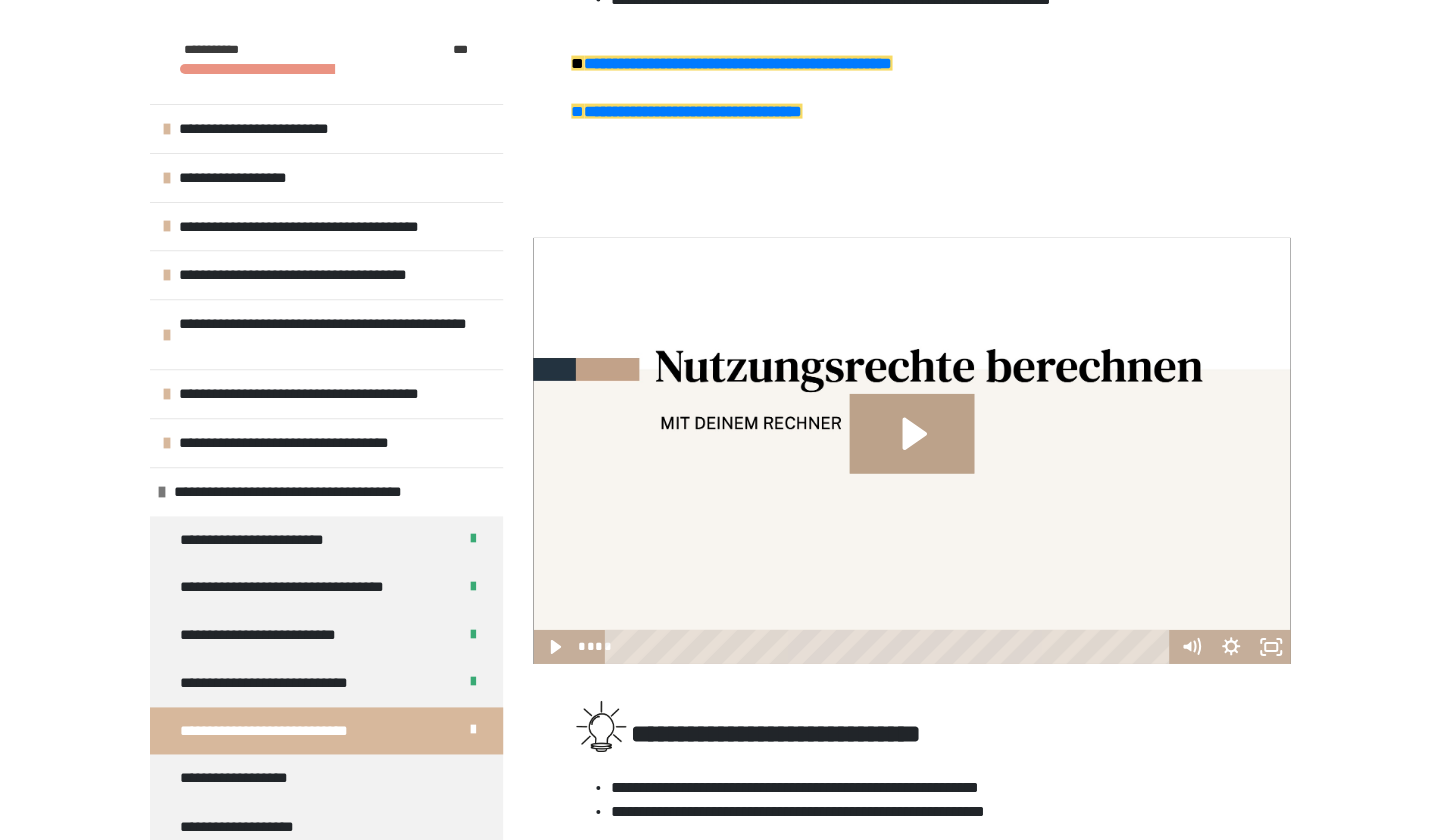 scroll, scrollTop: 878, scrollLeft: 0, axis: vertical 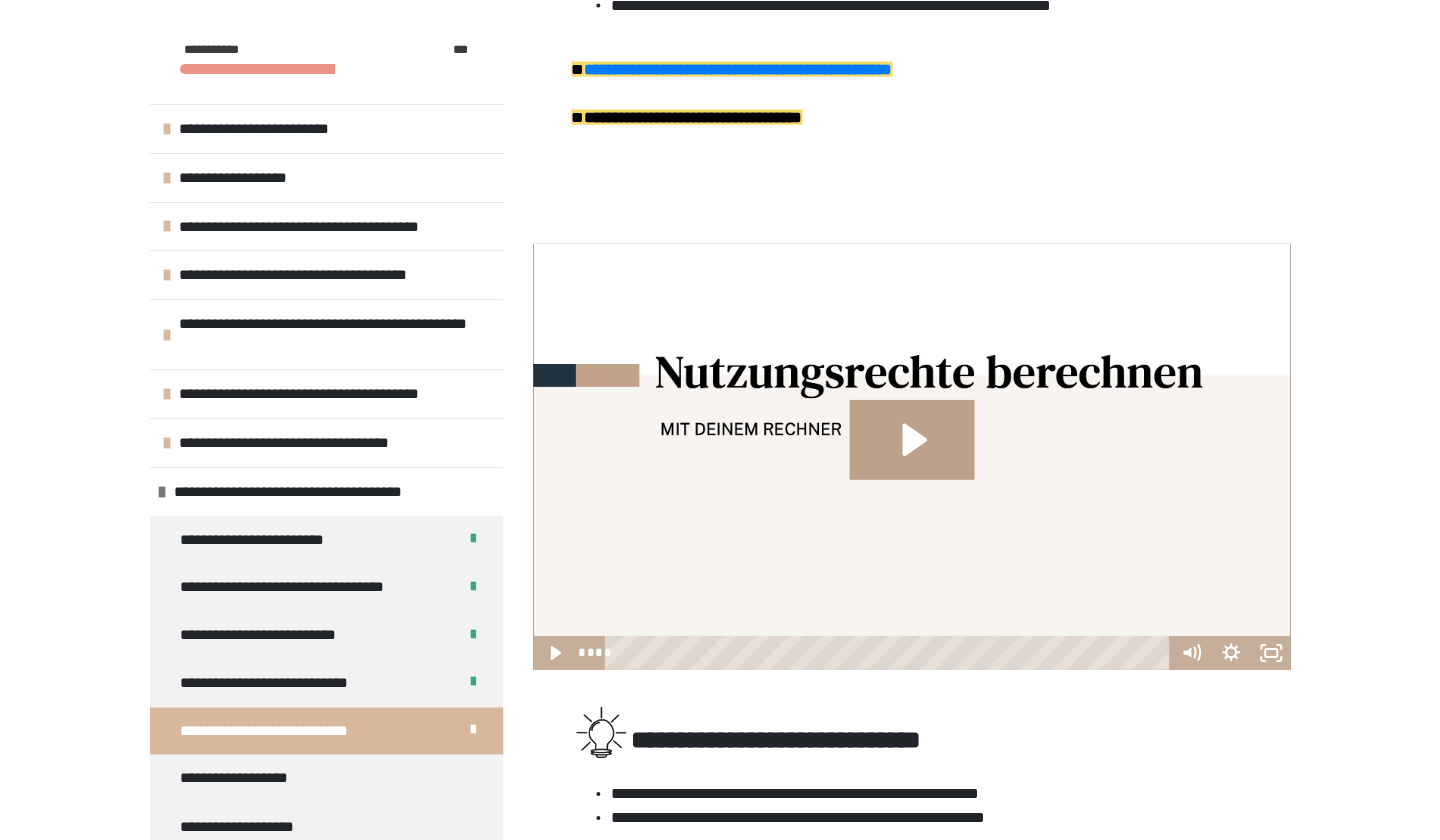click on "**********" at bounding box center (693, 117) 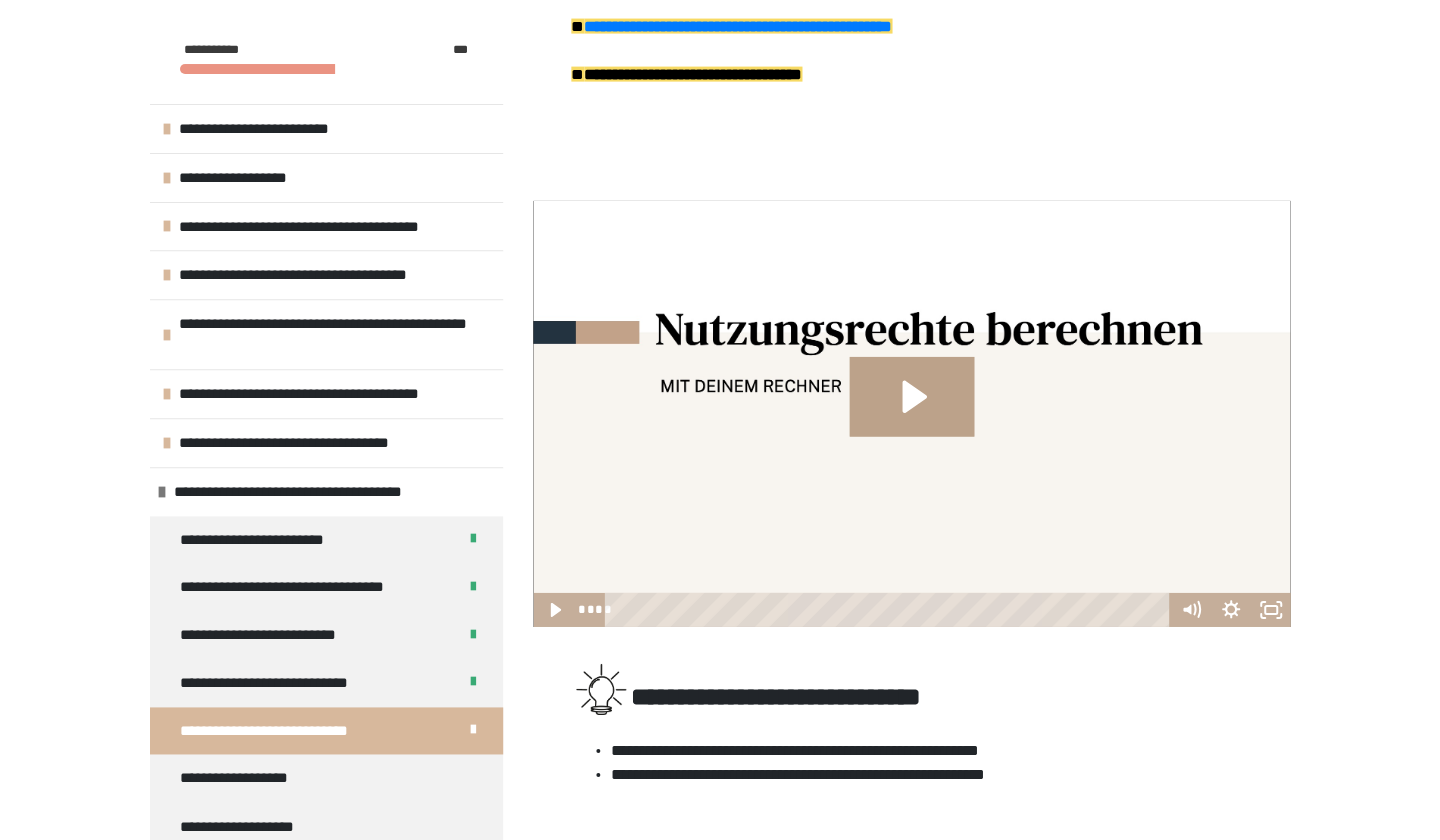 scroll, scrollTop: 924, scrollLeft: 0, axis: vertical 